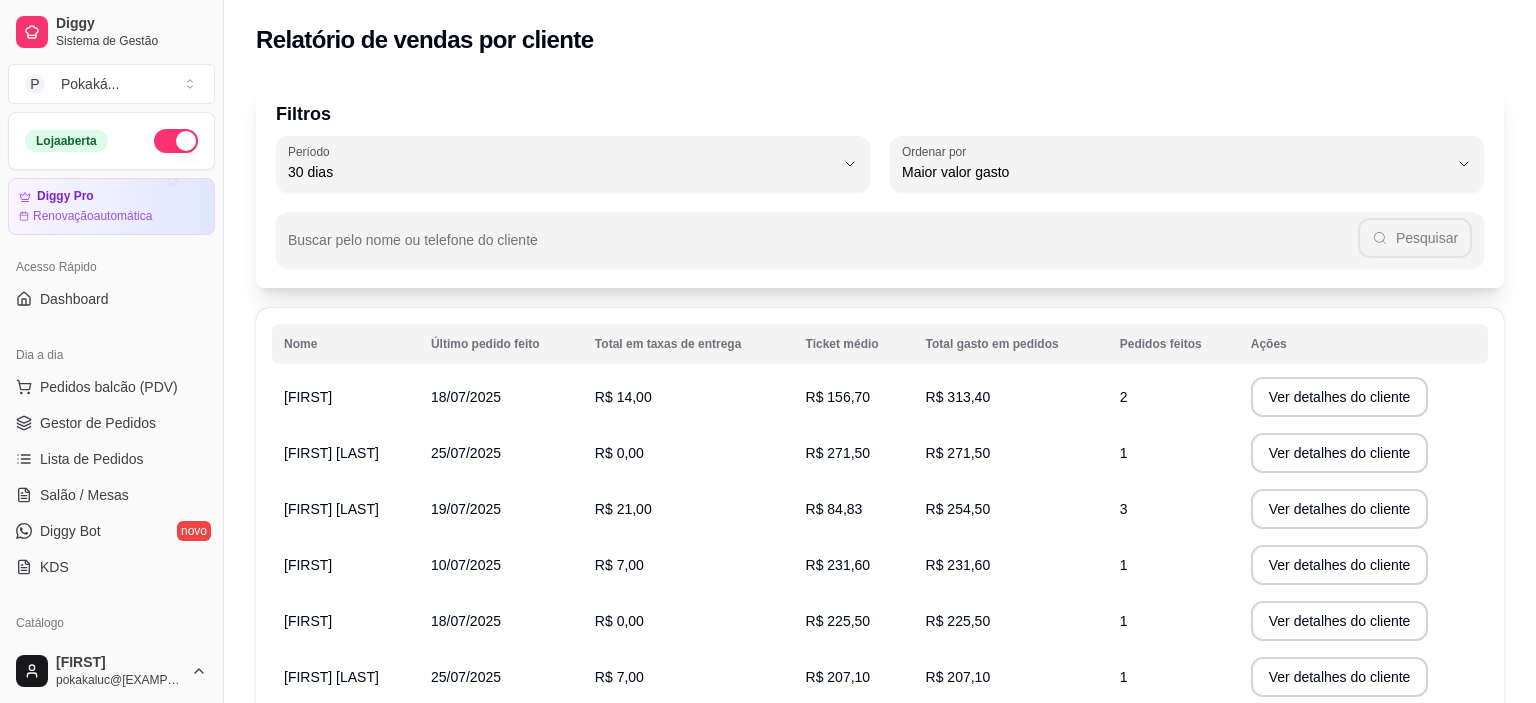 select on "30" 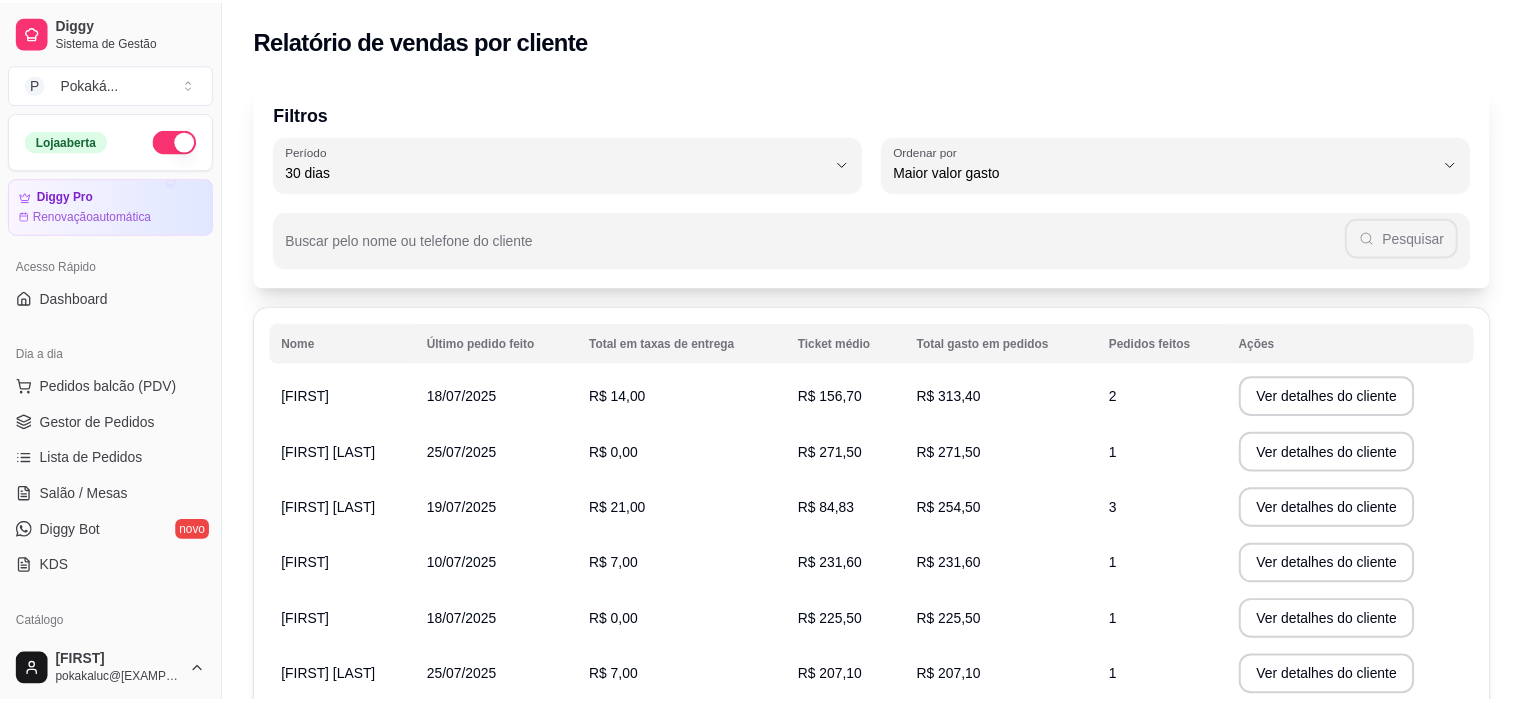 scroll, scrollTop: 0, scrollLeft: 0, axis: both 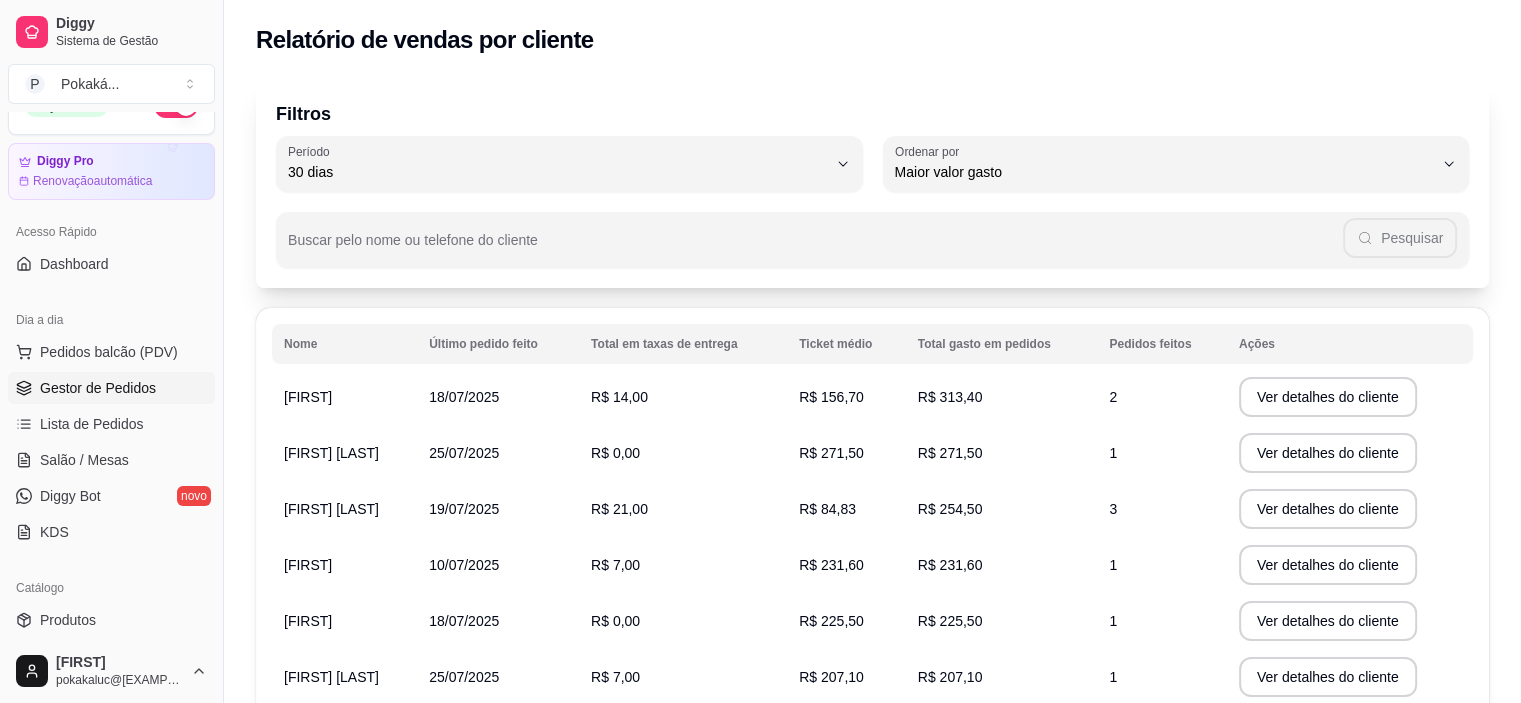 click on "Gestor de Pedidos" at bounding box center [98, 388] 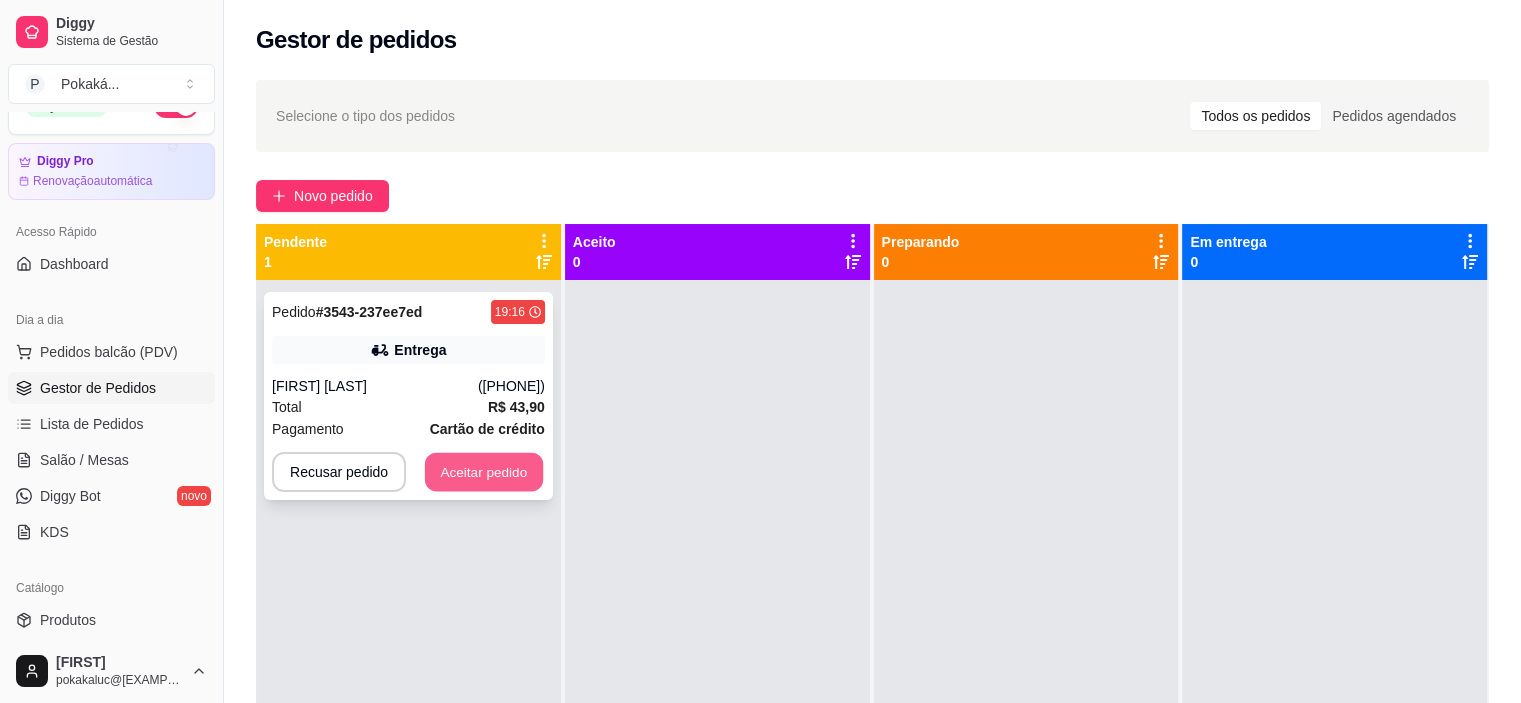 click on "Aceitar pedido" at bounding box center (484, 472) 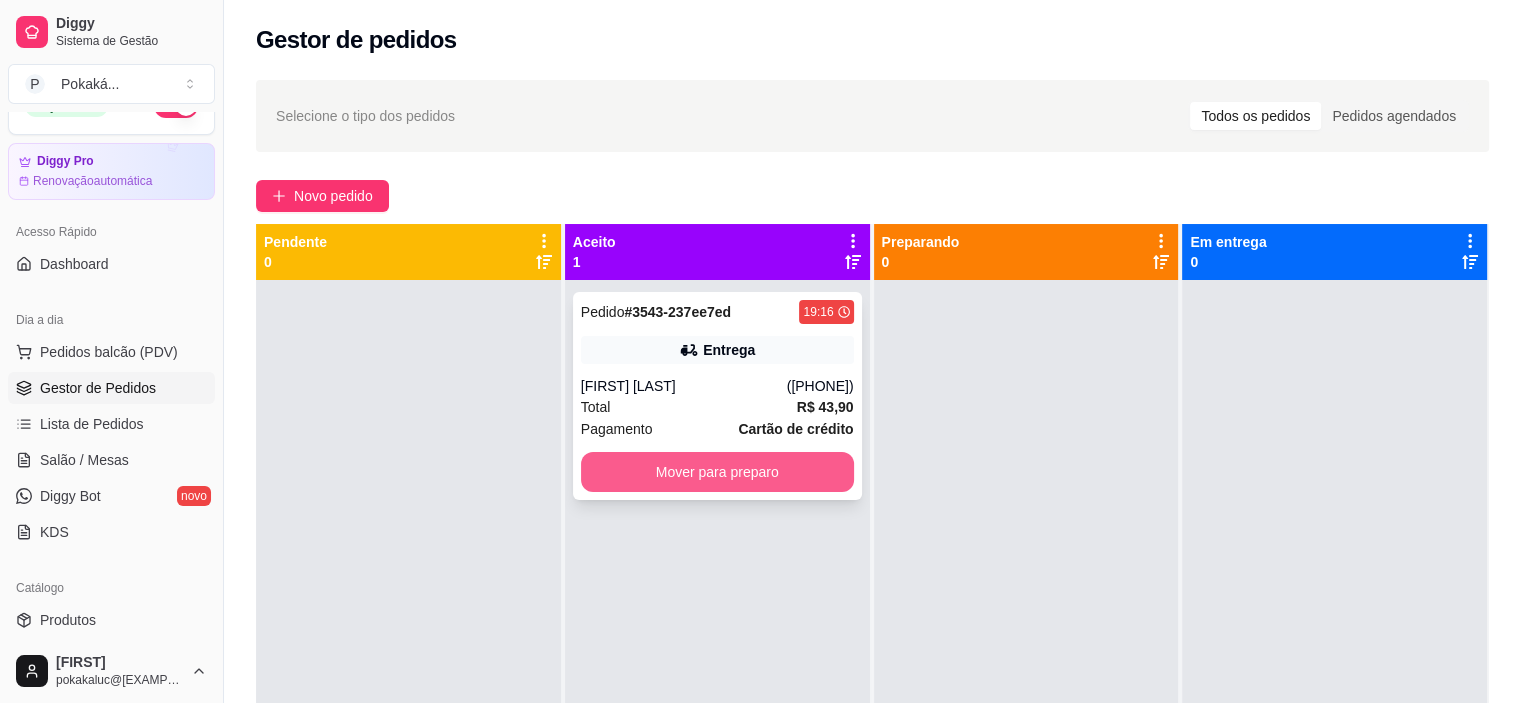 click on "Mover para preparo" at bounding box center [717, 472] 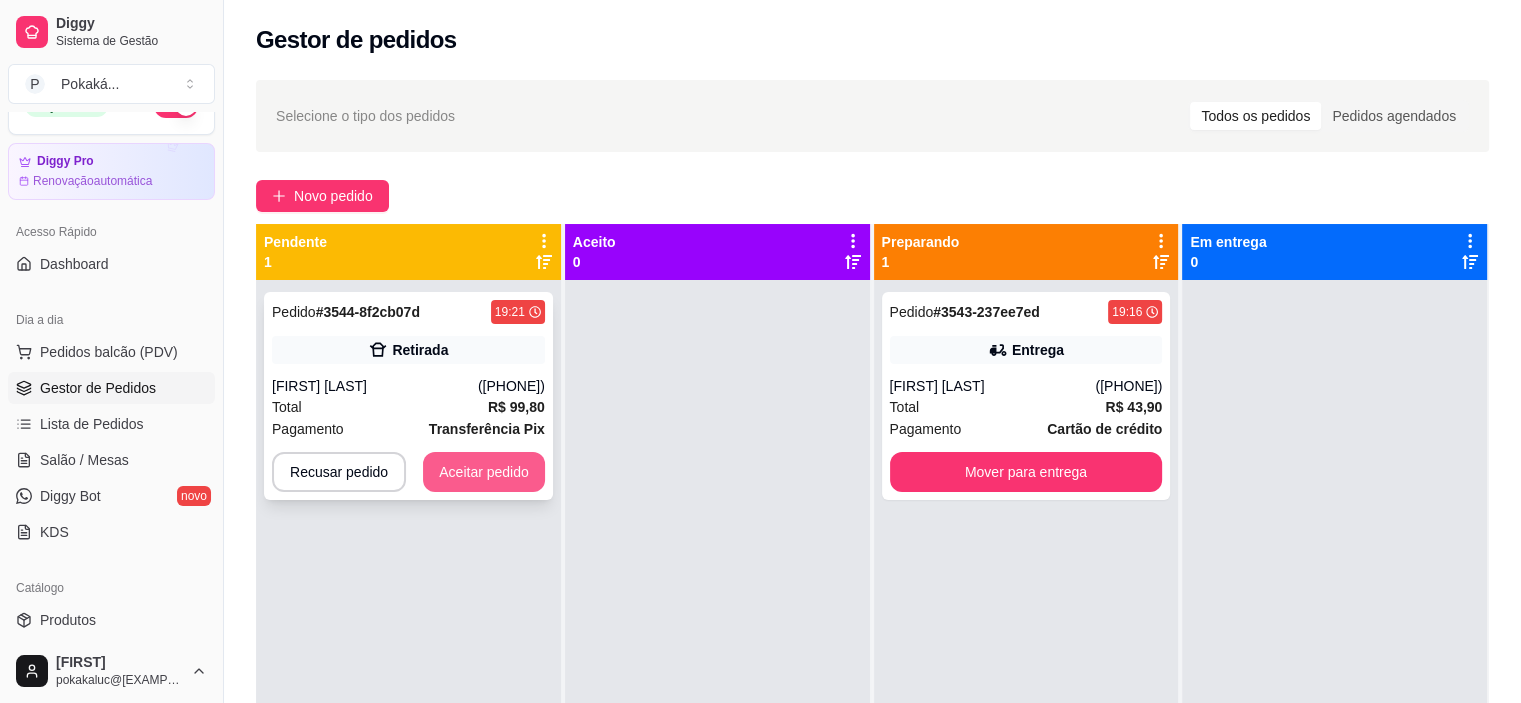 click on "Aceitar pedido" at bounding box center (484, 472) 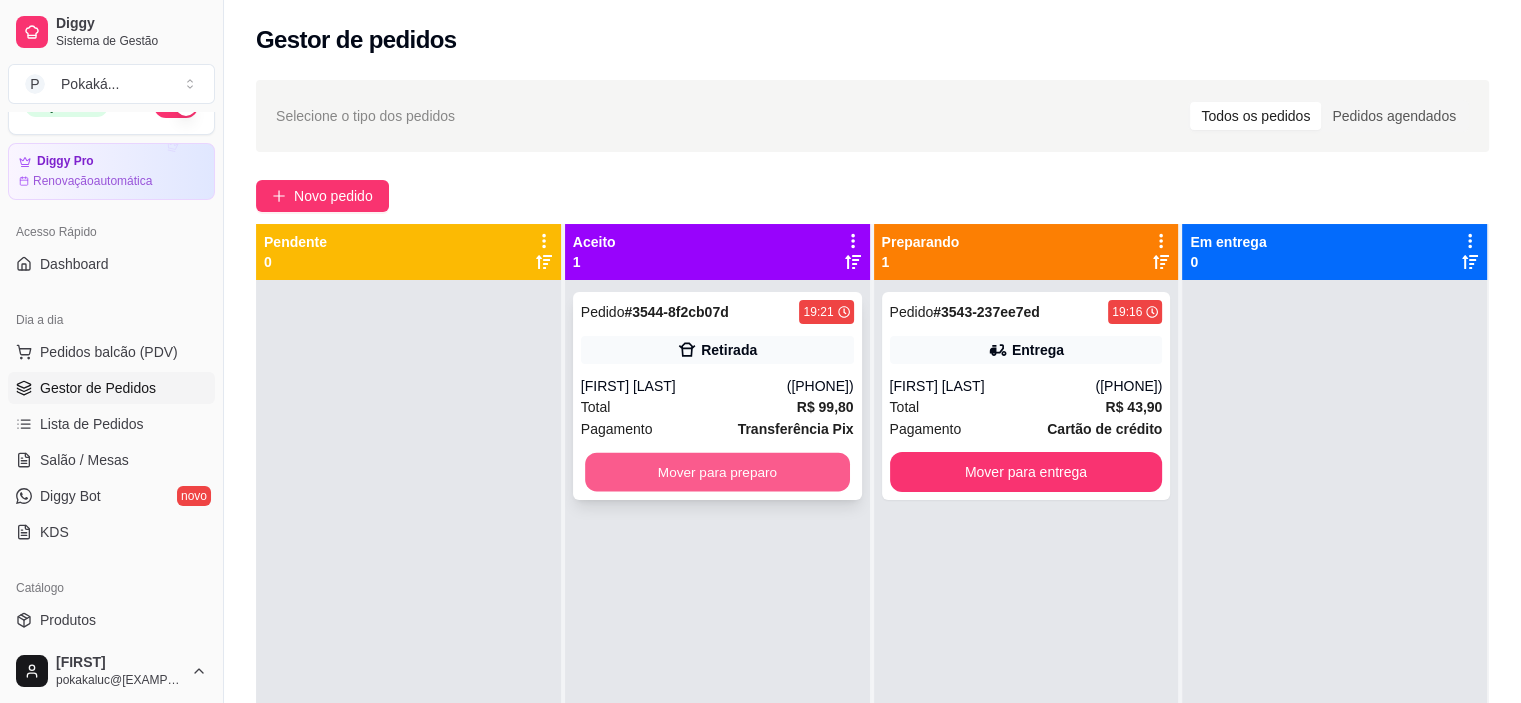 click on "Mover para preparo" at bounding box center (717, 472) 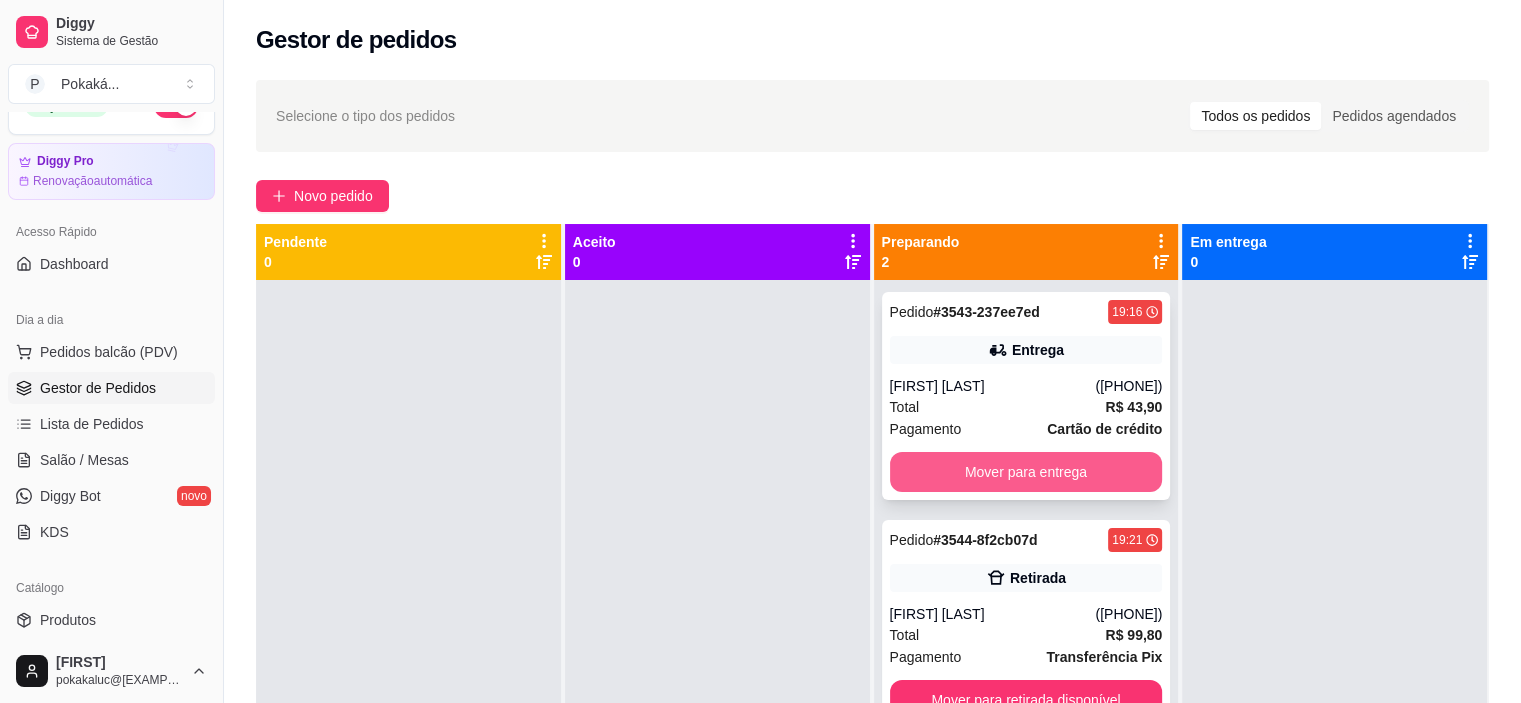 click on "Mover para entrega" at bounding box center (1026, 472) 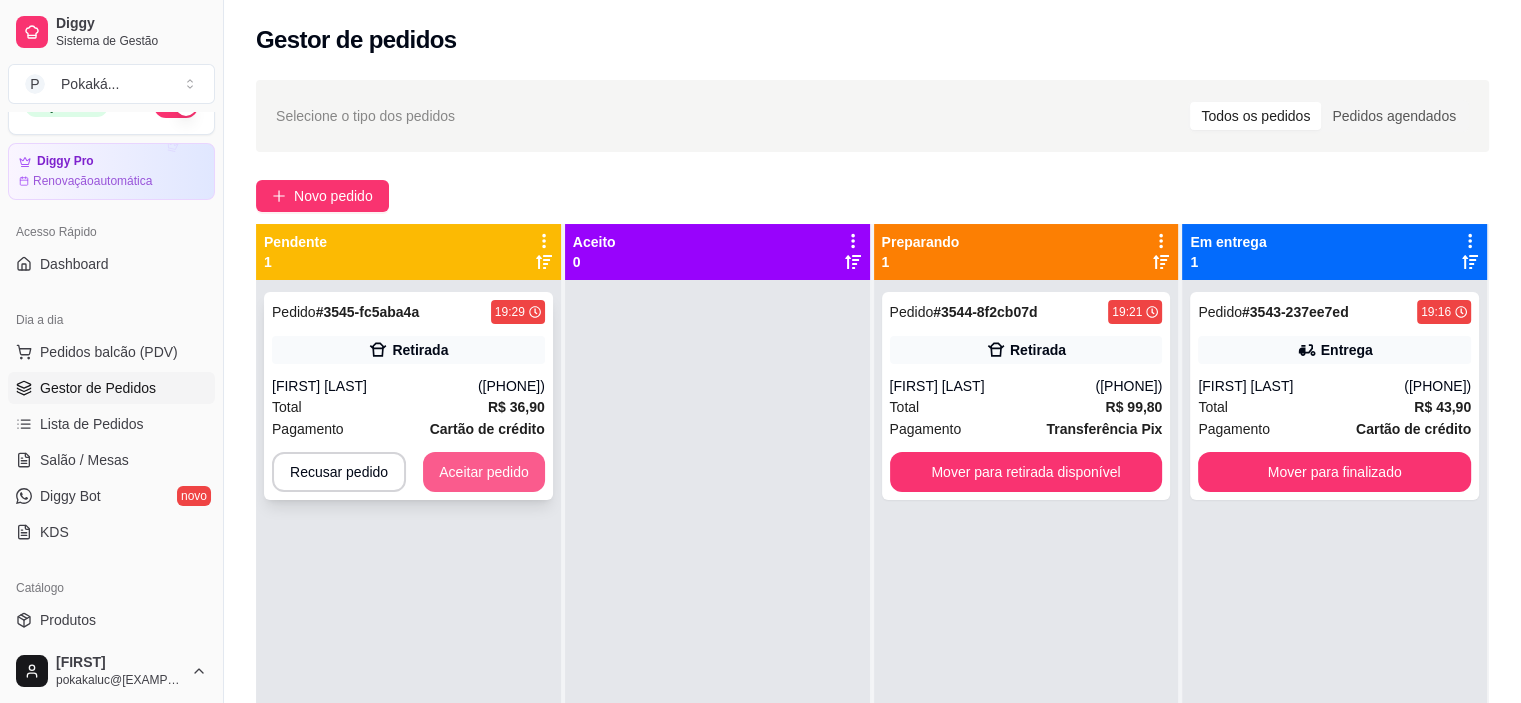 click on "Aceitar pedido" at bounding box center (484, 472) 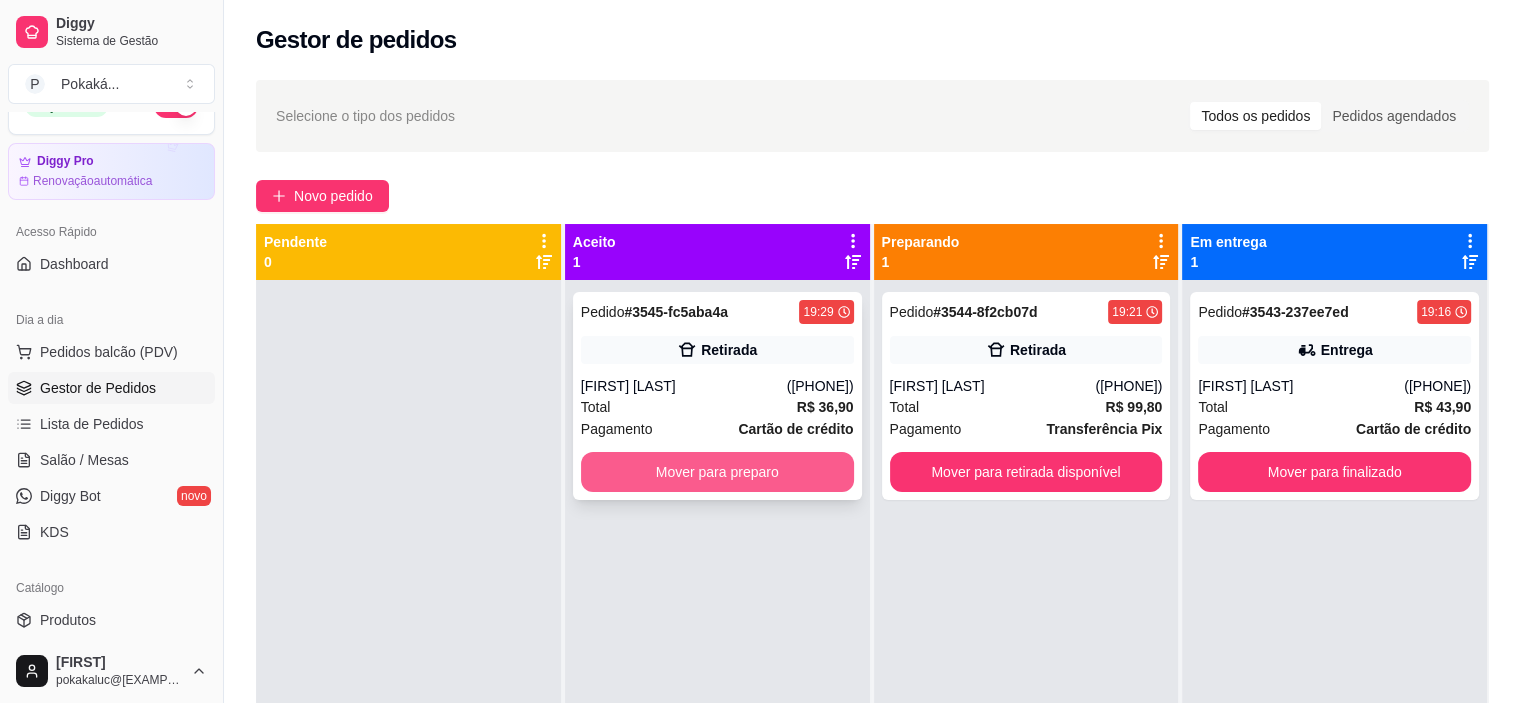 click on "Mover para preparo" at bounding box center [717, 472] 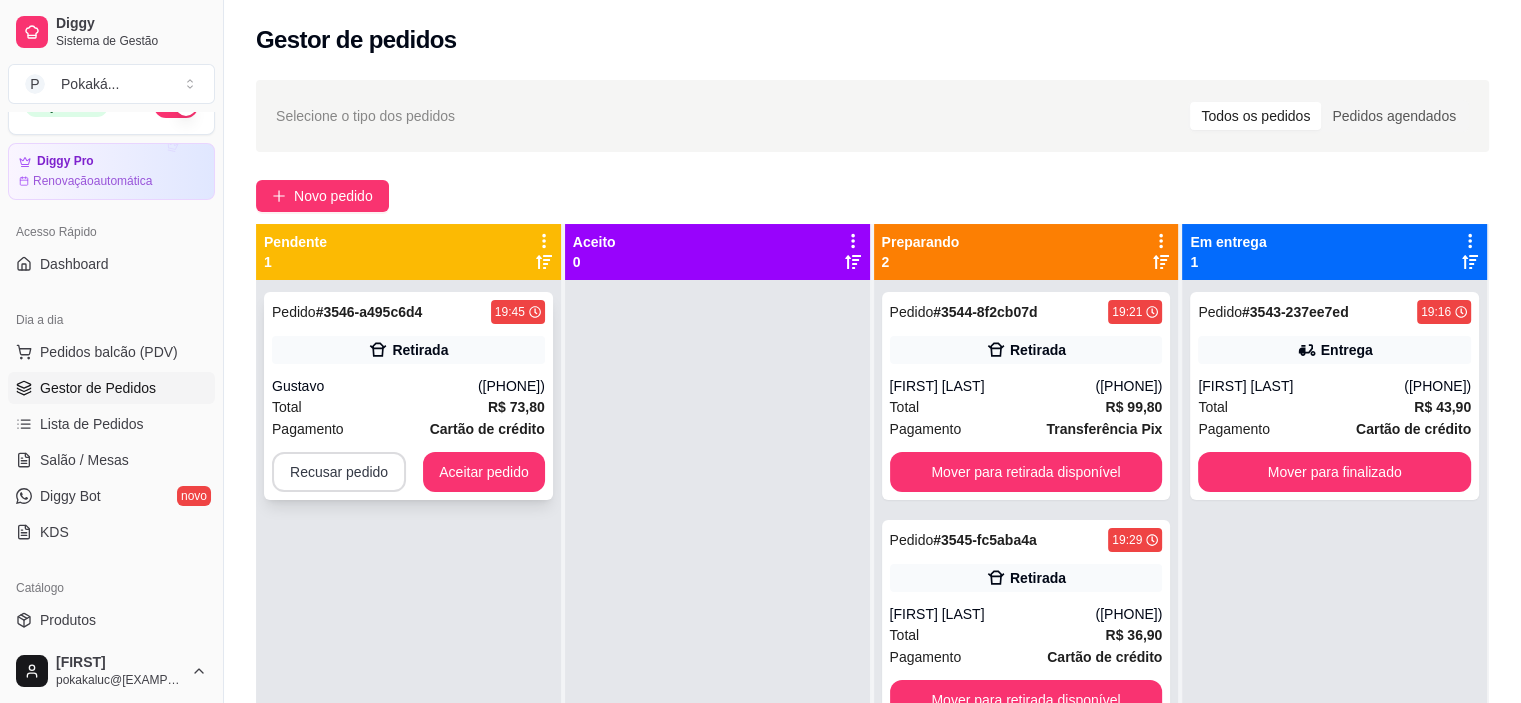 click on "Recusar pedido" at bounding box center [339, 472] 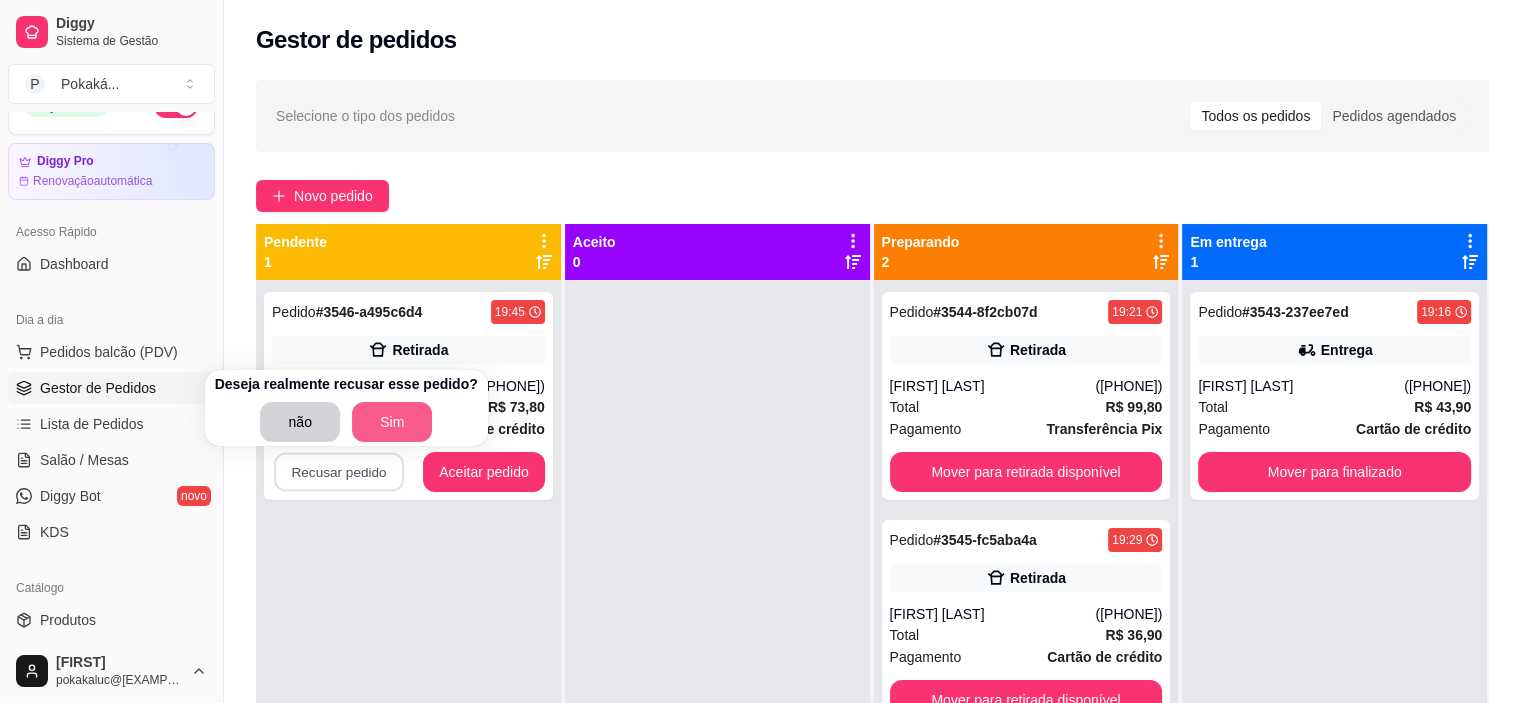 click on "Sim" at bounding box center [392, 422] 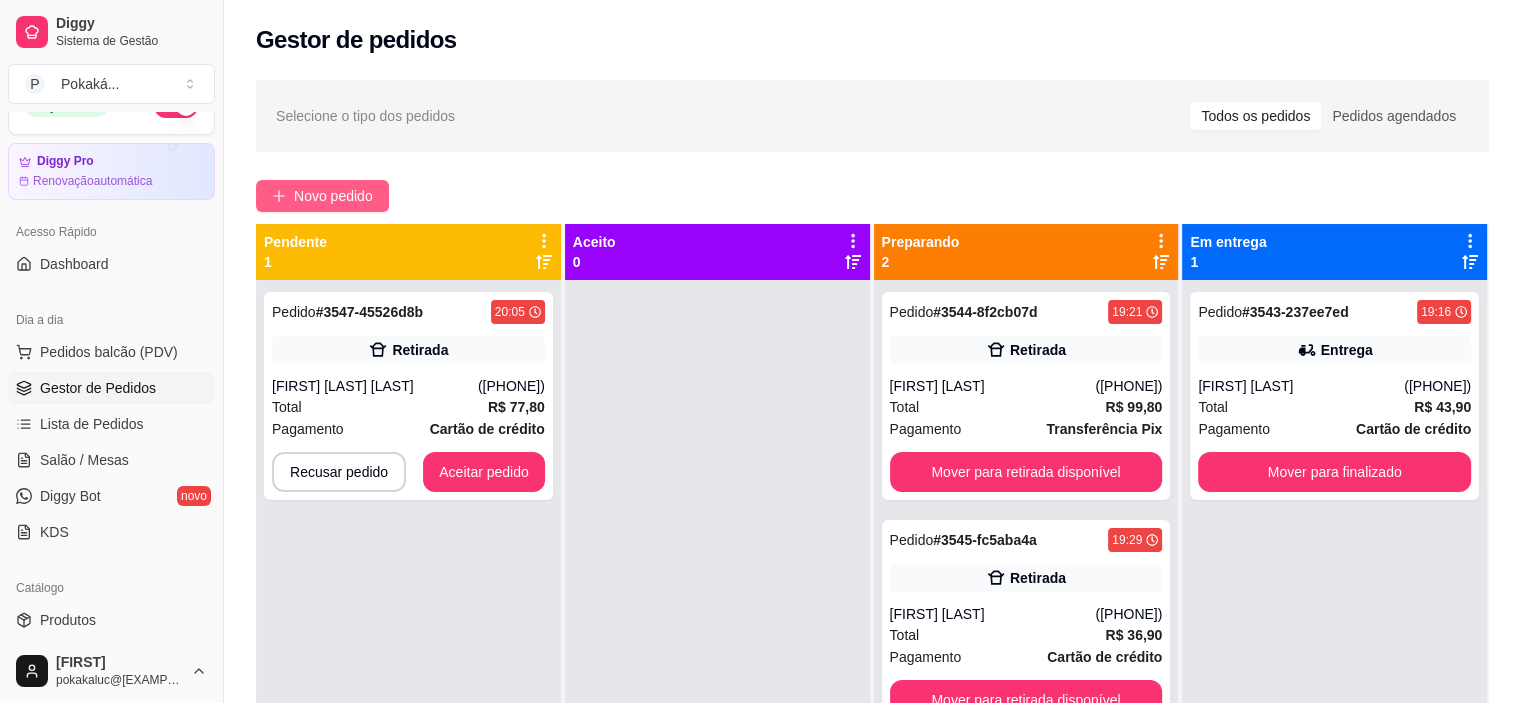 click on "Novo pedido" at bounding box center (333, 196) 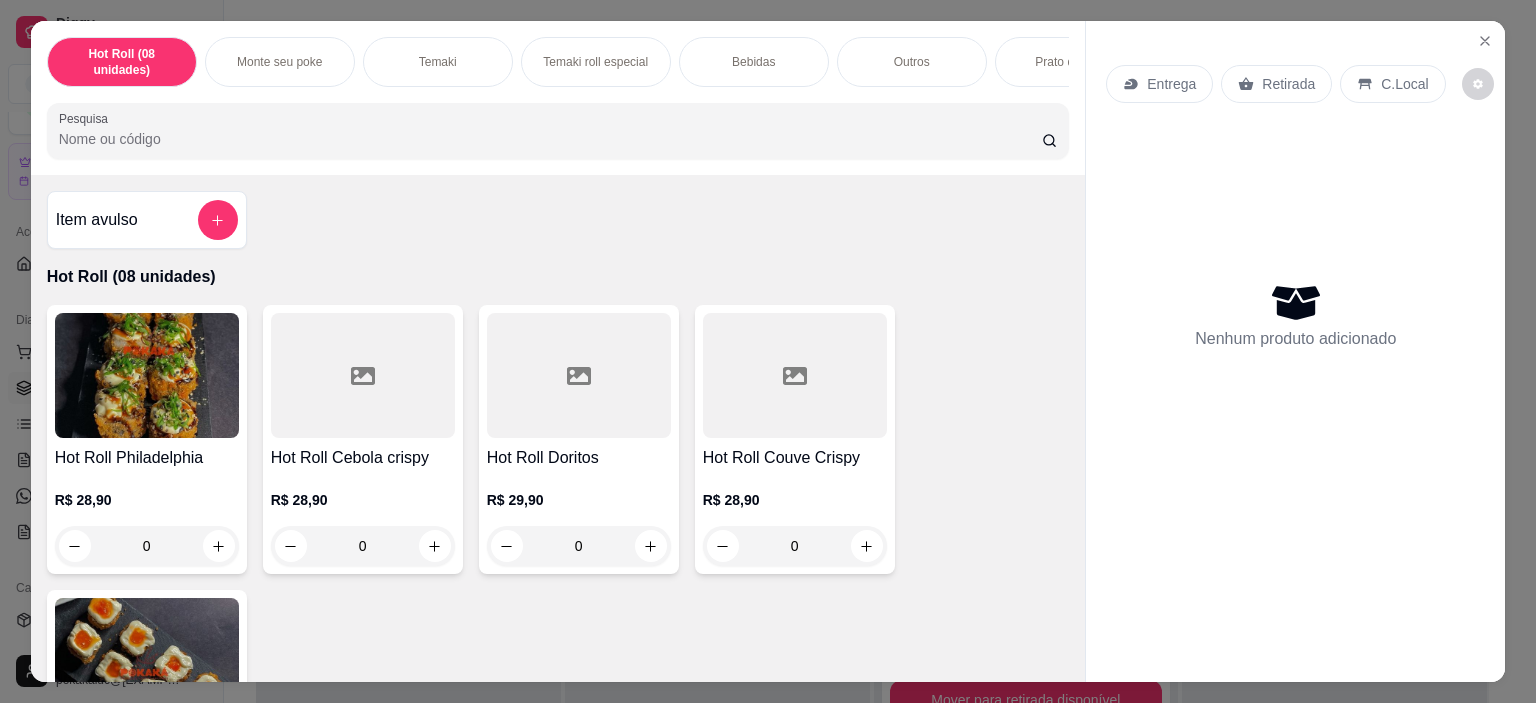 click on "Monte seu poke" at bounding box center [279, 62] 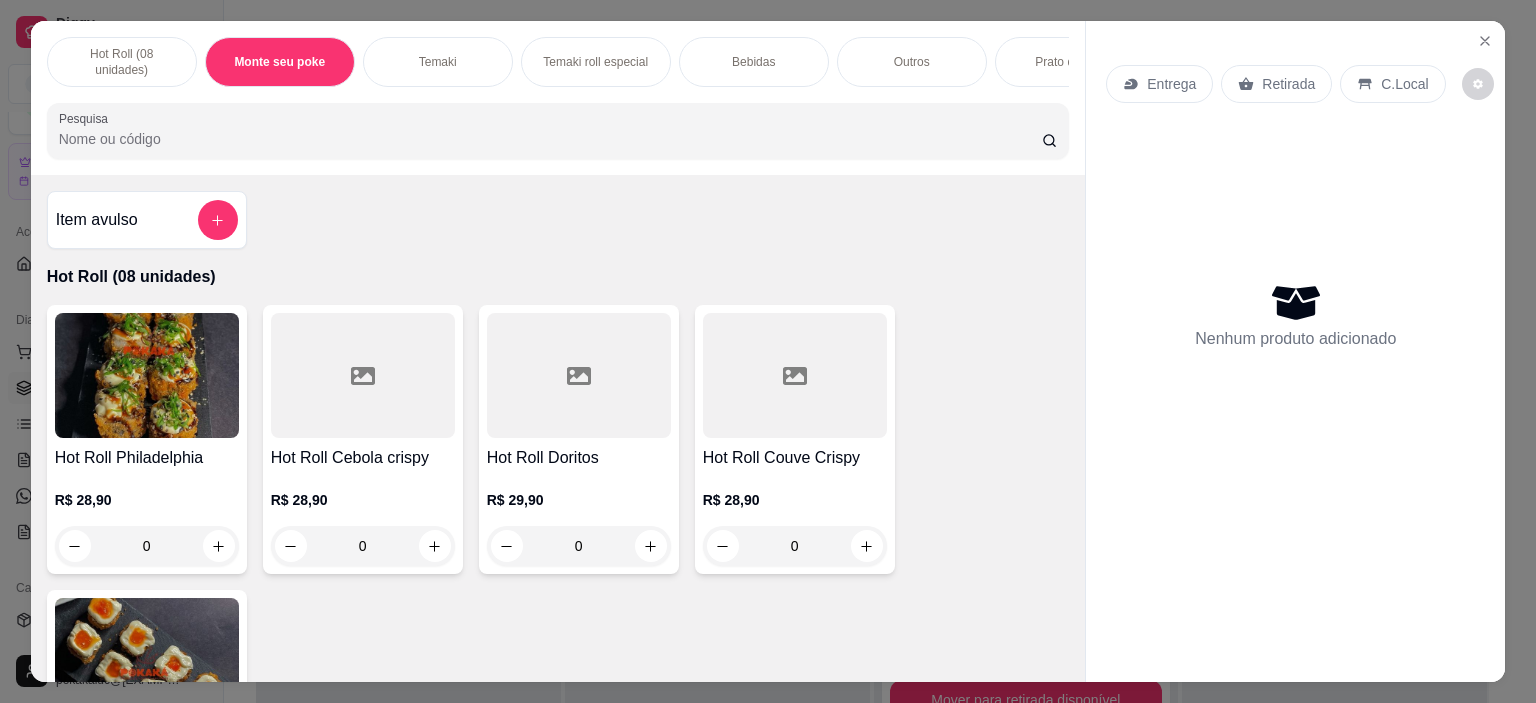 scroll, scrollTop: 700, scrollLeft: 0, axis: vertical 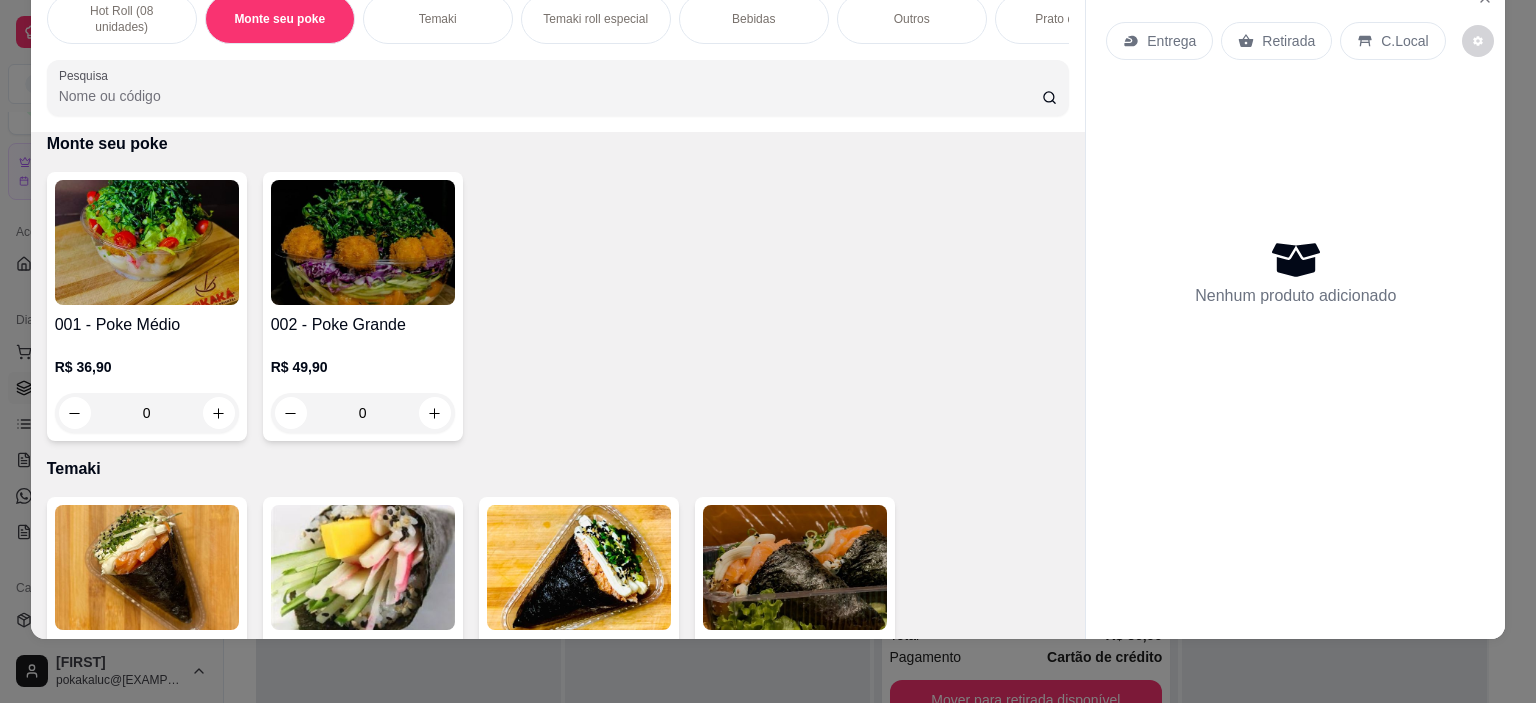 click on "0" at bounding box center (147, 413) 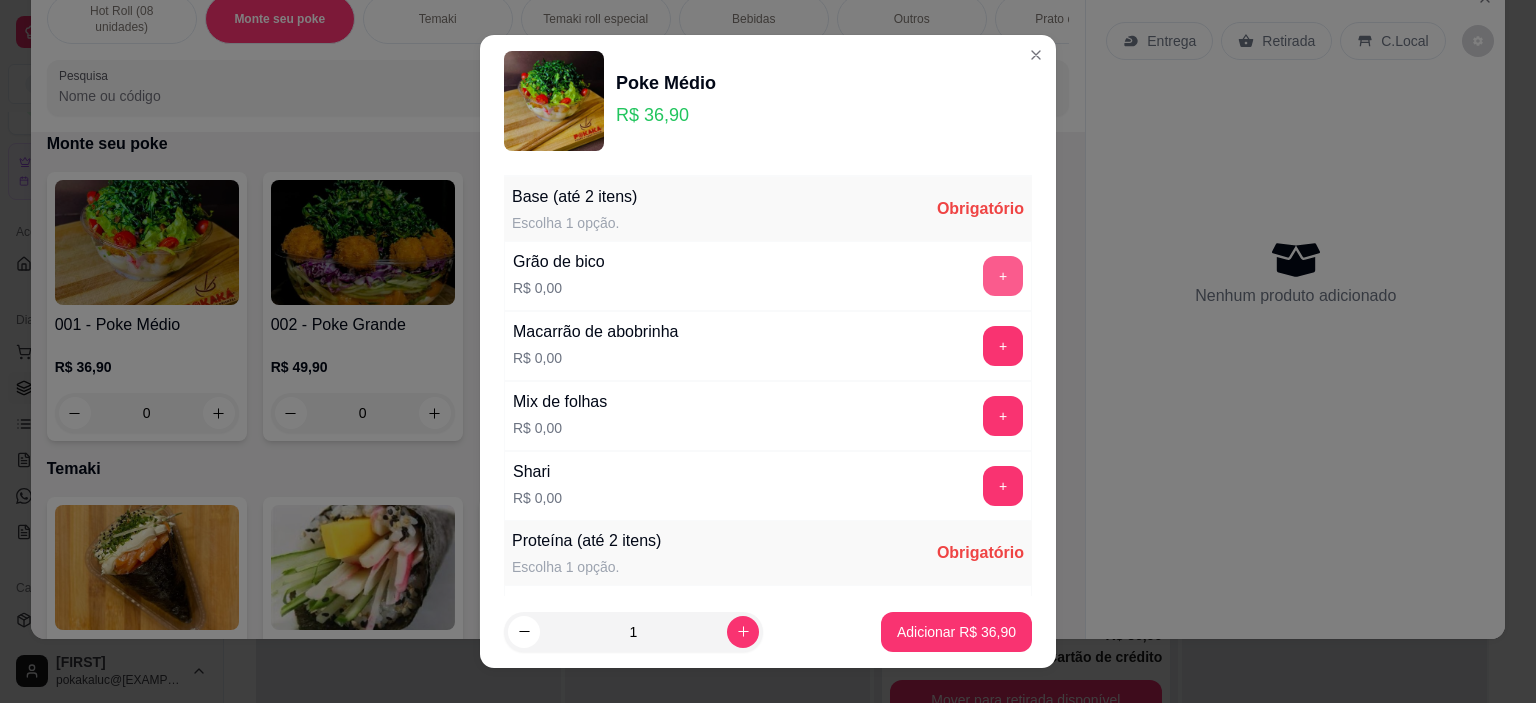 click on "+" at bounding box center (1003, 276) 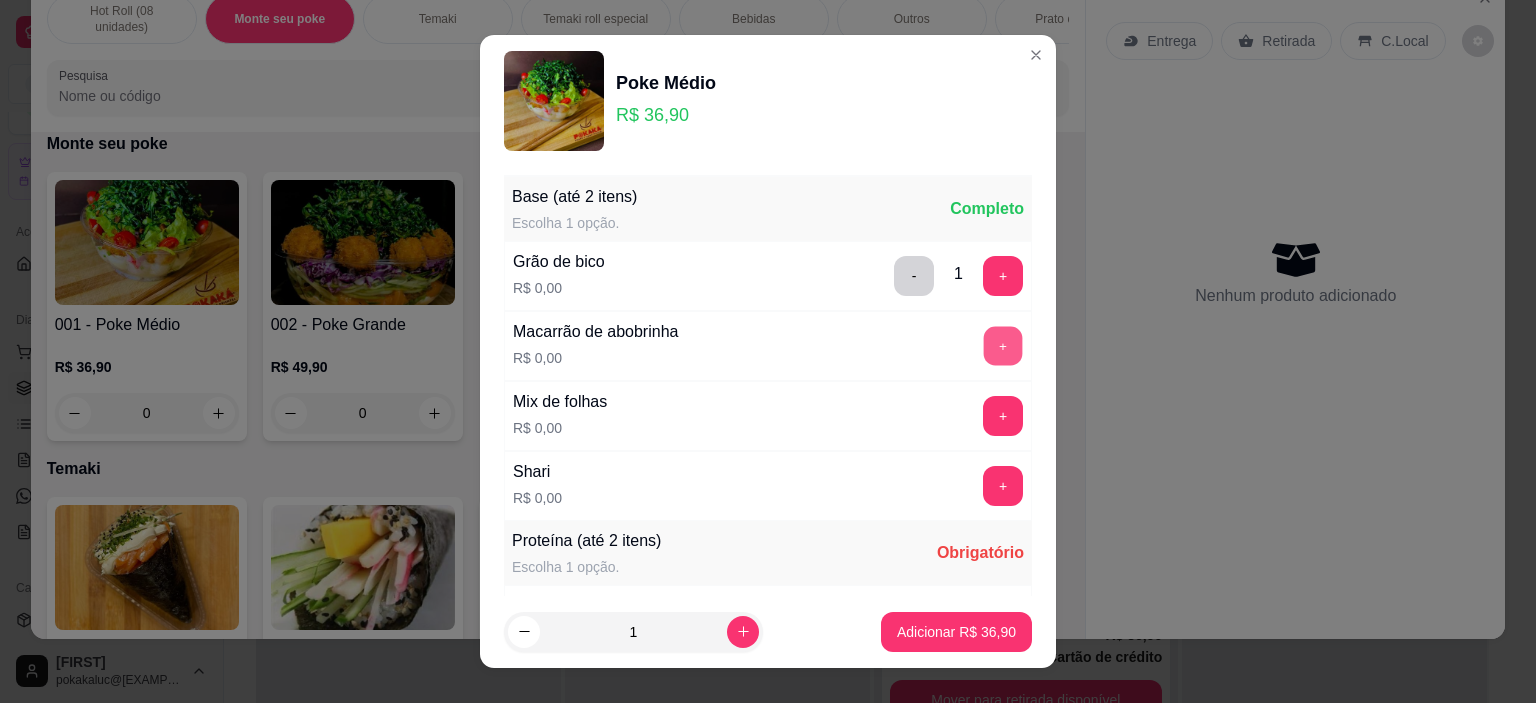 click on "+" at bounding box center [1003, 346] 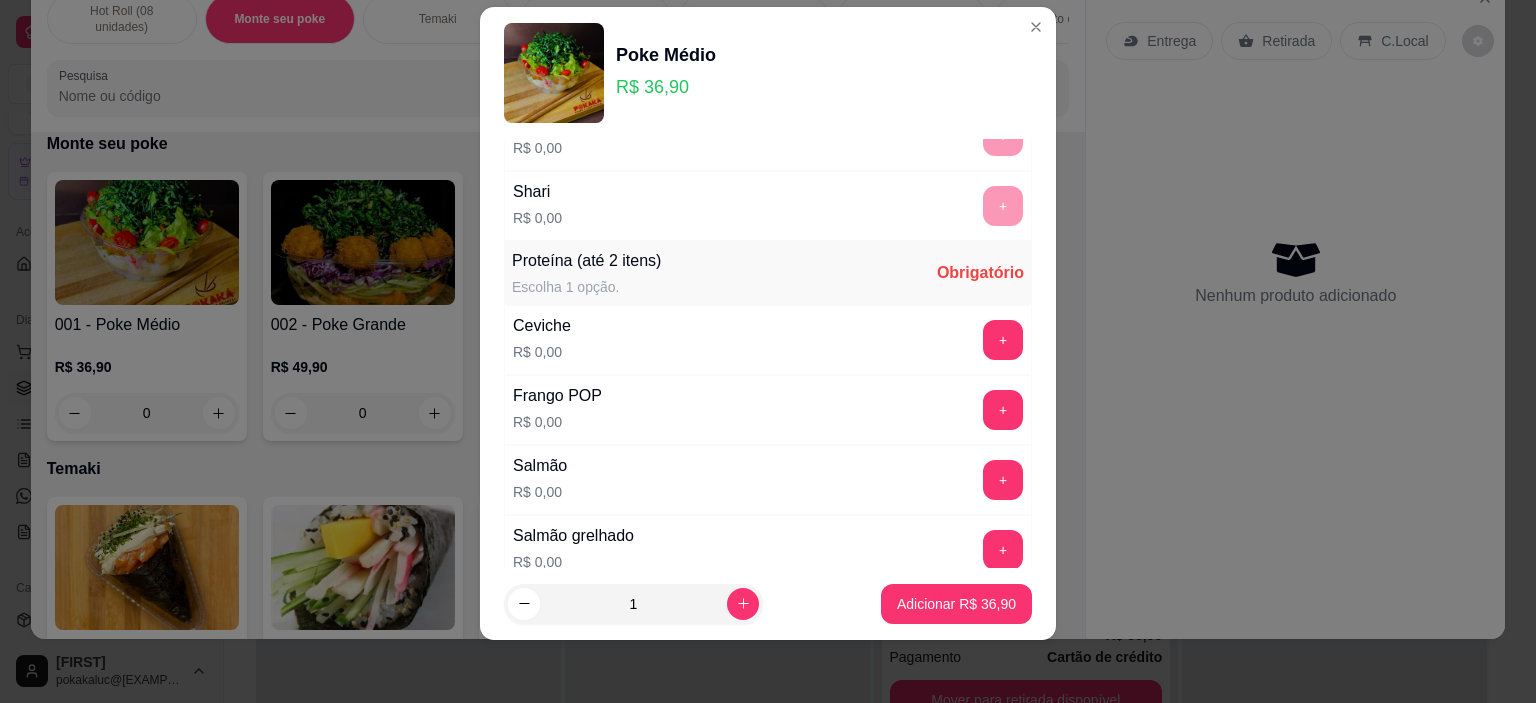 scroll, scrollTop: 352, scrollLeft: 0, axis: vertical 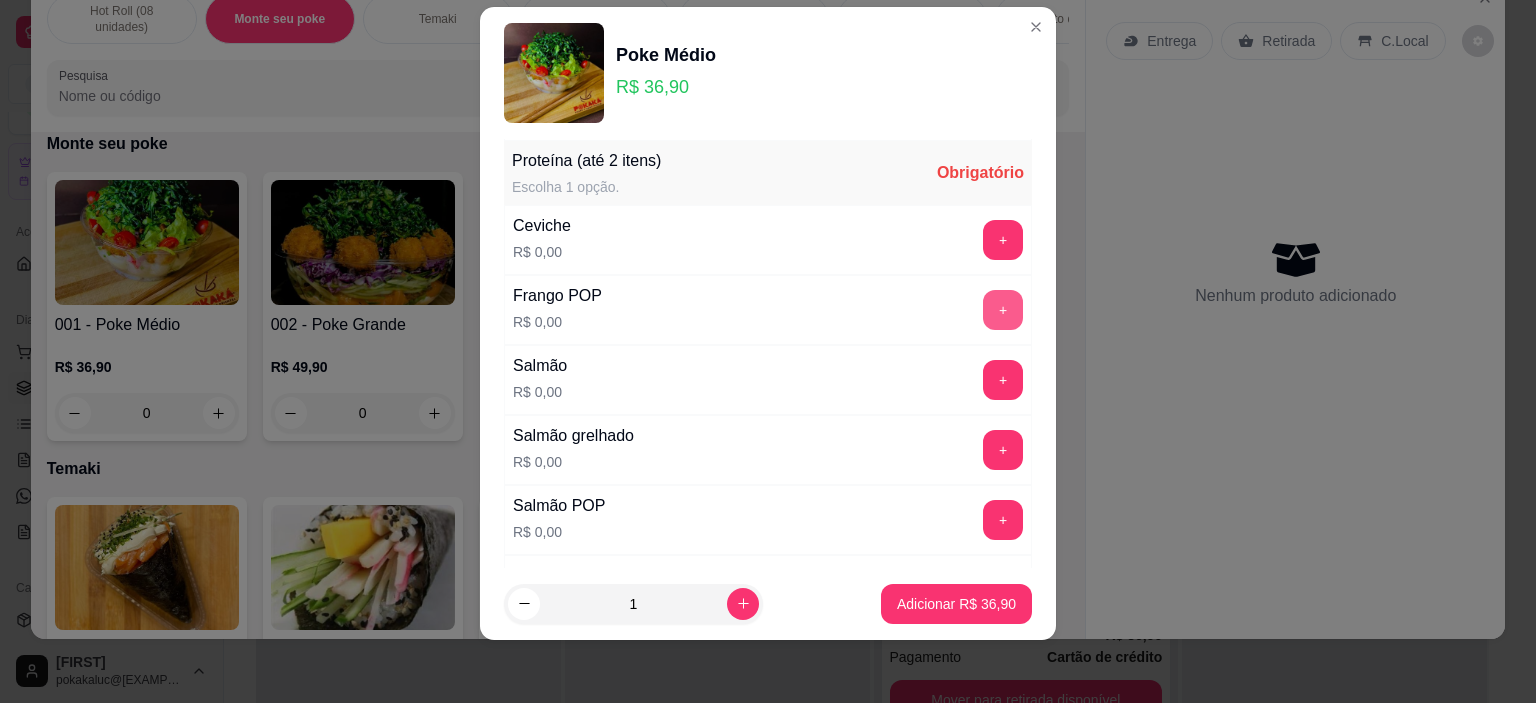 click on "+" at bounding box center [1003, 310] 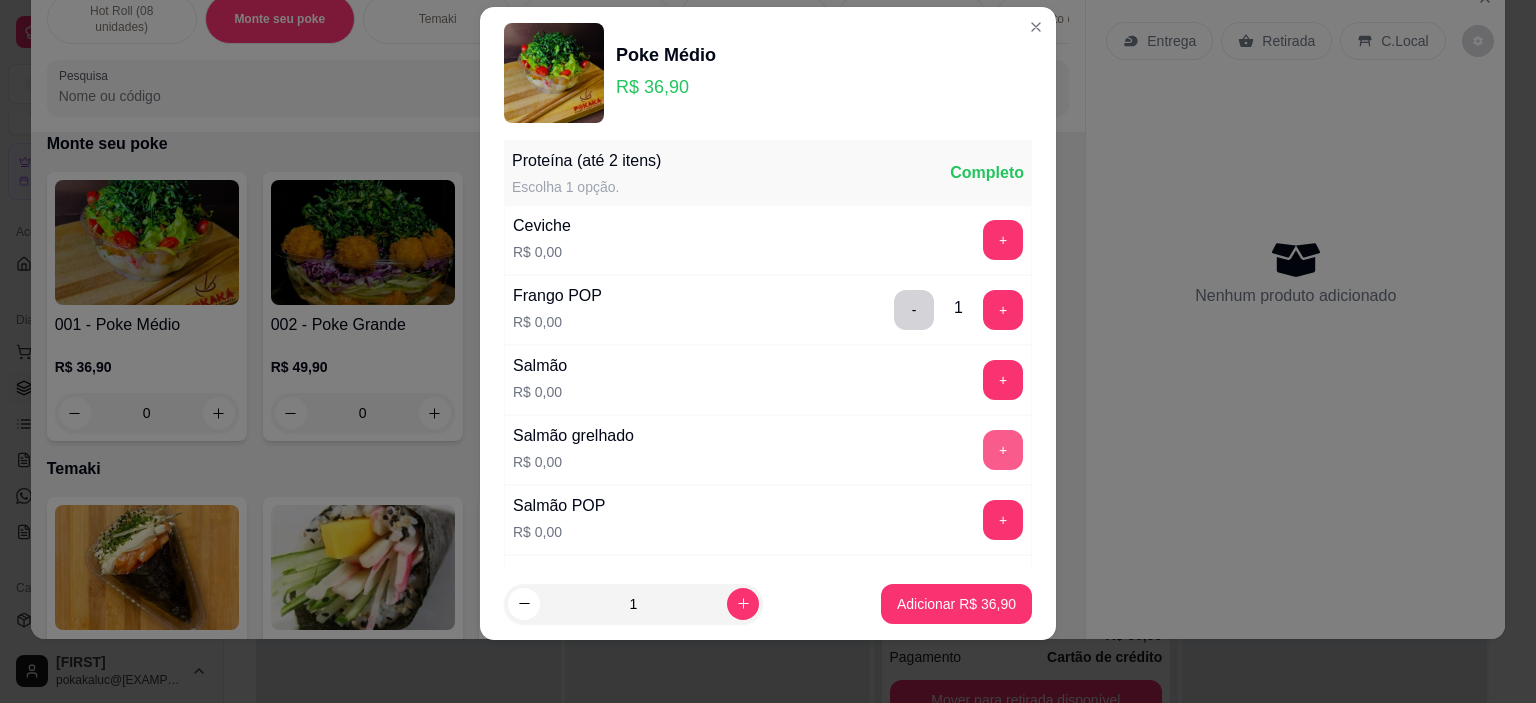 click on "+" at bounding box center (1003, 450) 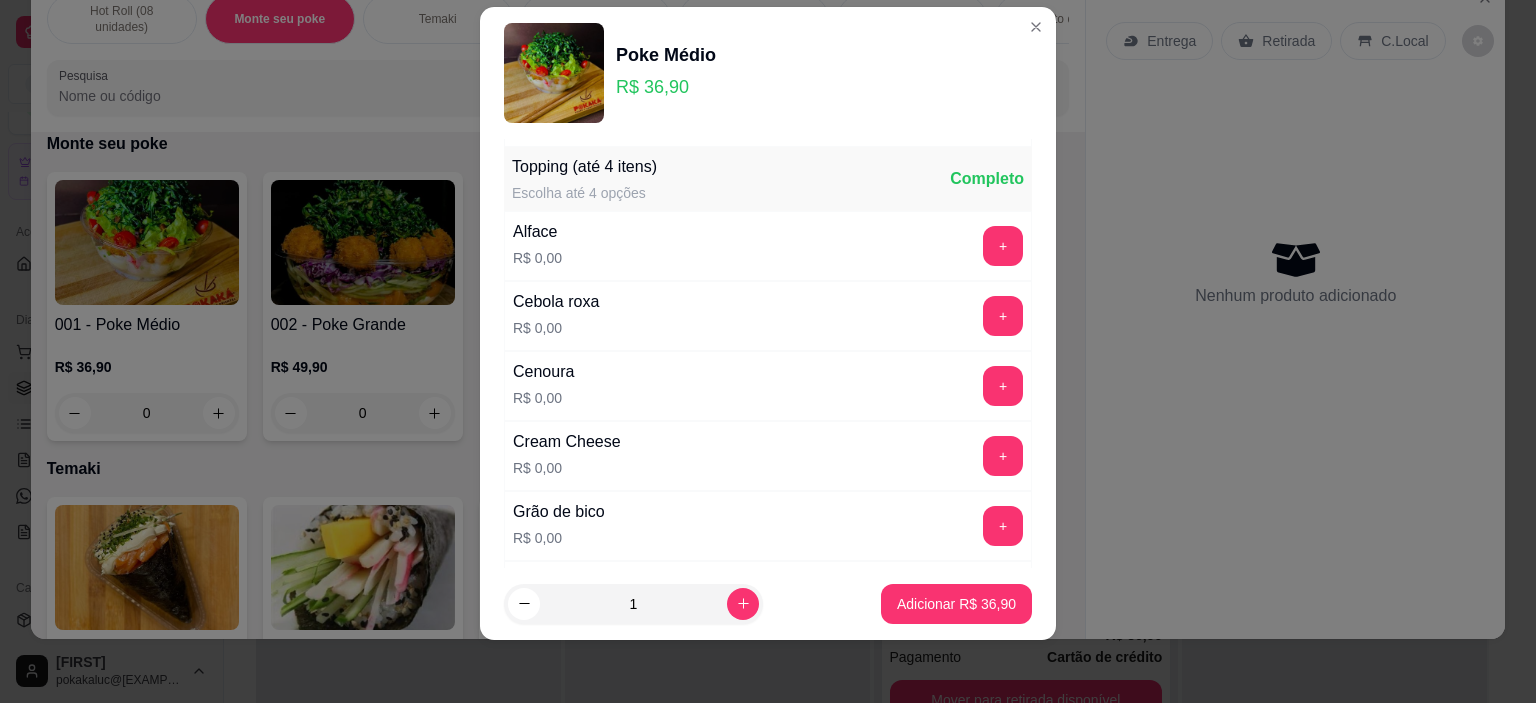 scroll, scrollTop: 1042, scrollLeft: 0, axis: vertical 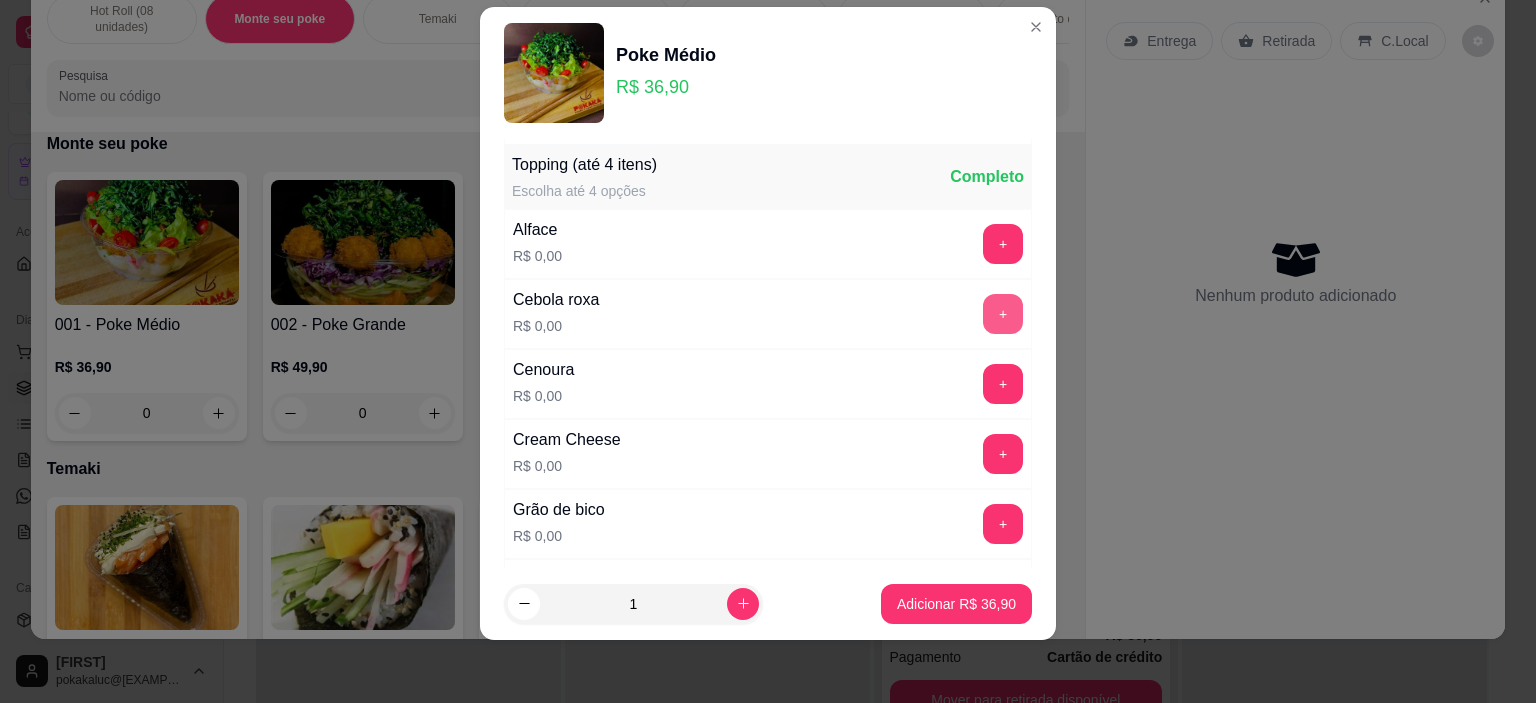 click on "+" at bounding box center [1003, 314] 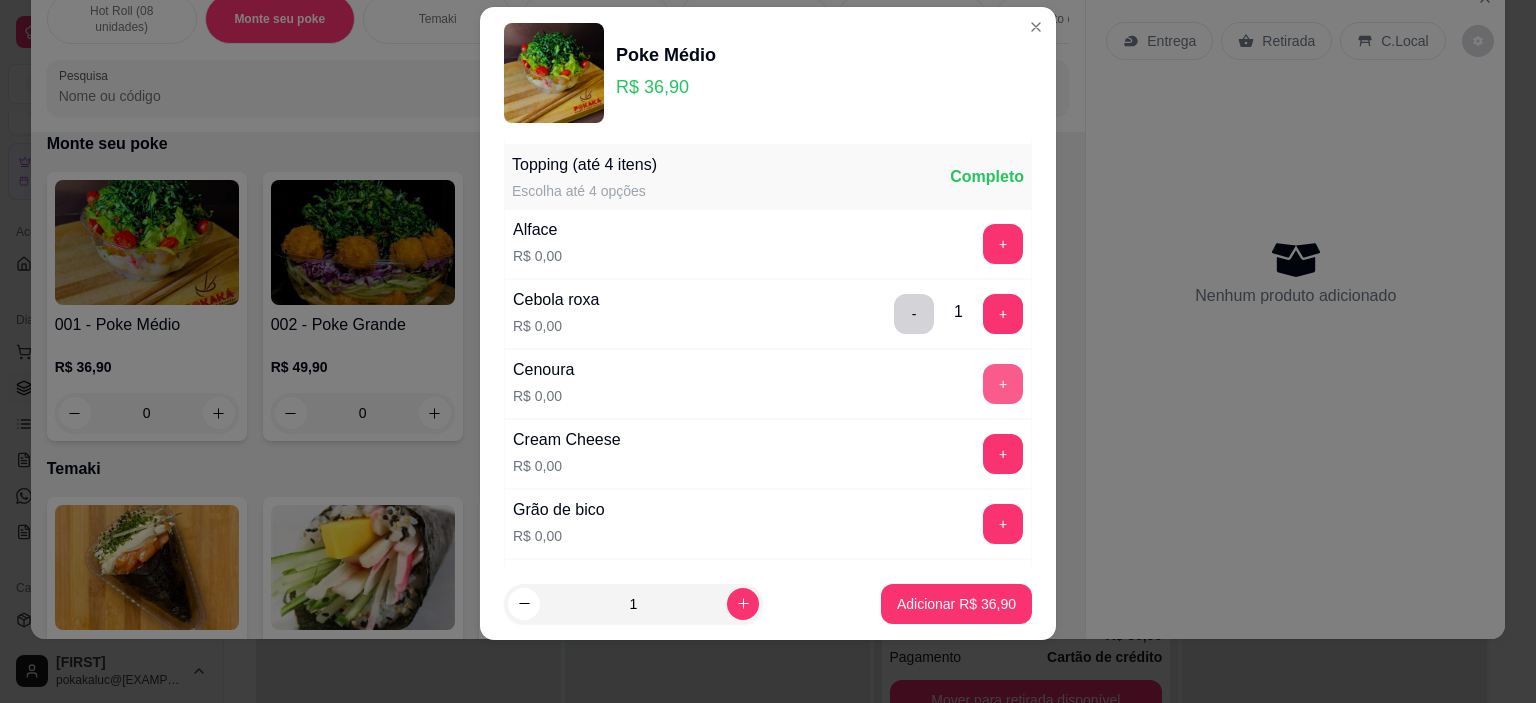 click on "+" at bounding box center (1003, 384) 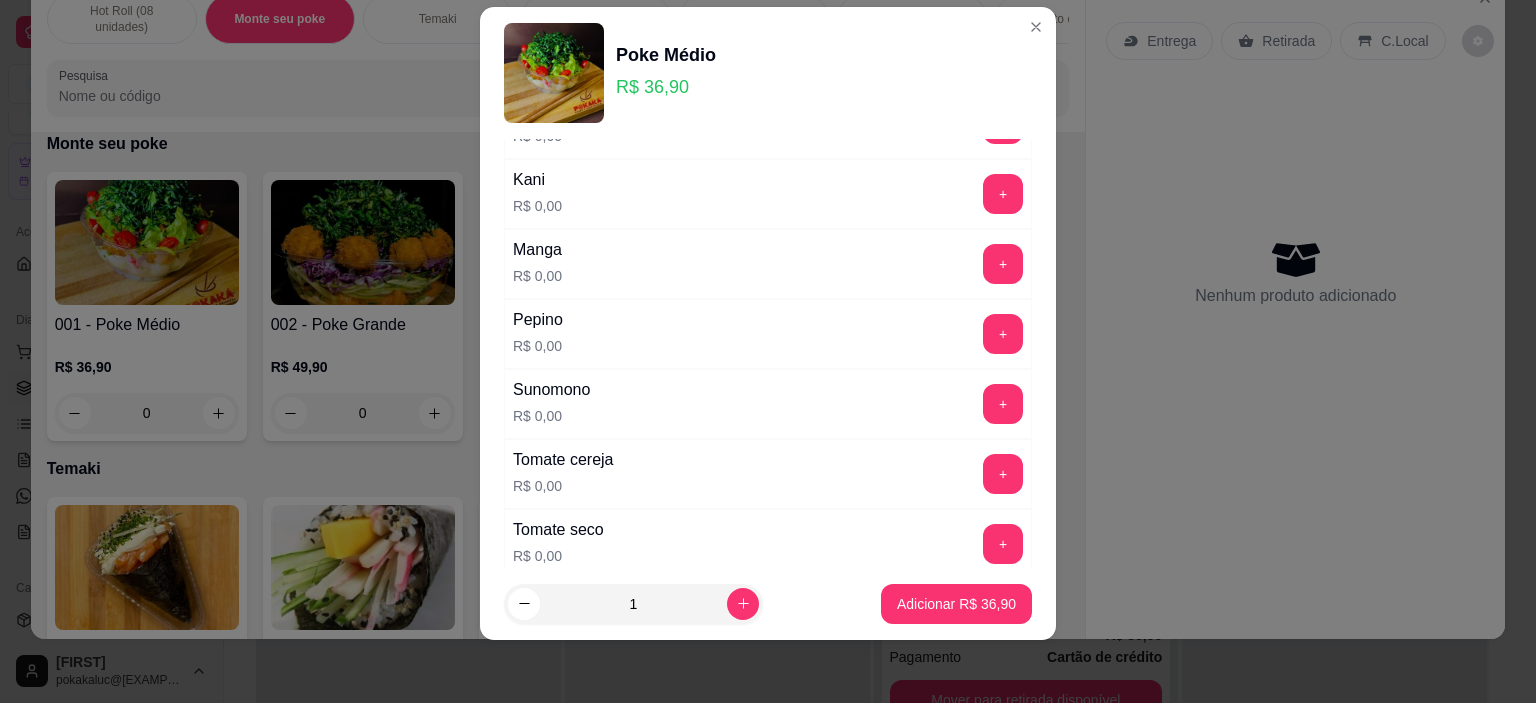 scroll, scrollTop: 1542, scrollLeft: 0, axis: vertical 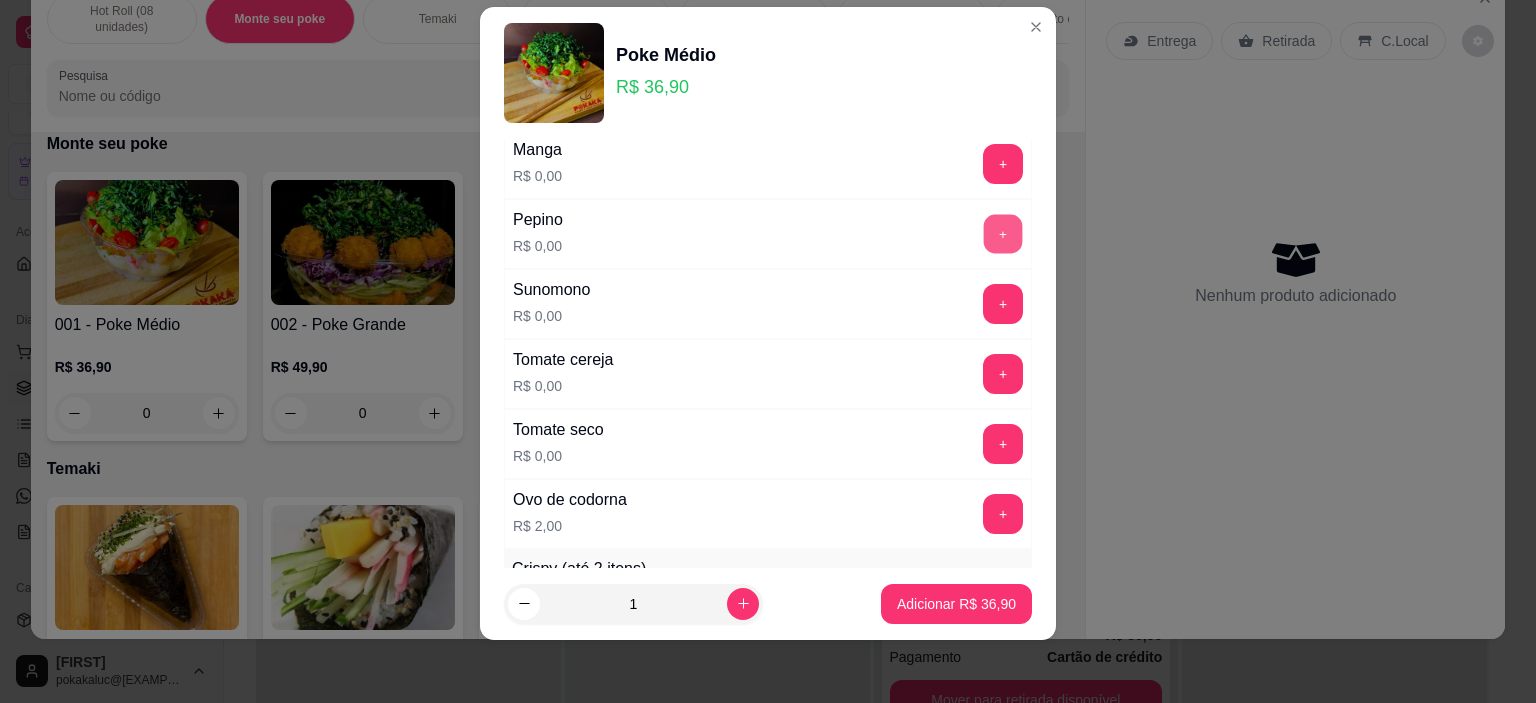click on "+" at bounding box center (1003, 234) 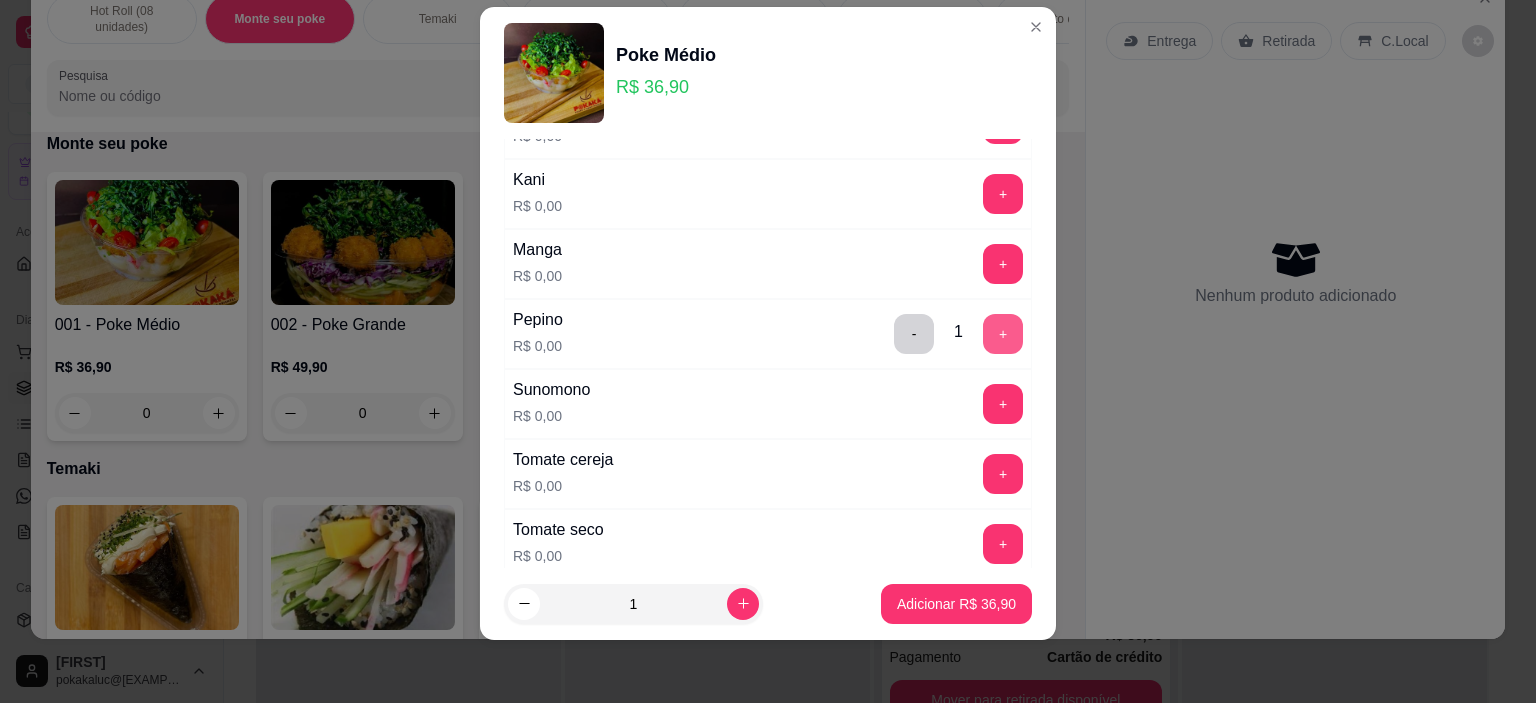 scroll, scrollTop: 1242, scrollLeft: 0, axis: vertical 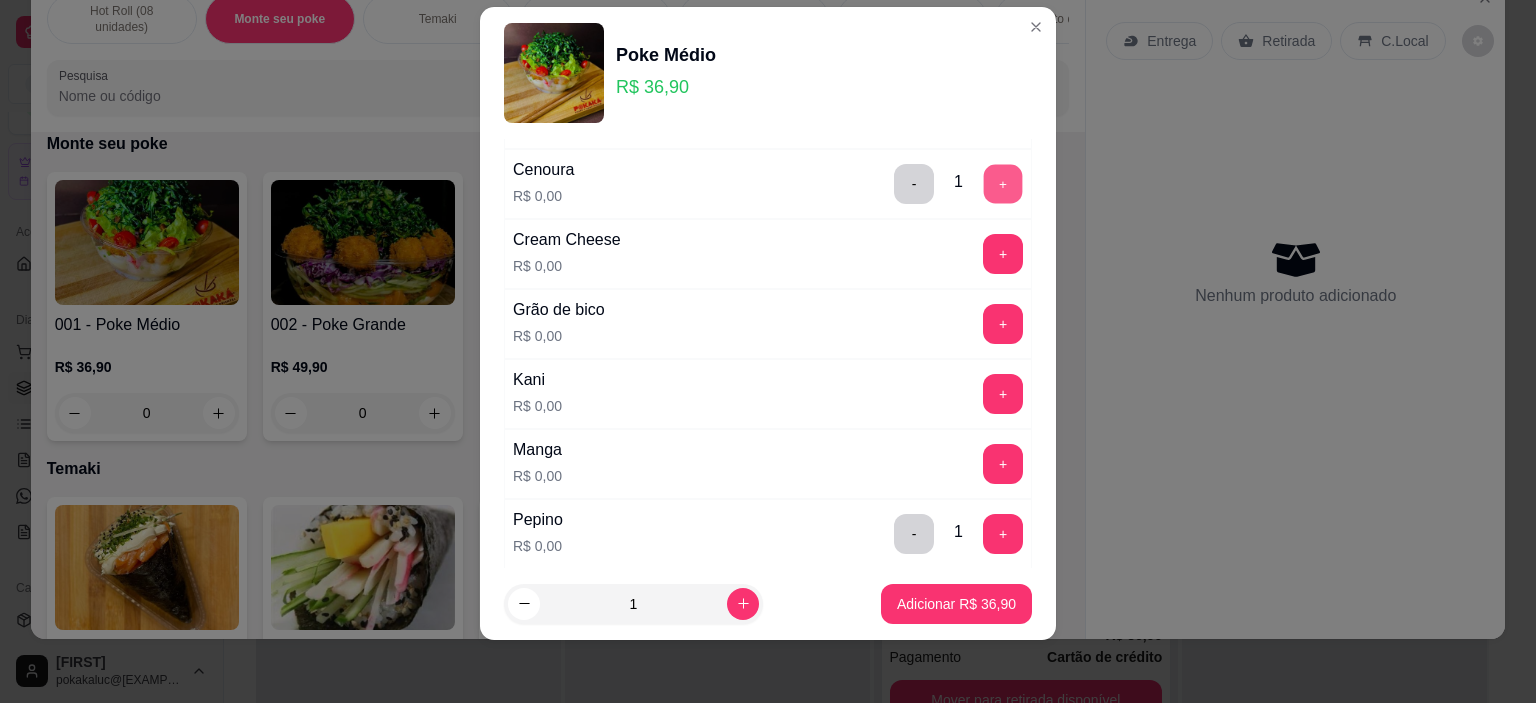 click on "+" at bounding box center (1003, 184) 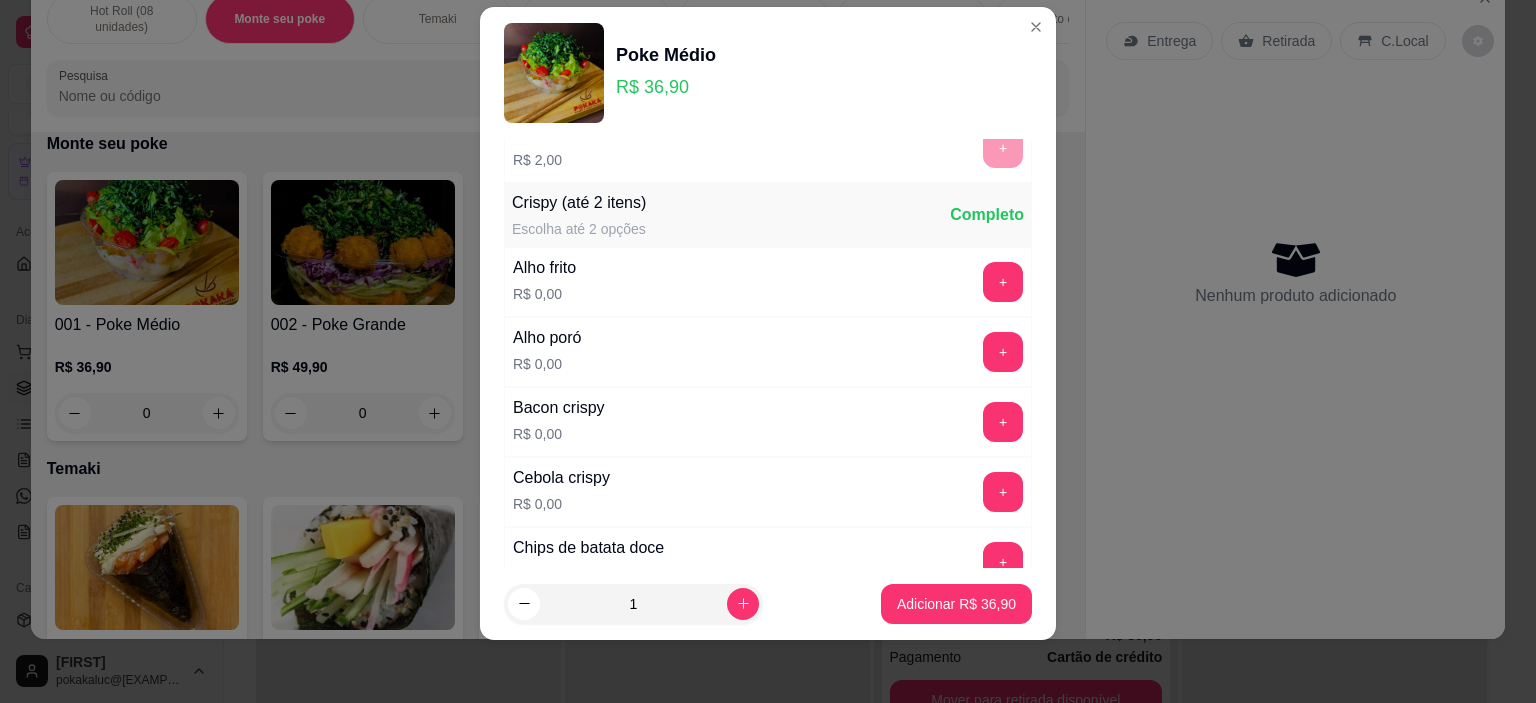 scroll, scrollTop: 1941, scrollLeft: 0, axis: vertical 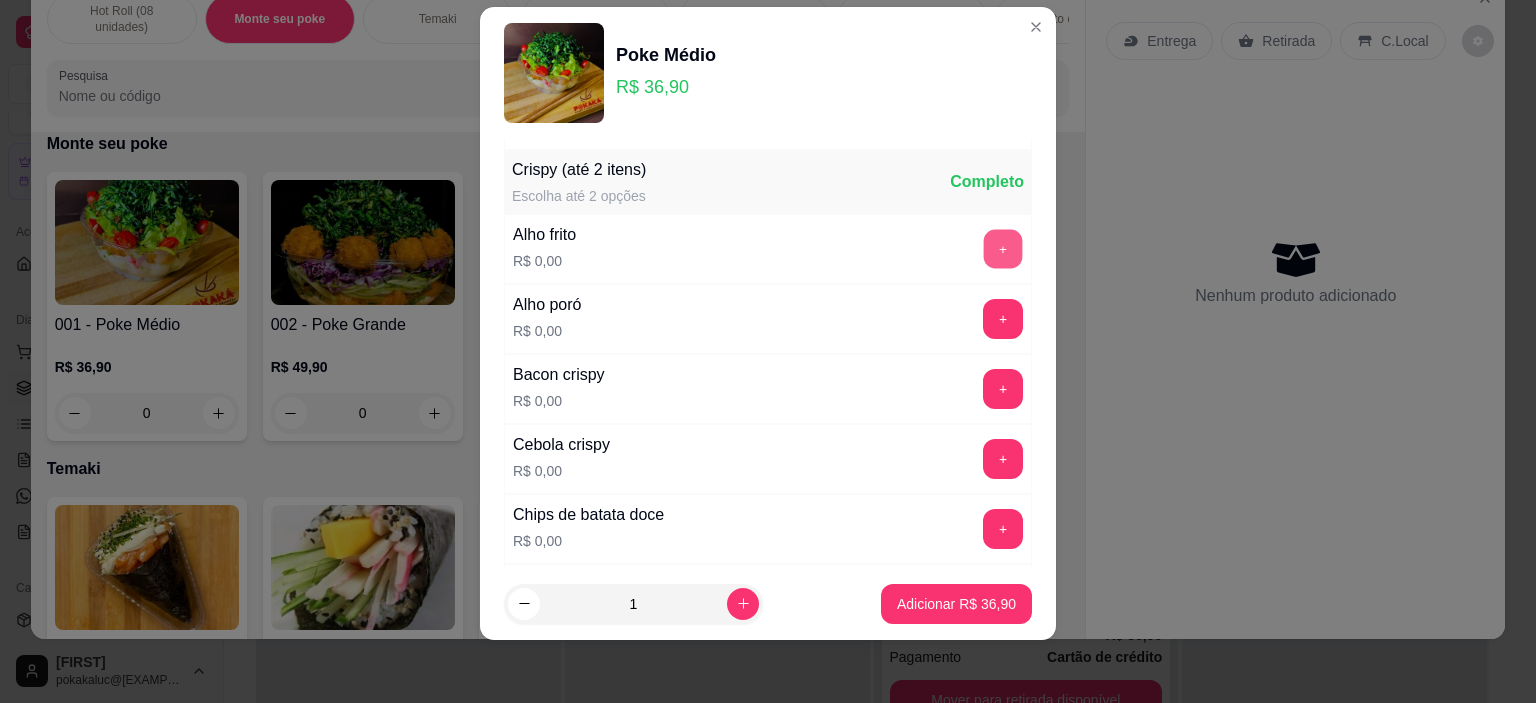 click on "+" at bounding box center [1003, 249] 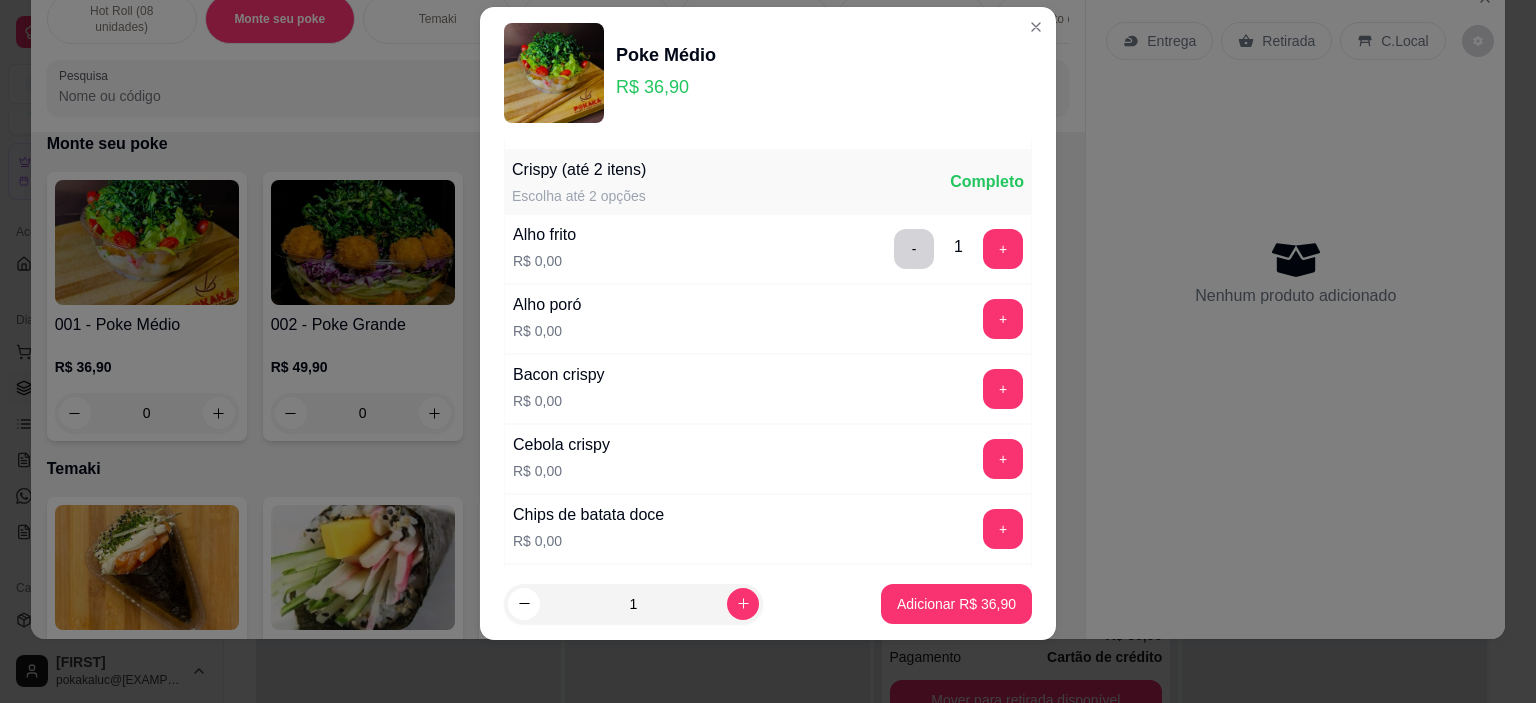 scroll, scrollTop: 2041, scrollLeft: 0, axis: vertical 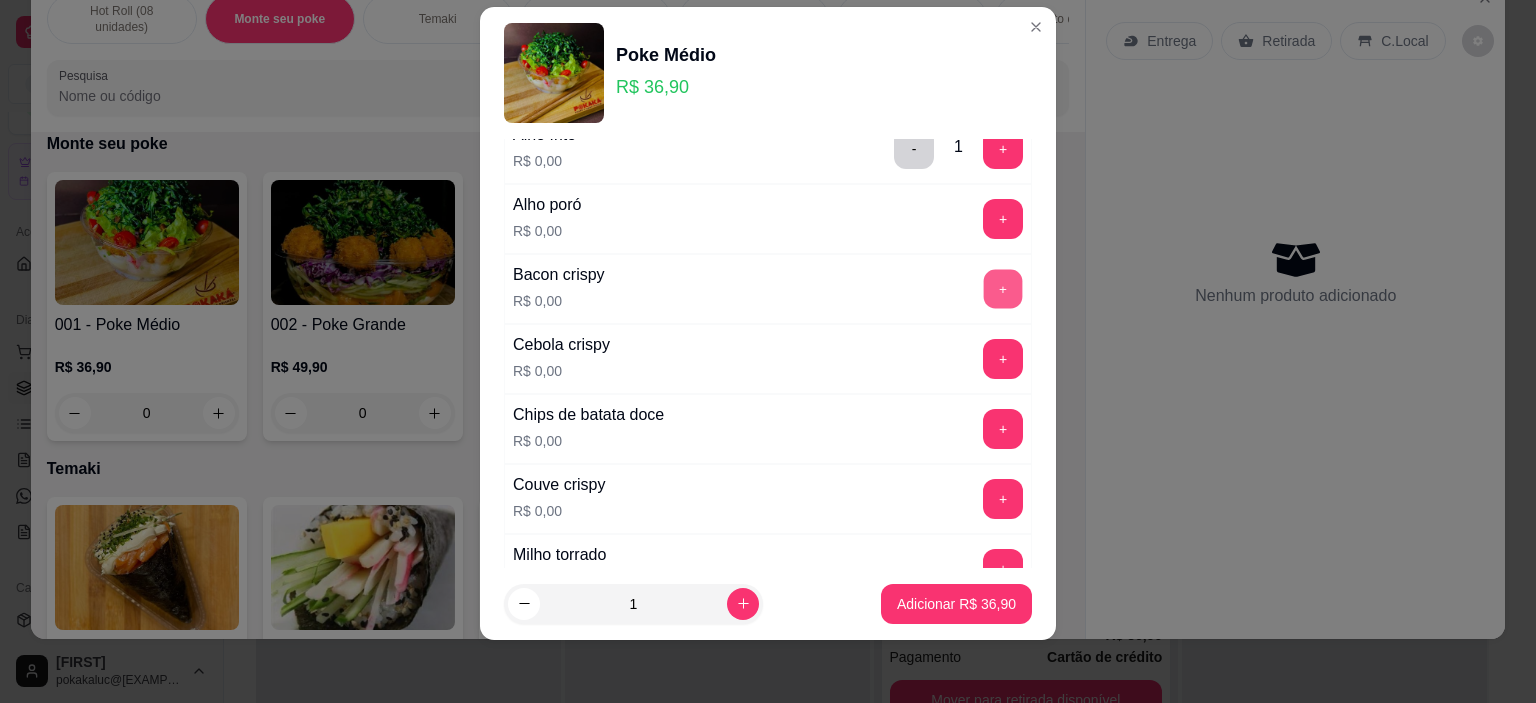 click on "+" at bounding box center [1003, 289] 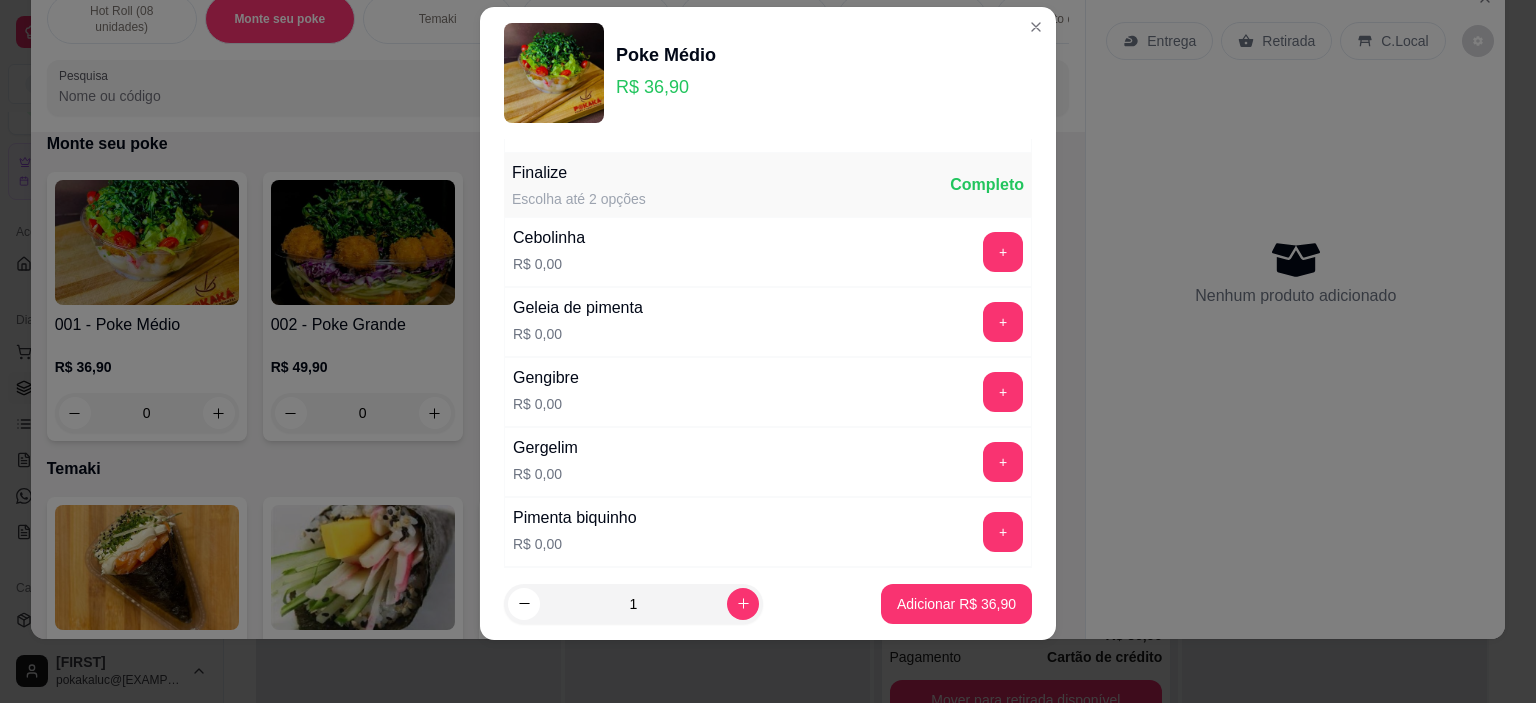 scroll, scrollTop: 2732, scrollLeft: 0, axis: vertical 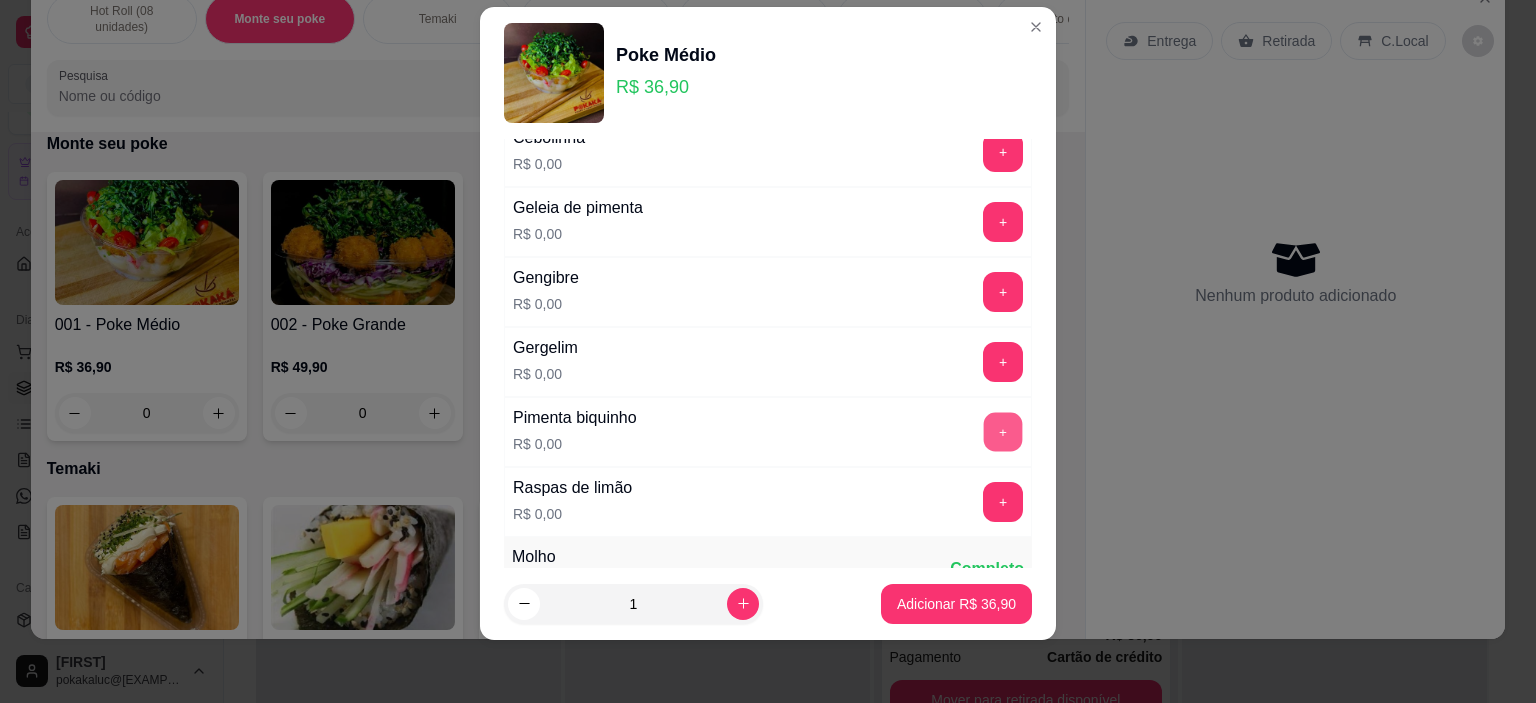 click on "+" at bounding box center (1003, 432) 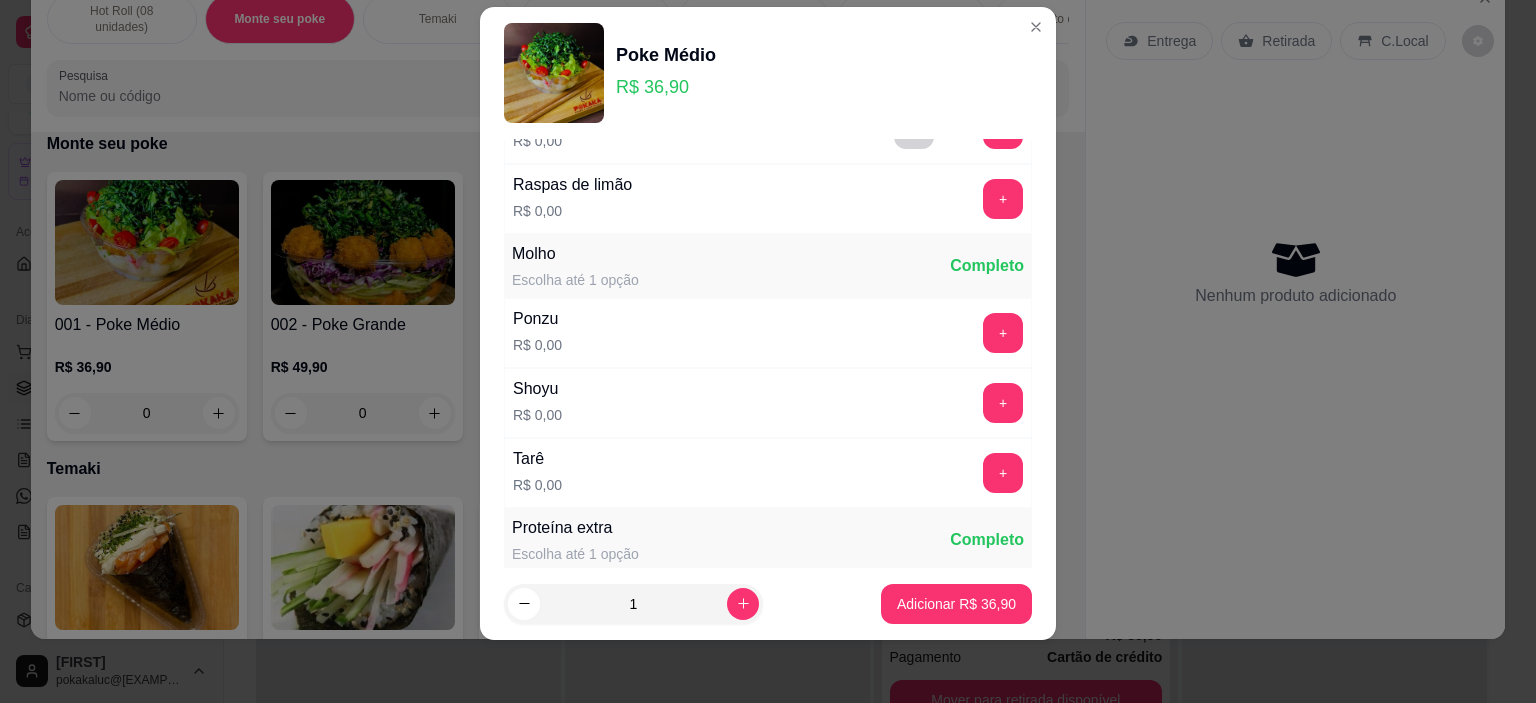 scroll, scrollTop: 3032, scrollLeft: 0, axis: vertical 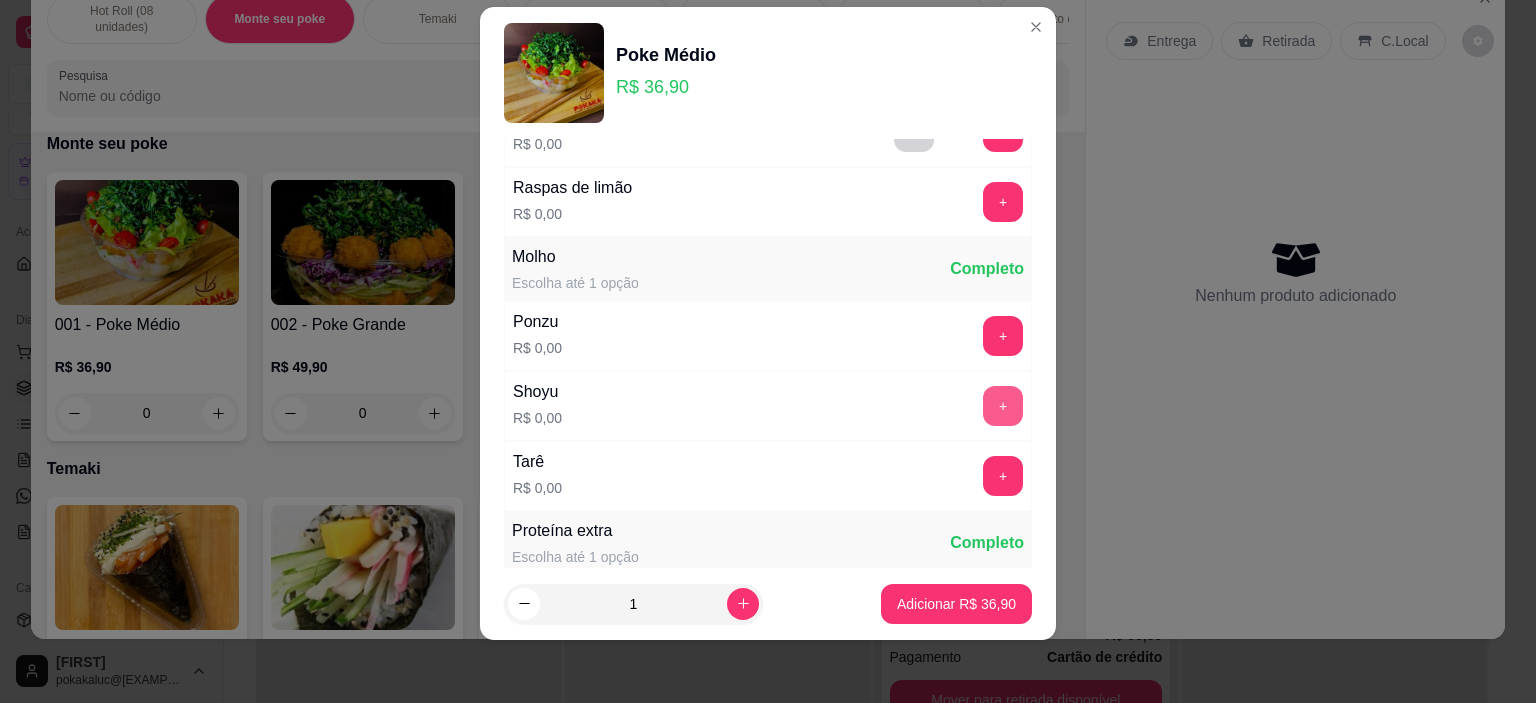 click on "+" at bounding box center [1003, 406] 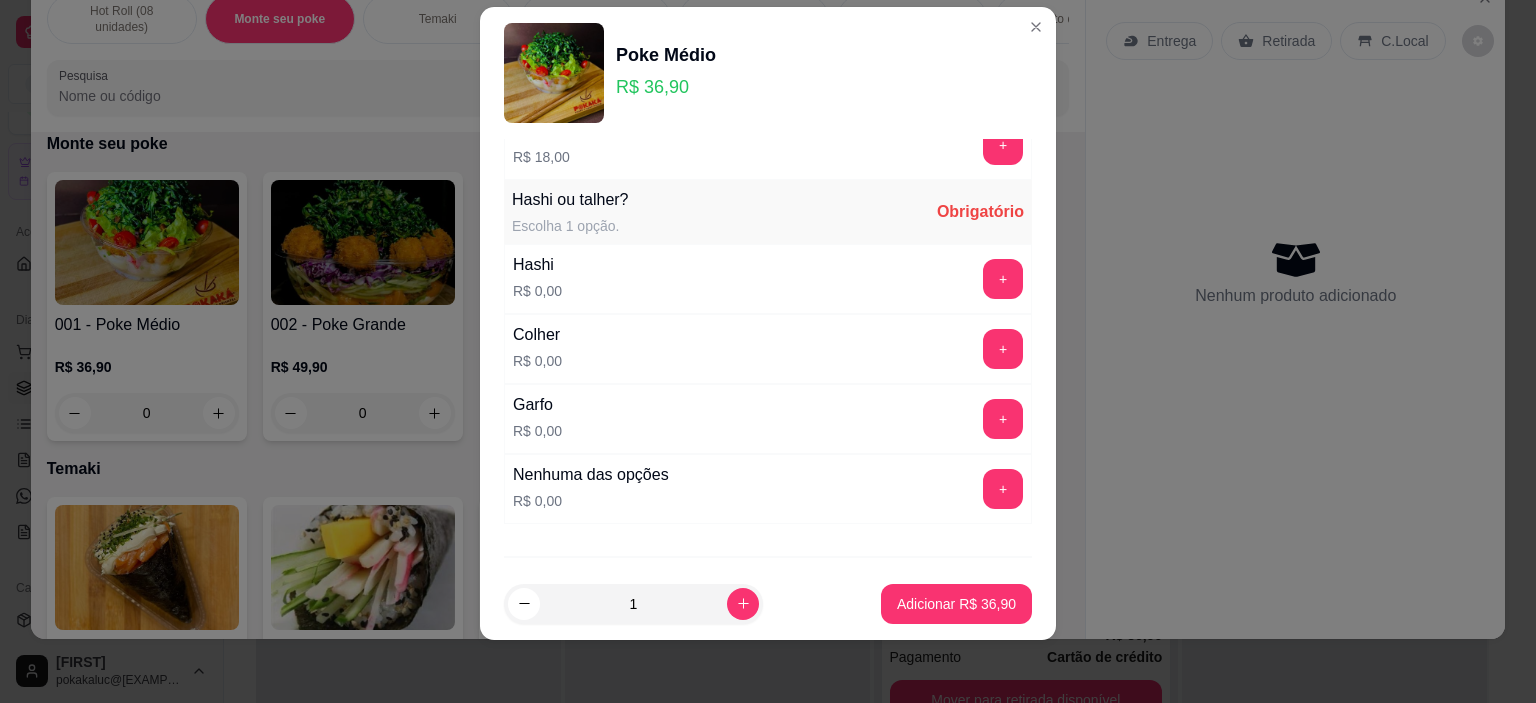 scroll, scrollTop: 4032, scrollLeft: 0, axis: vertical 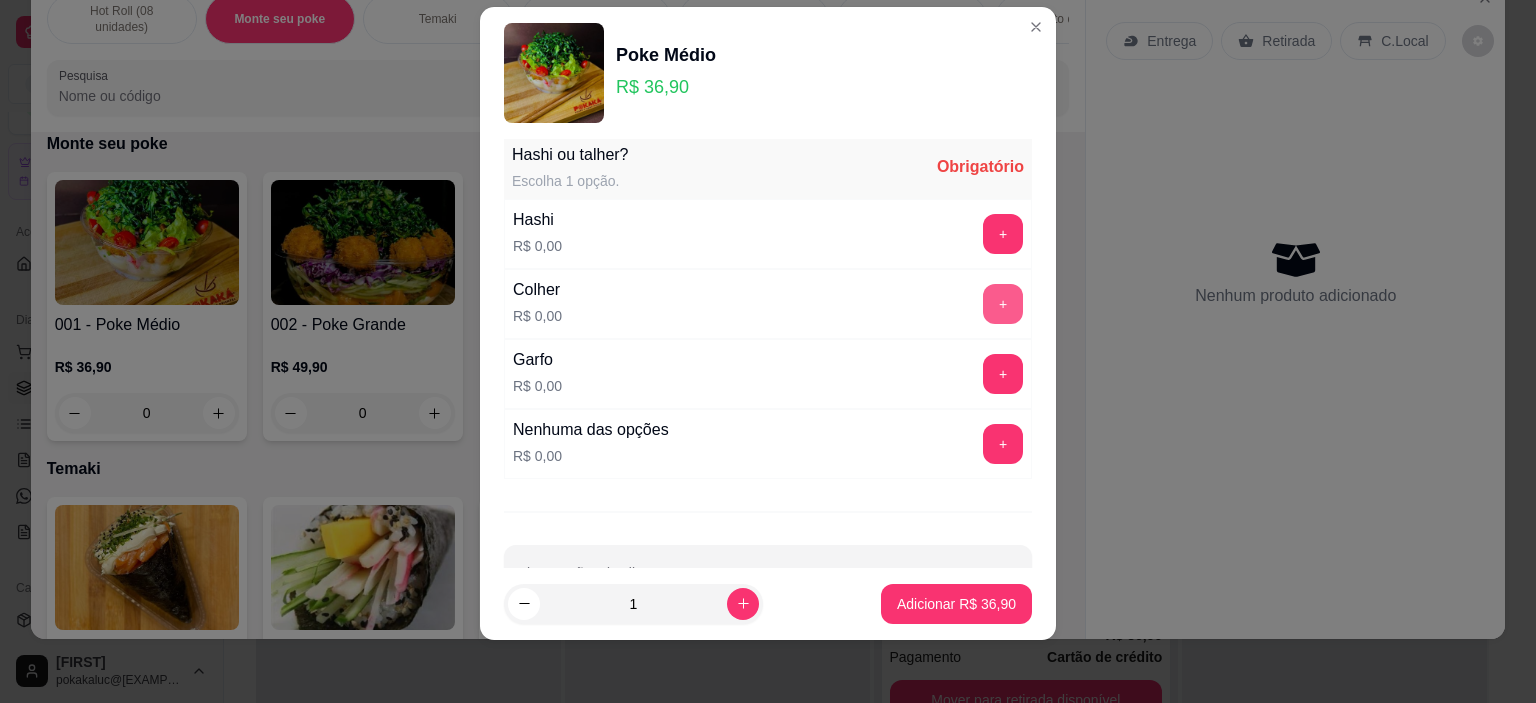 click on "+" at bounding box center (1003, 304) 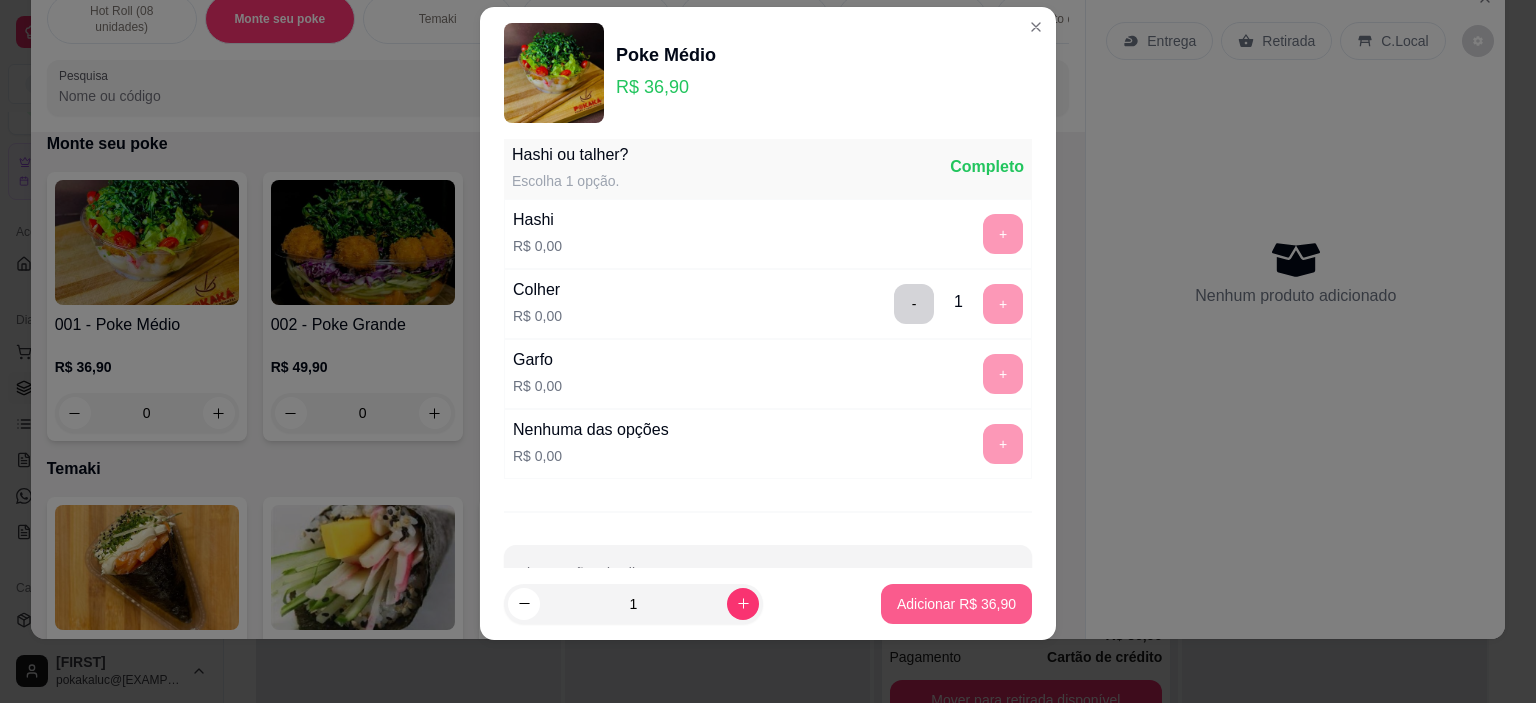 click on "Adicionar   R$ 36,90" at bounding box center (956, 604) 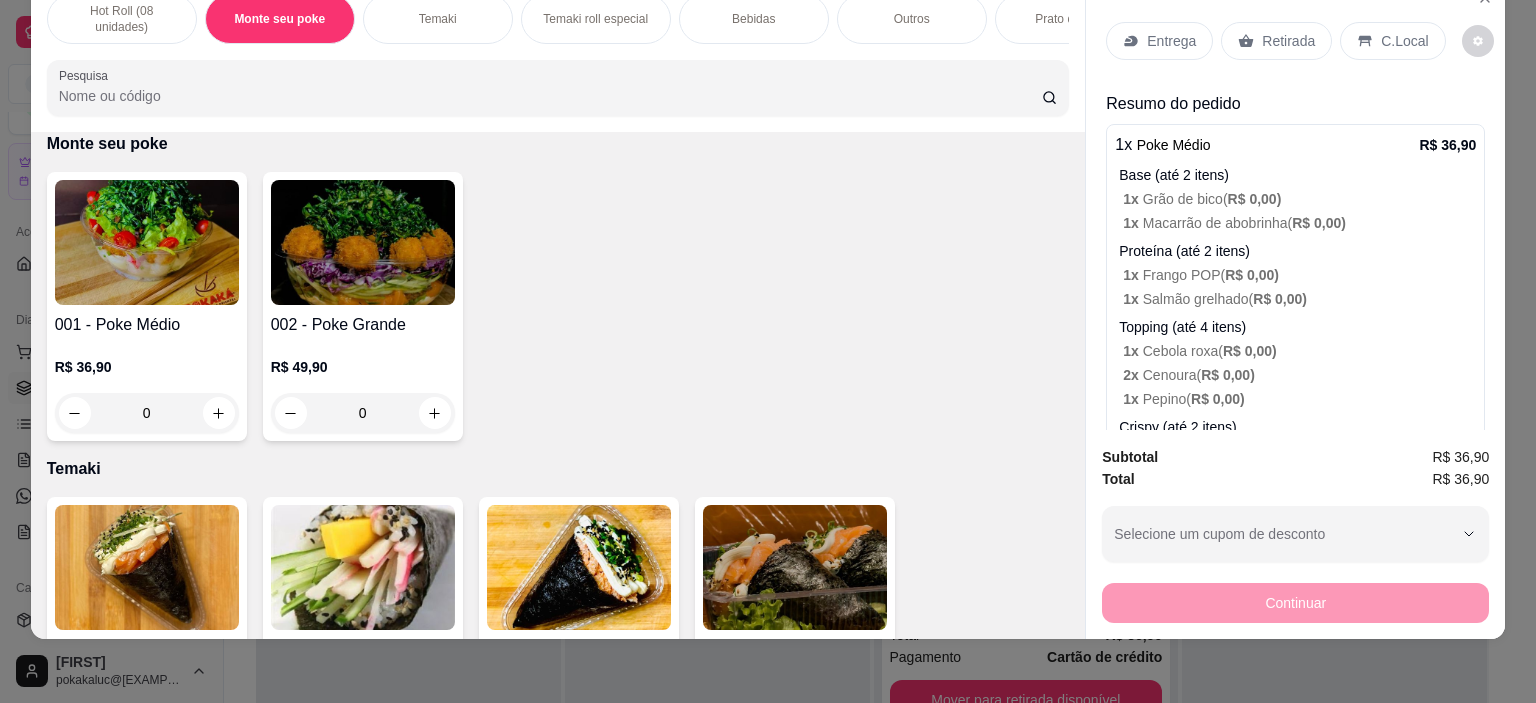 click on "0" at bounding box center (147, 413) 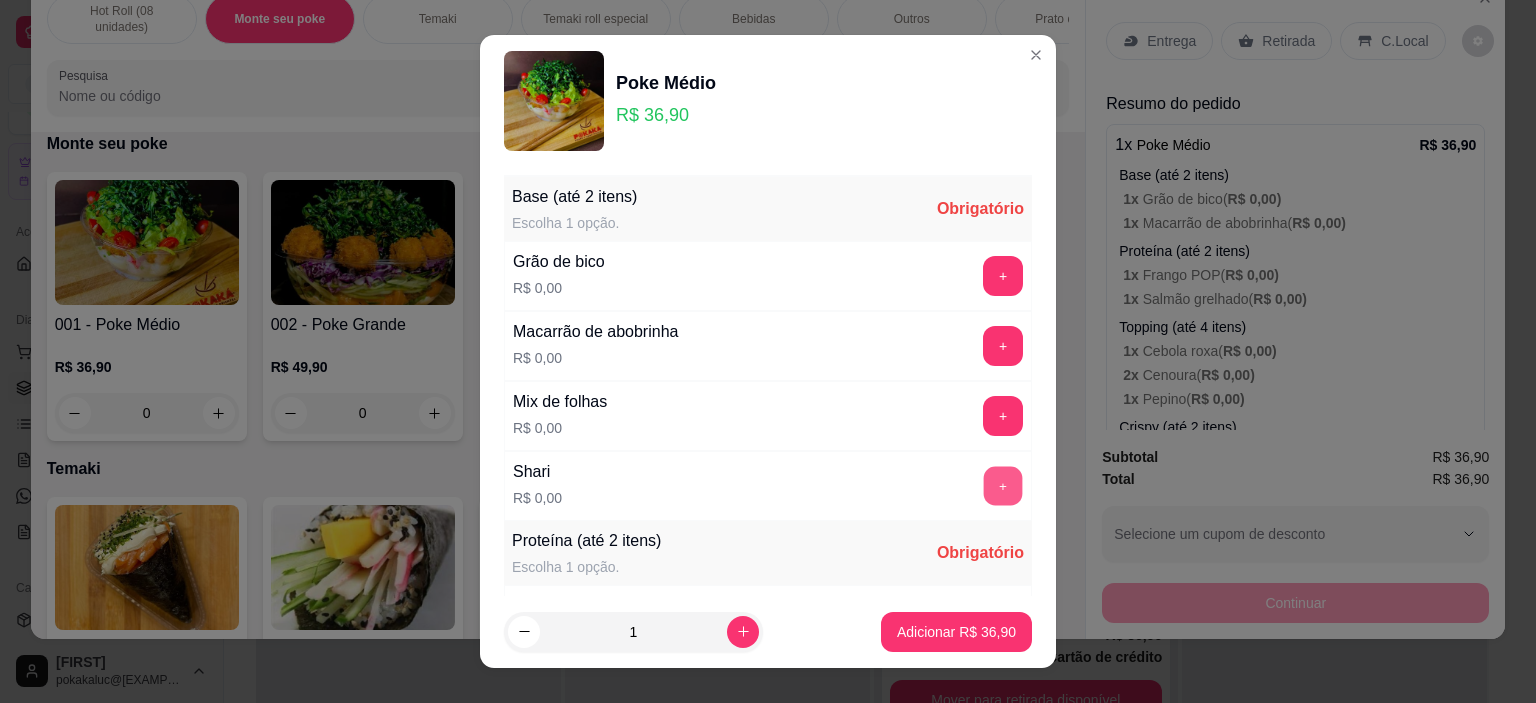 click on "+" at bounding box center (1003, 486) 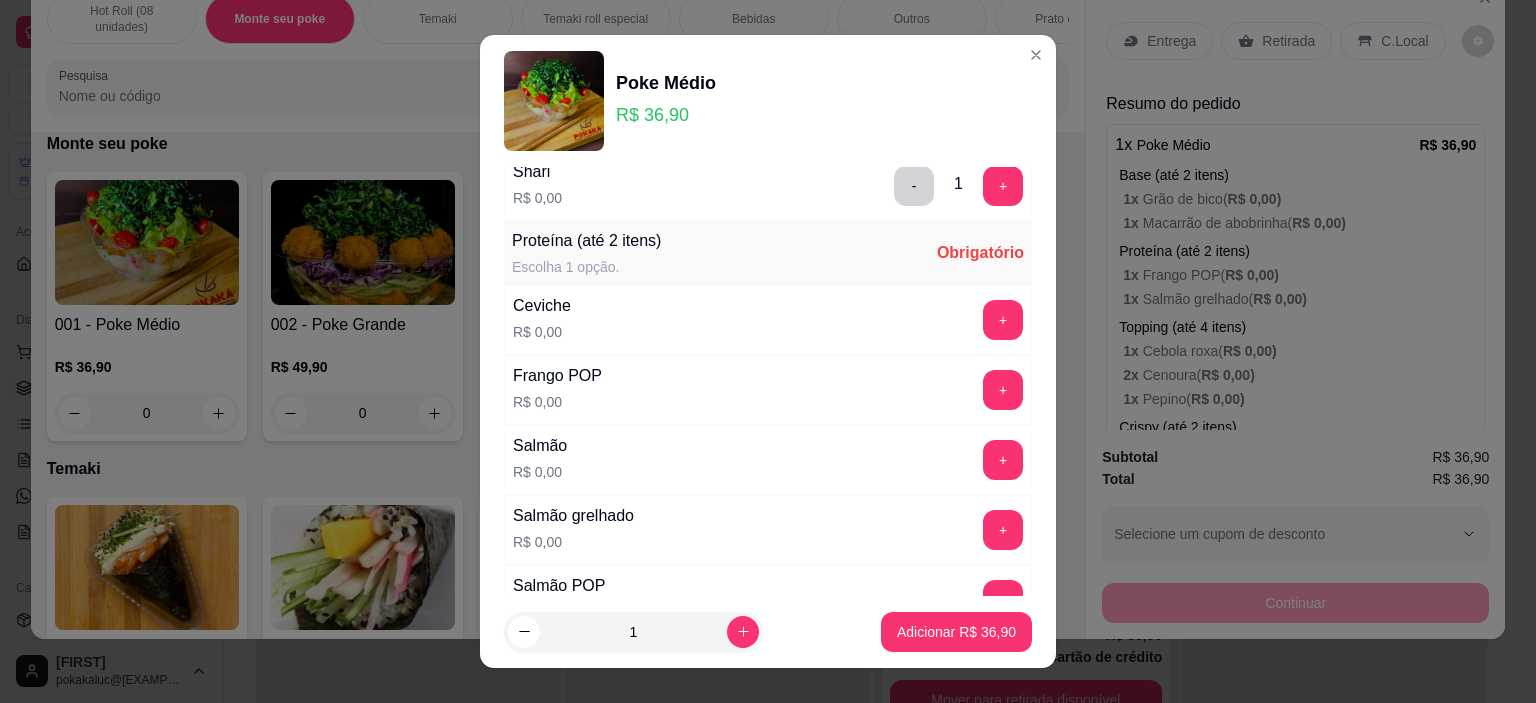 scroll, scrollTop: 200, scrollLeft: 0, axis: vertical 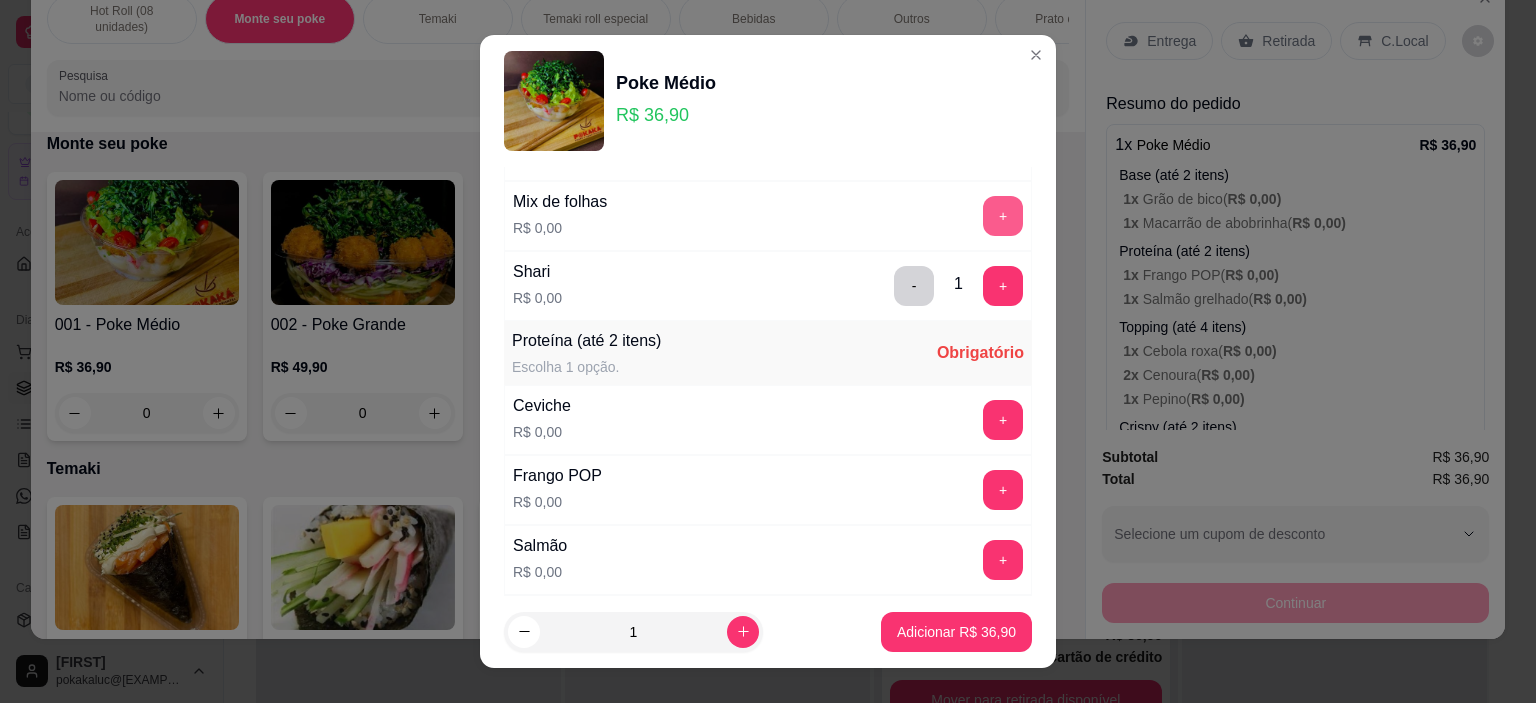 click on "+" at bounding box center [1003, 216] 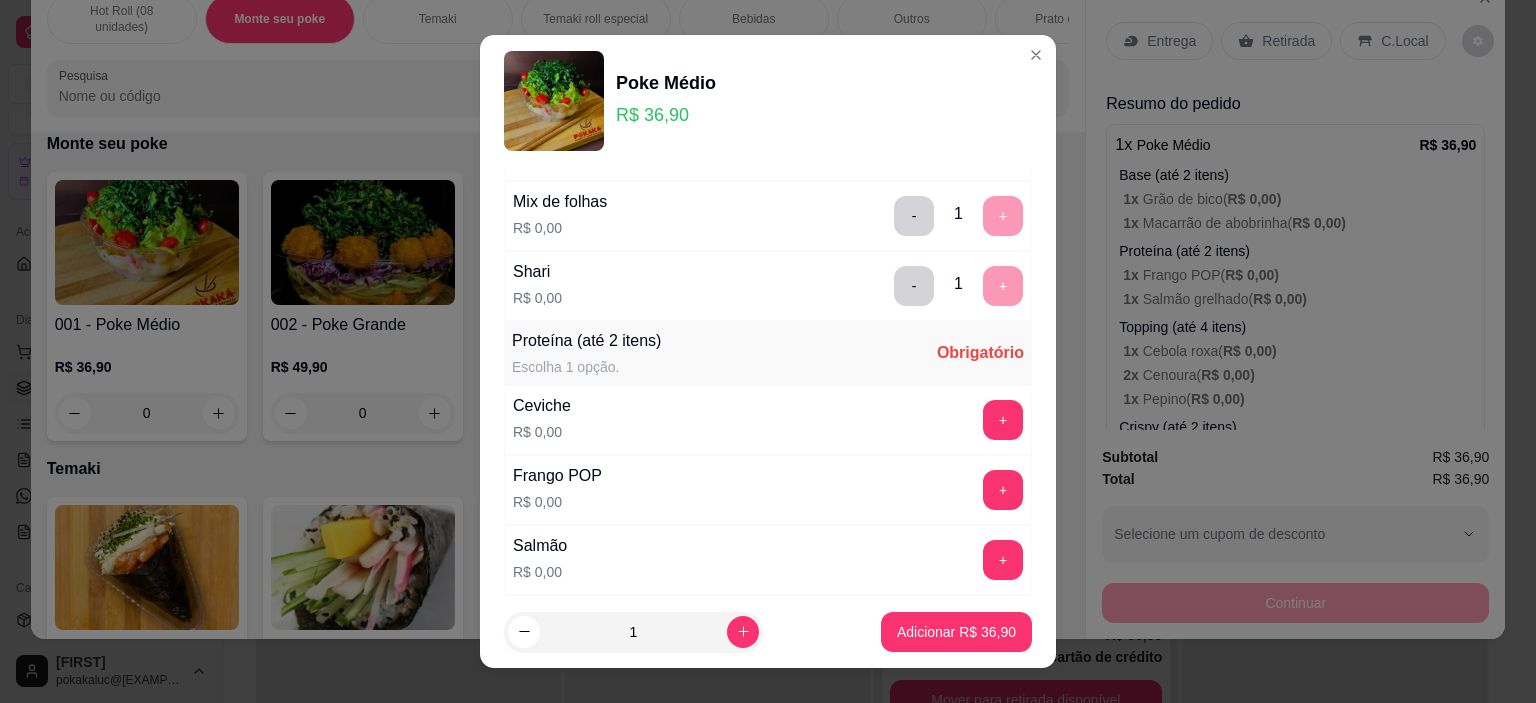 scroll, scrollTop: 28, scrollLeft: 0, axis: vertical 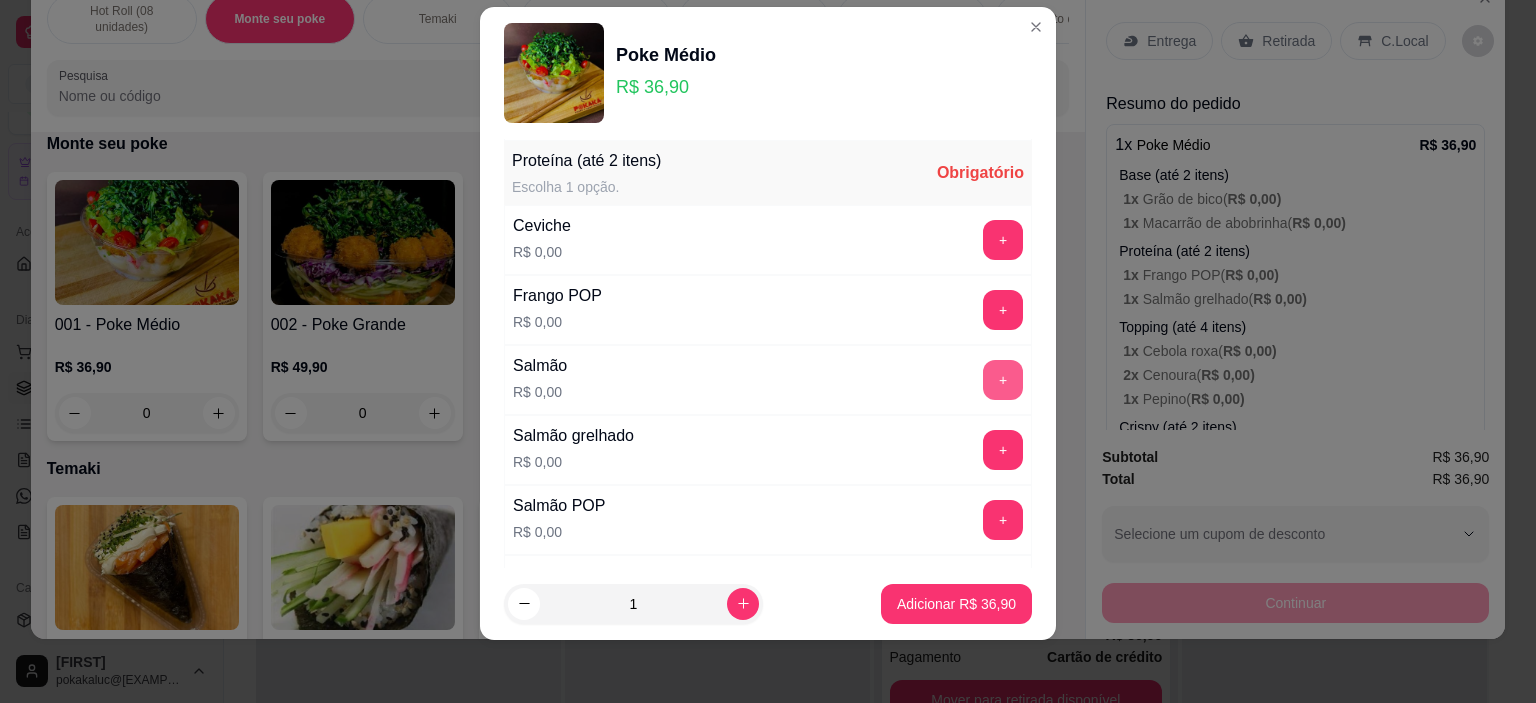 click on "+" at bounding box center (1003, 380) 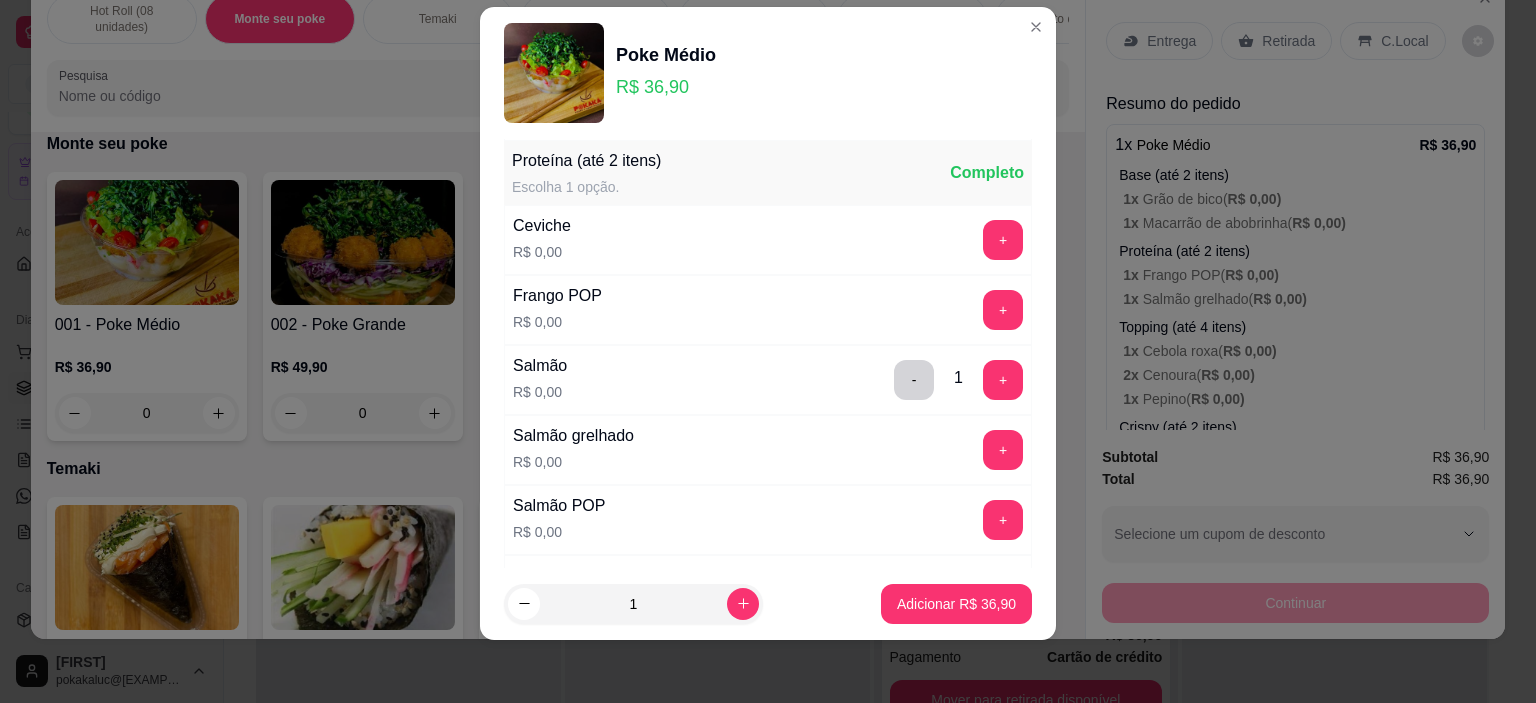 scroll, scrollTop: 452, scrollLeft: 0, axis: vertical 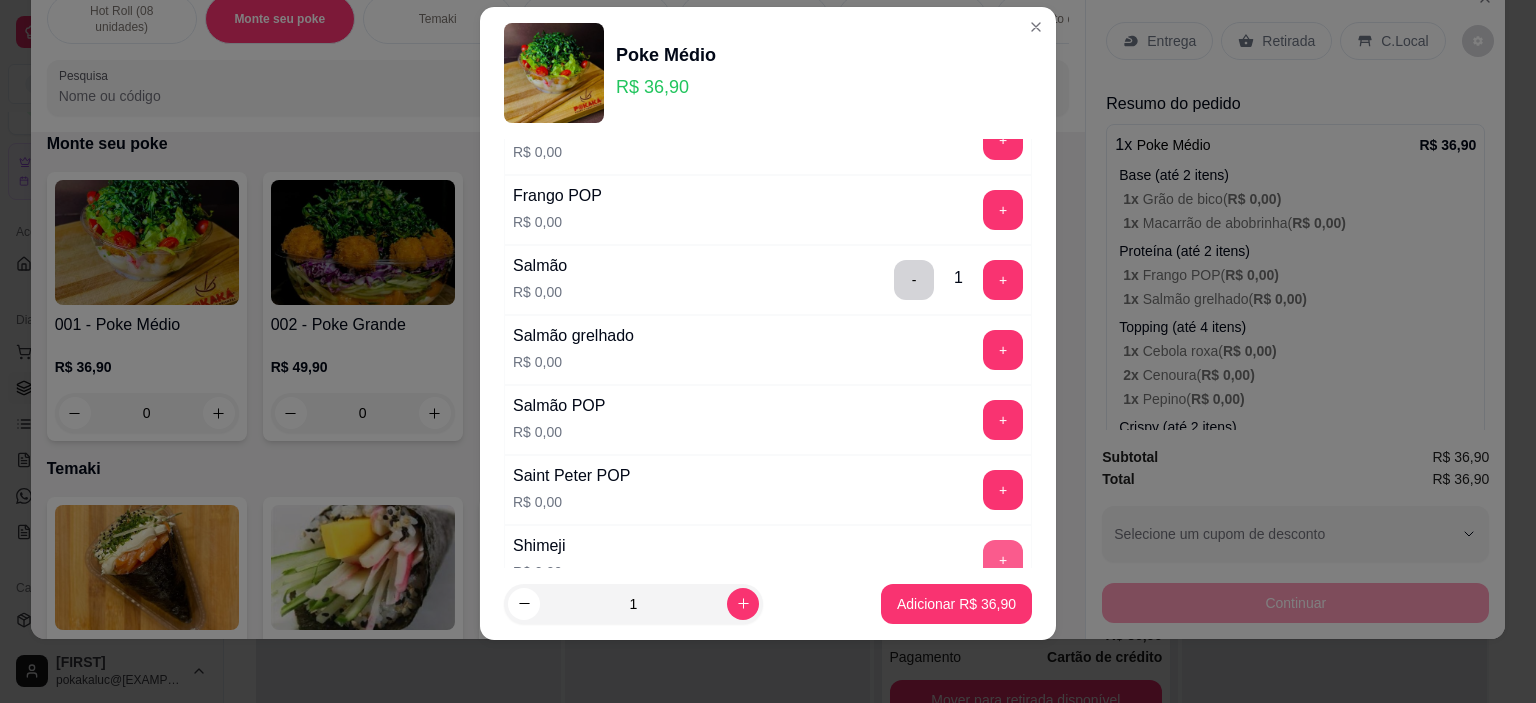 click on "+" at bounding box center [1003, 560] 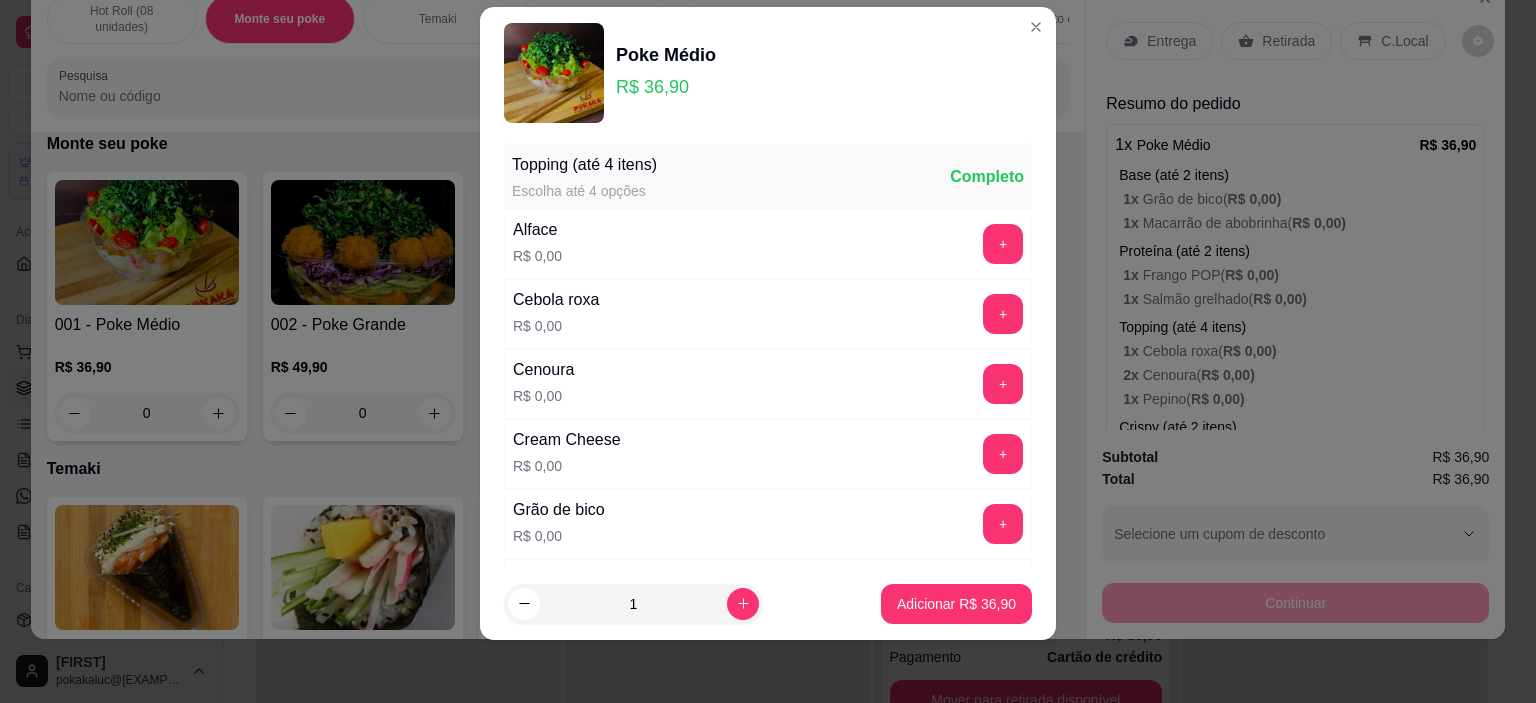 scroll, scrollTop: 1104, scrollLeft: 0, axis: vertical 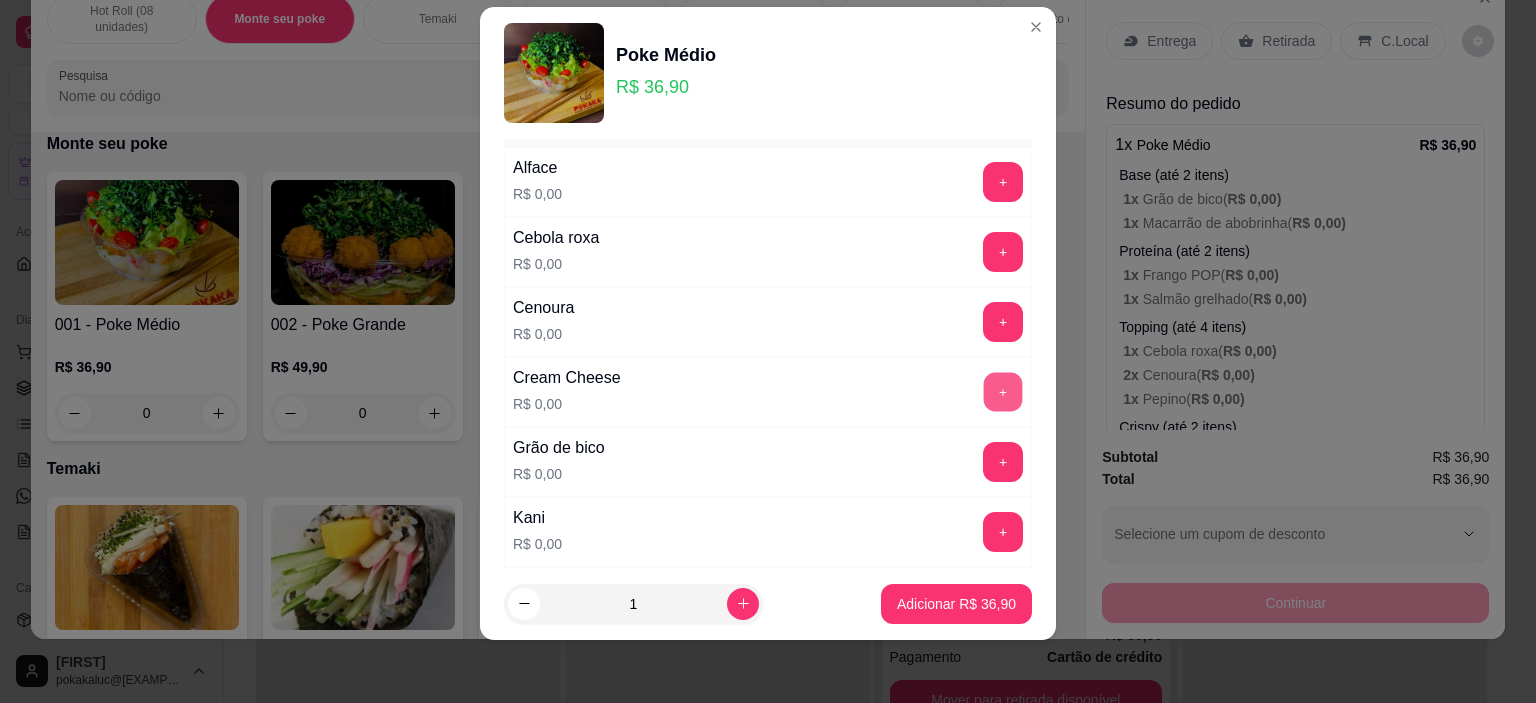 click on "+" at bounding box center (1003, 392) 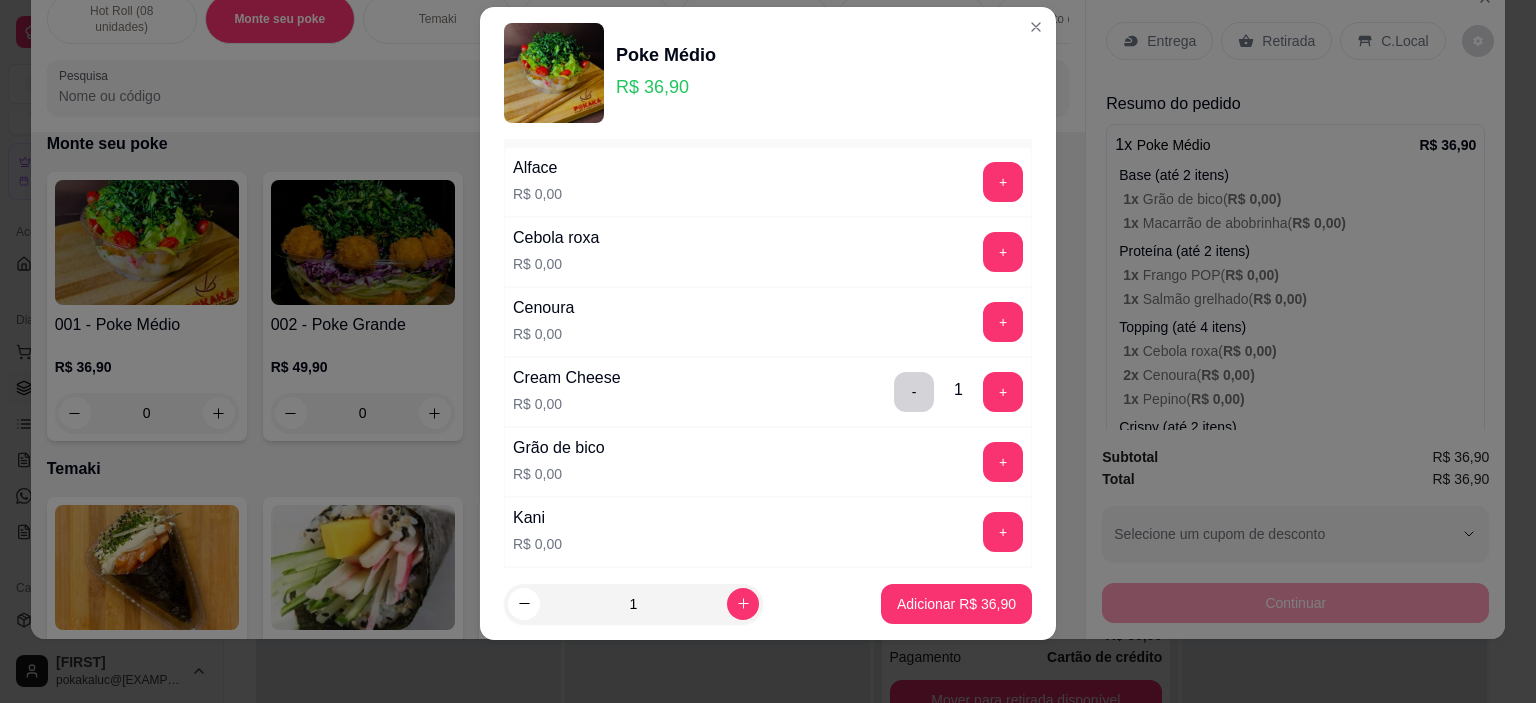 scroll, scrollTop: 1304, scrollLeft: 0, axis: vertical 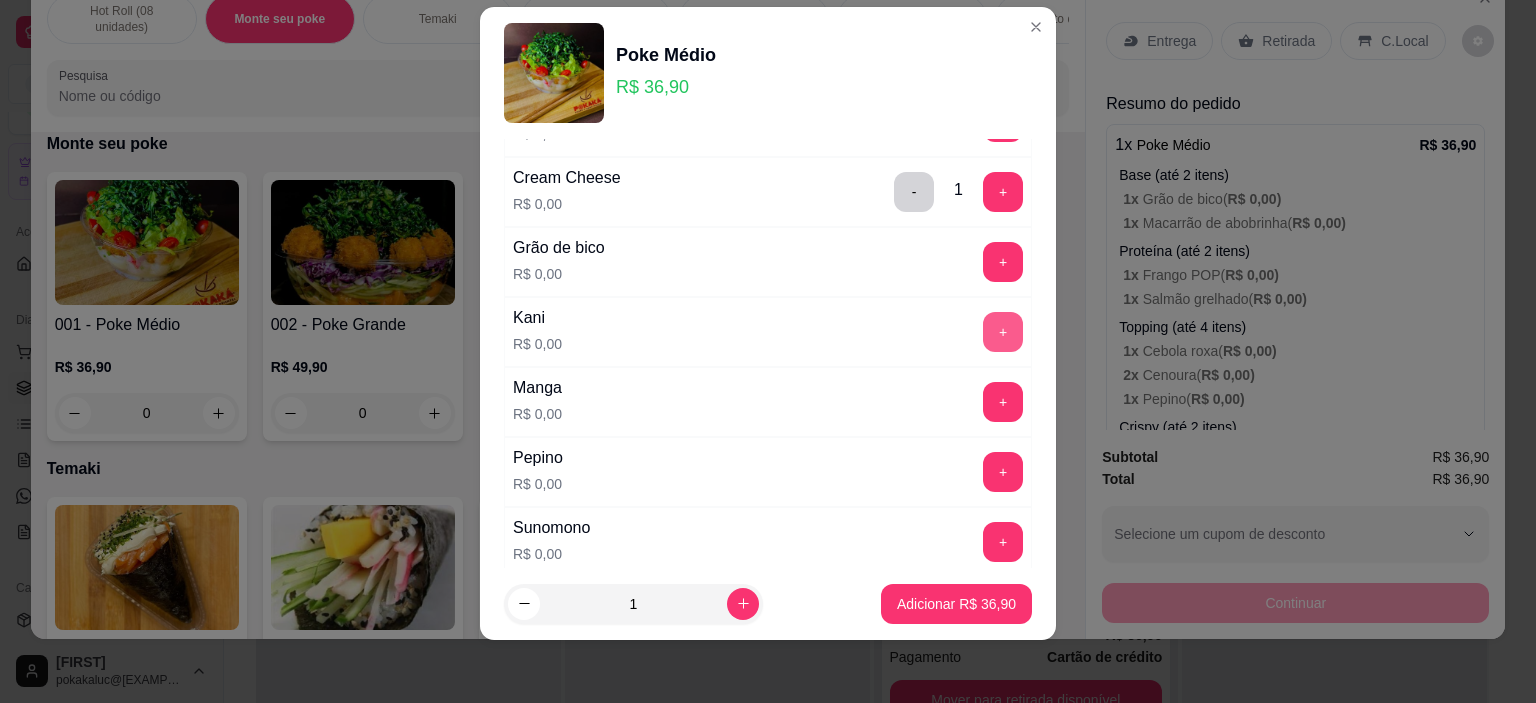 click on "+" at bounding box center (1003, 332) 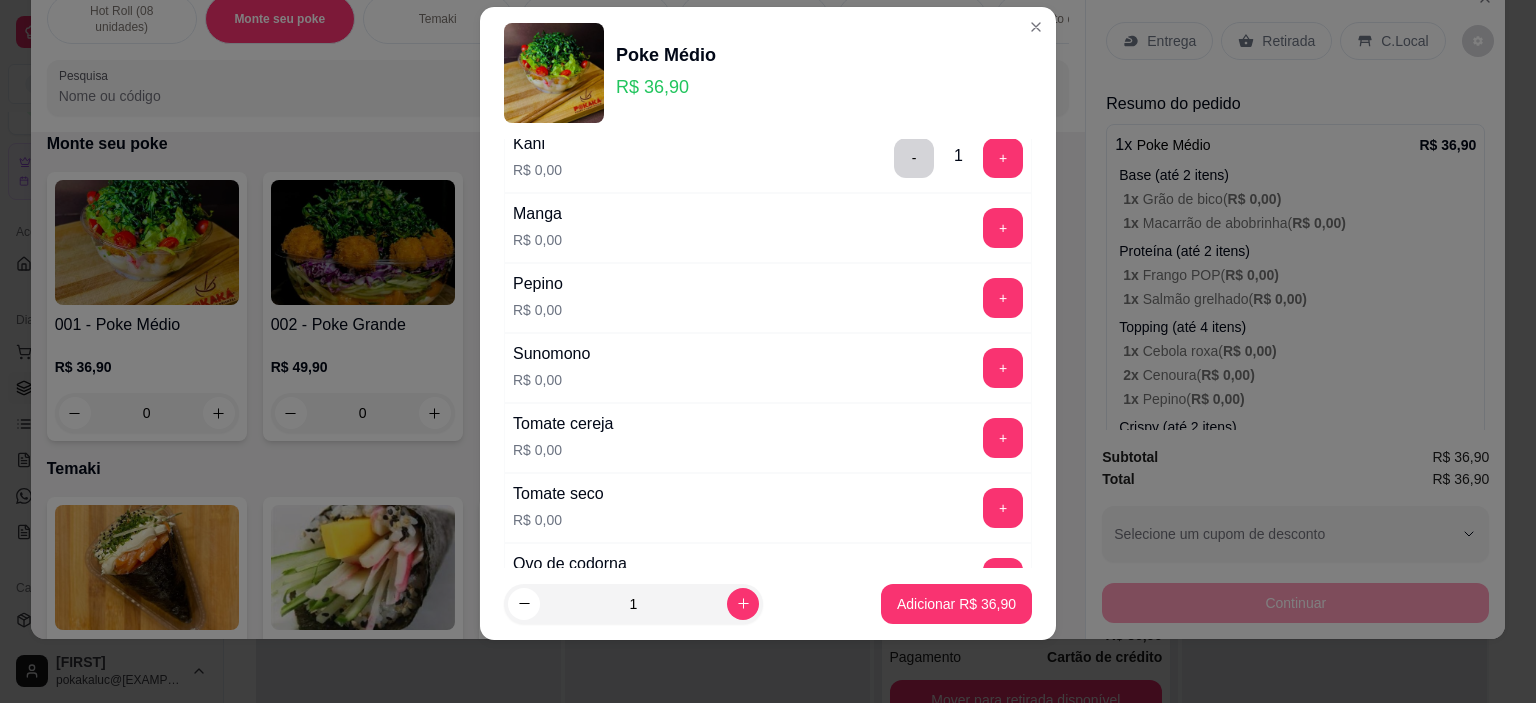 scroll, scrollTop: 1504, scrollLeft: 0, axis: vertical 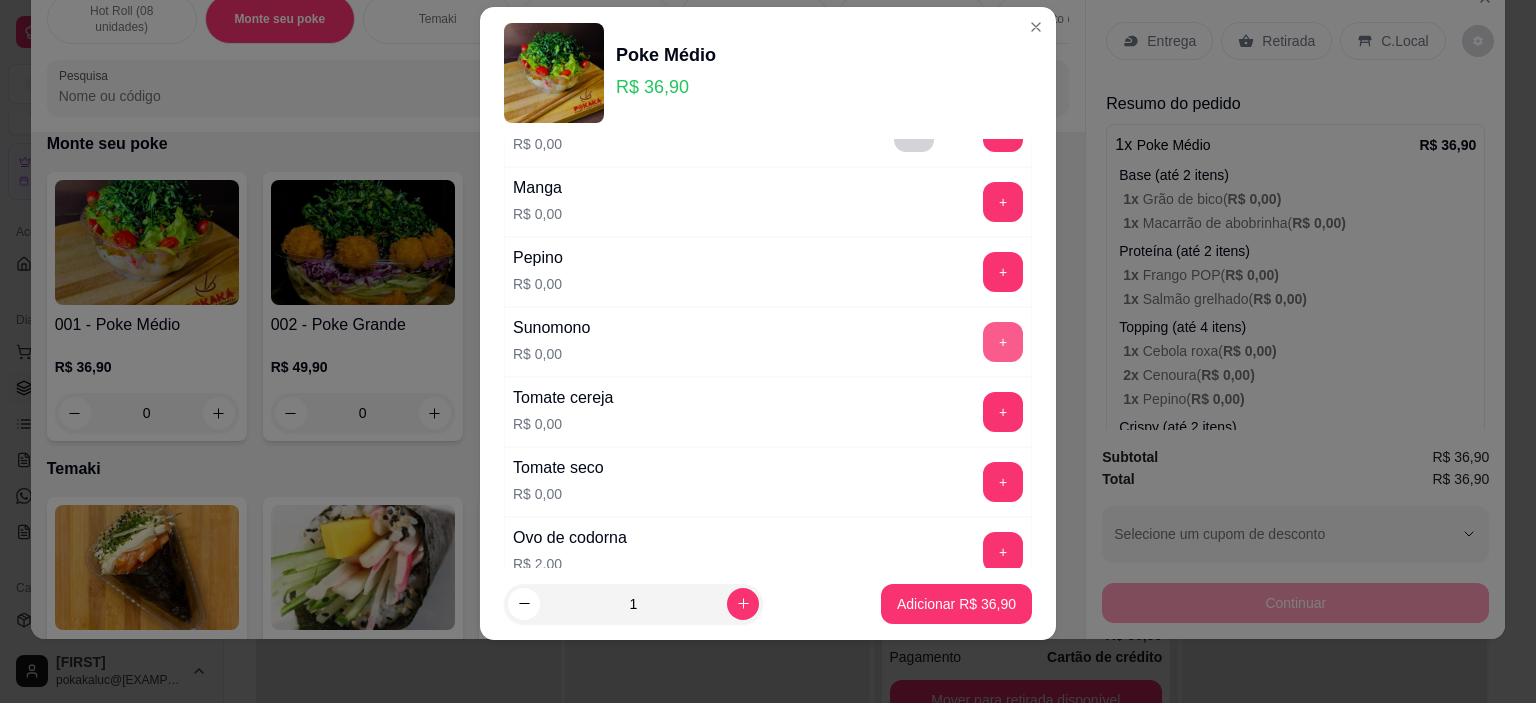 click on "+" at bounding box center (1003, 342) 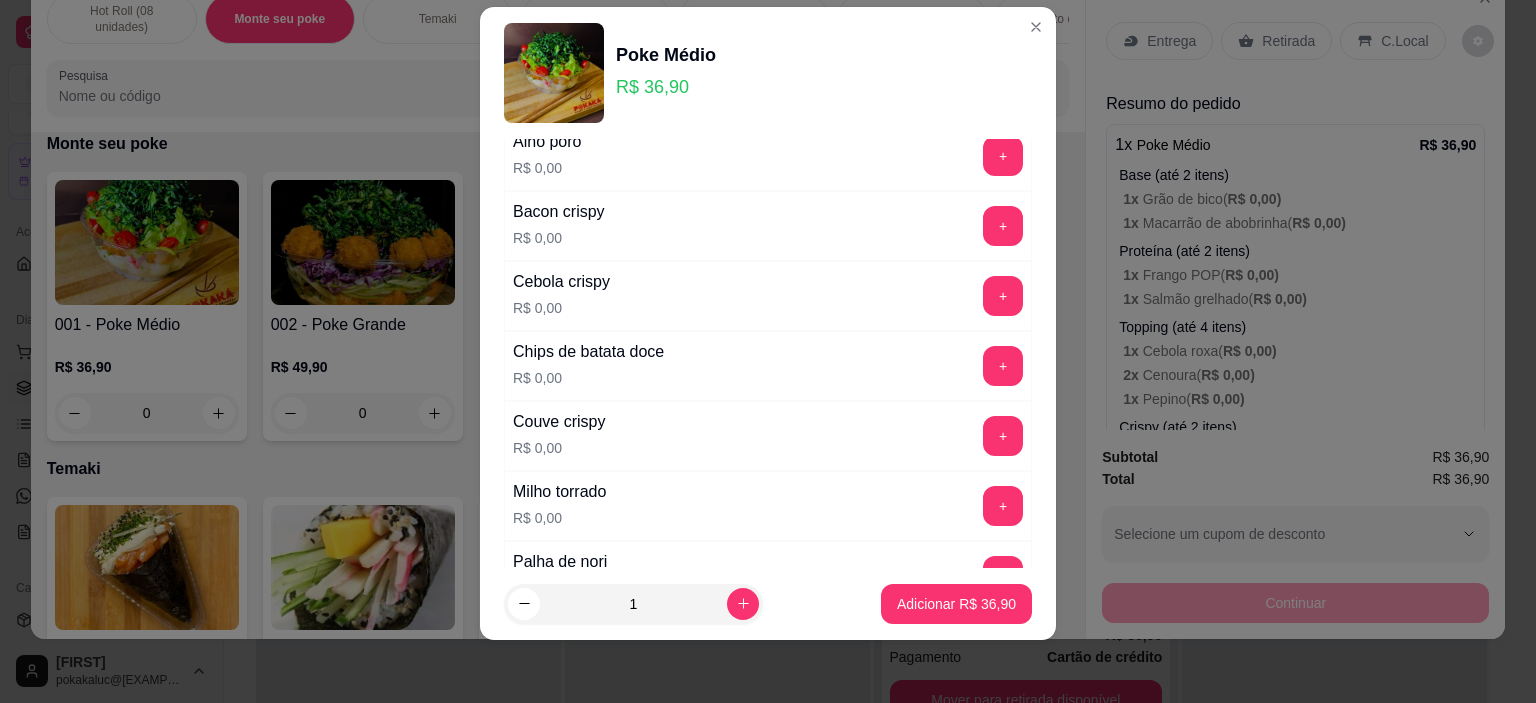 scroll, scrollTop: 2204, scrollLeft: 0, axis: vertical 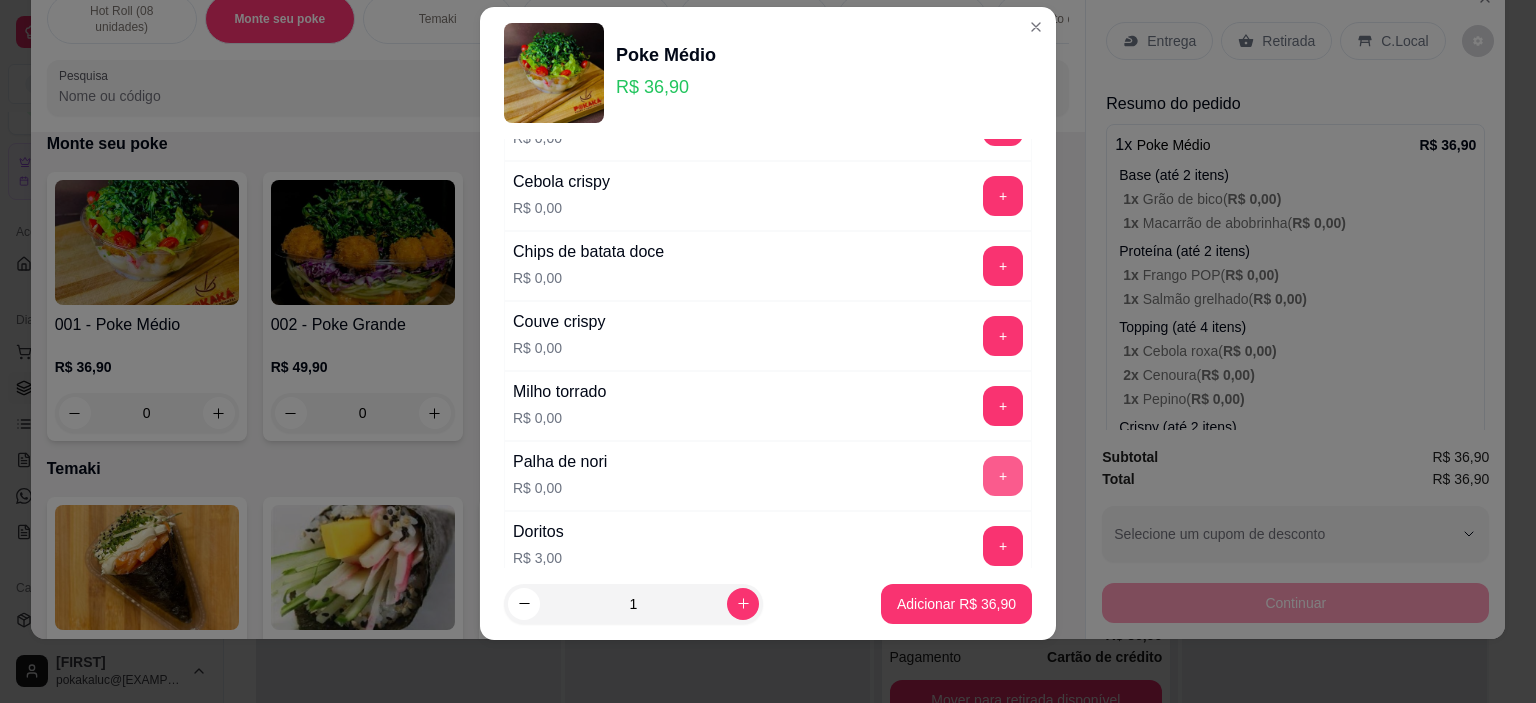 click on "+" at bounding box center [1003, 476] 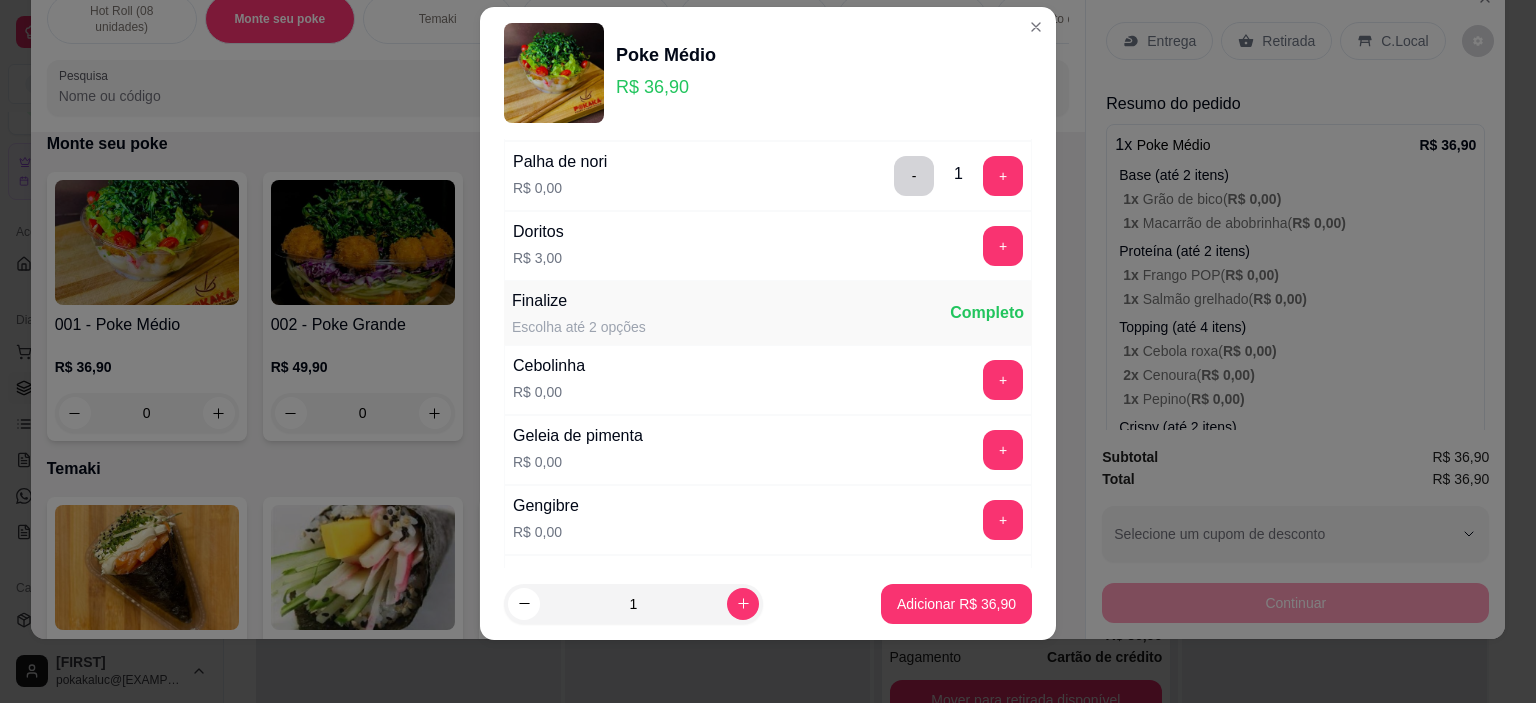 scroll, scrollTop: 2704, scrollLeft: 0, axis: vertical 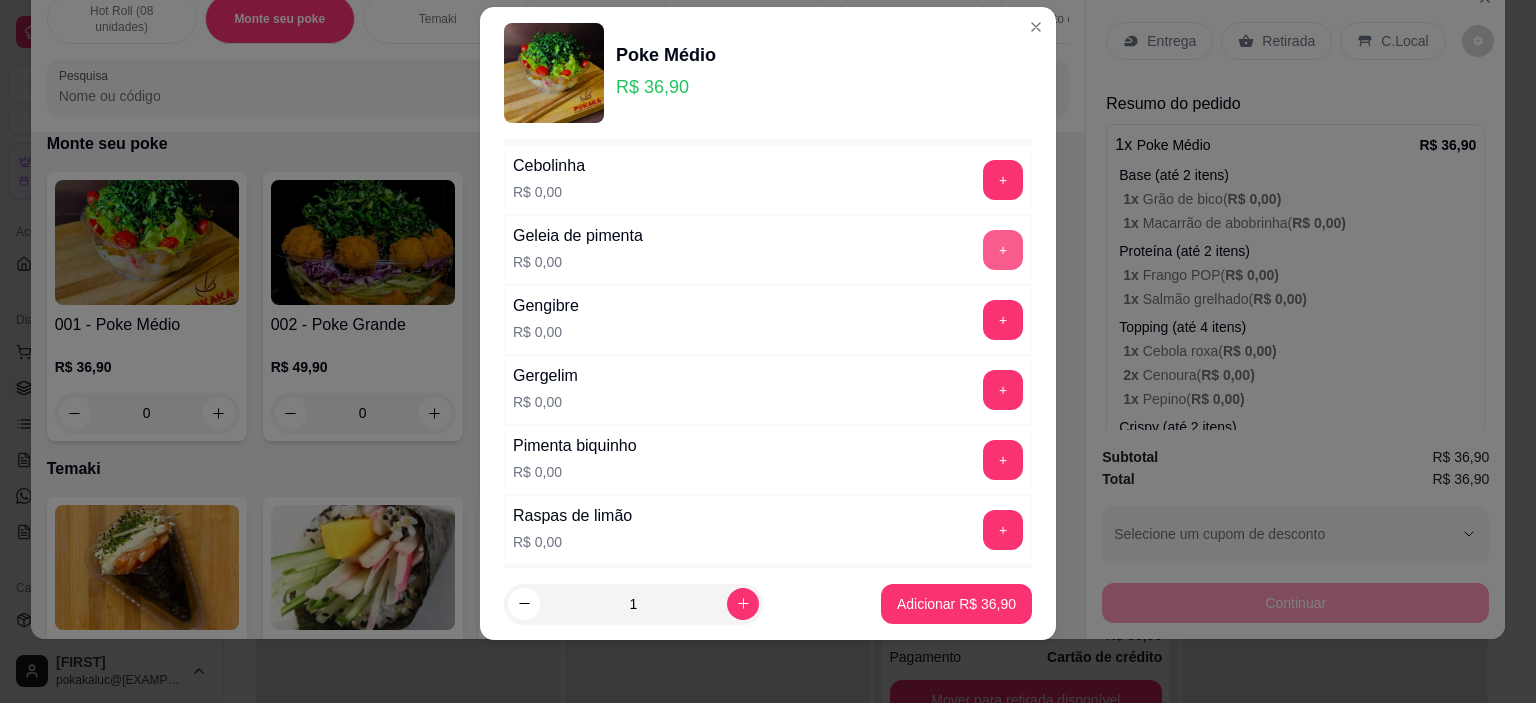 click on "+" at bounding box center (1003, 250) 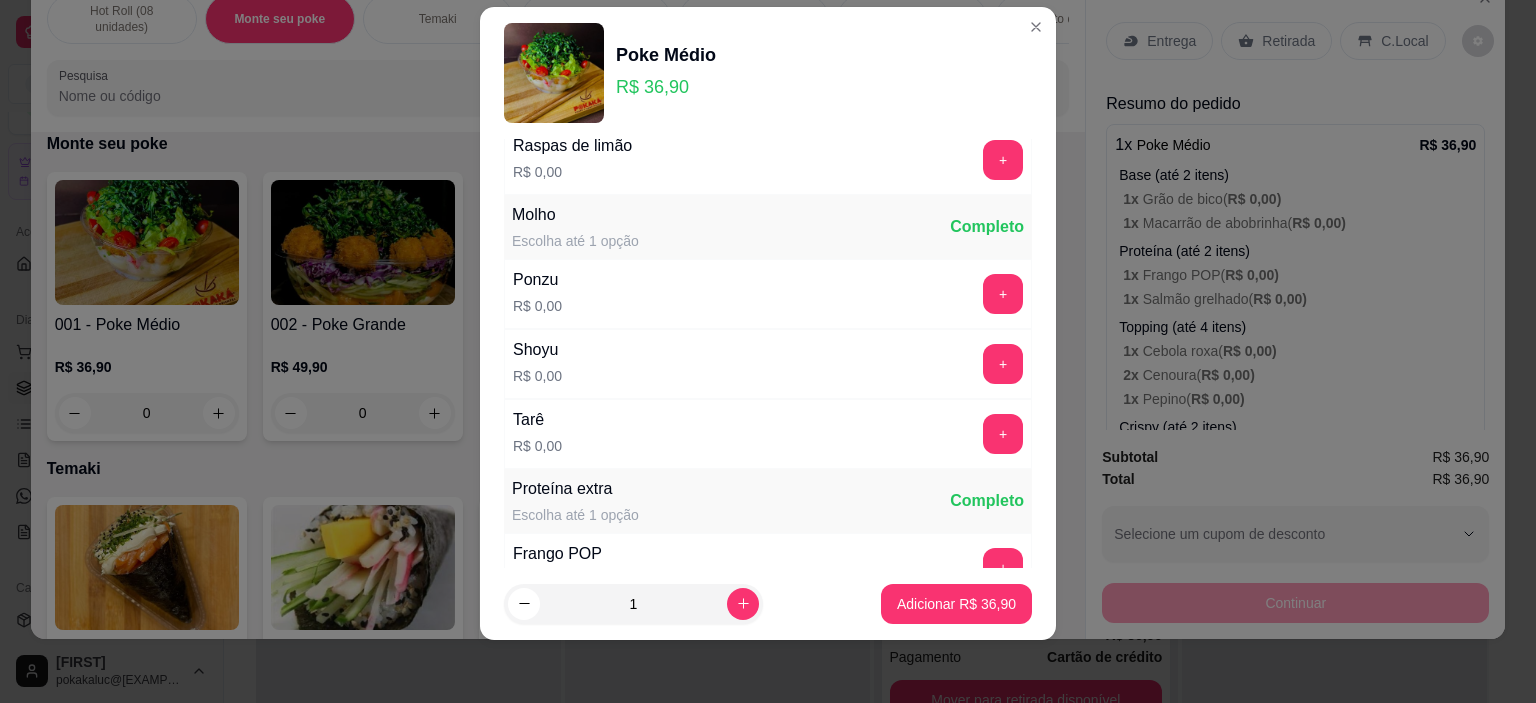 scroll, scrollTop: 3104, scrollLeft: 0, axis: vertical 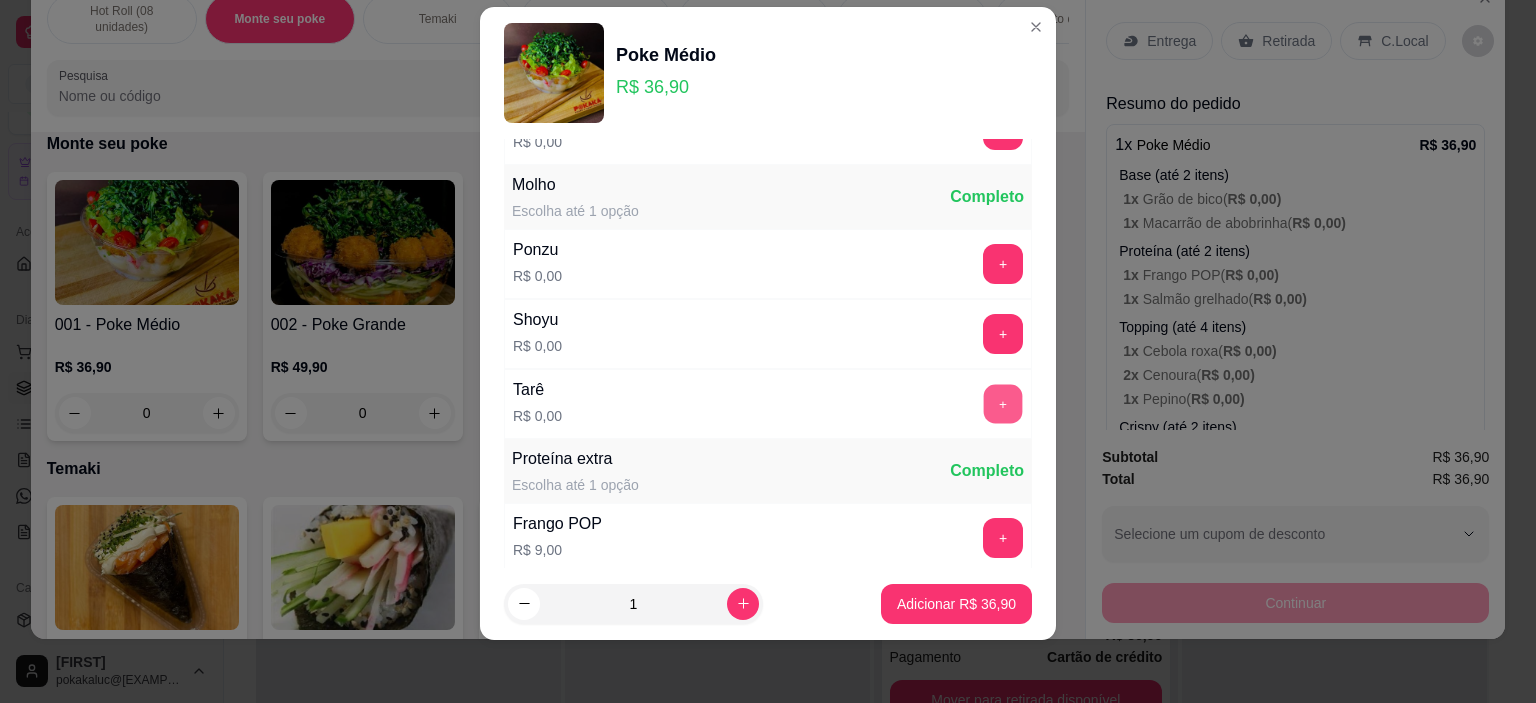 click on "+" at bounding box center [1003, 404] 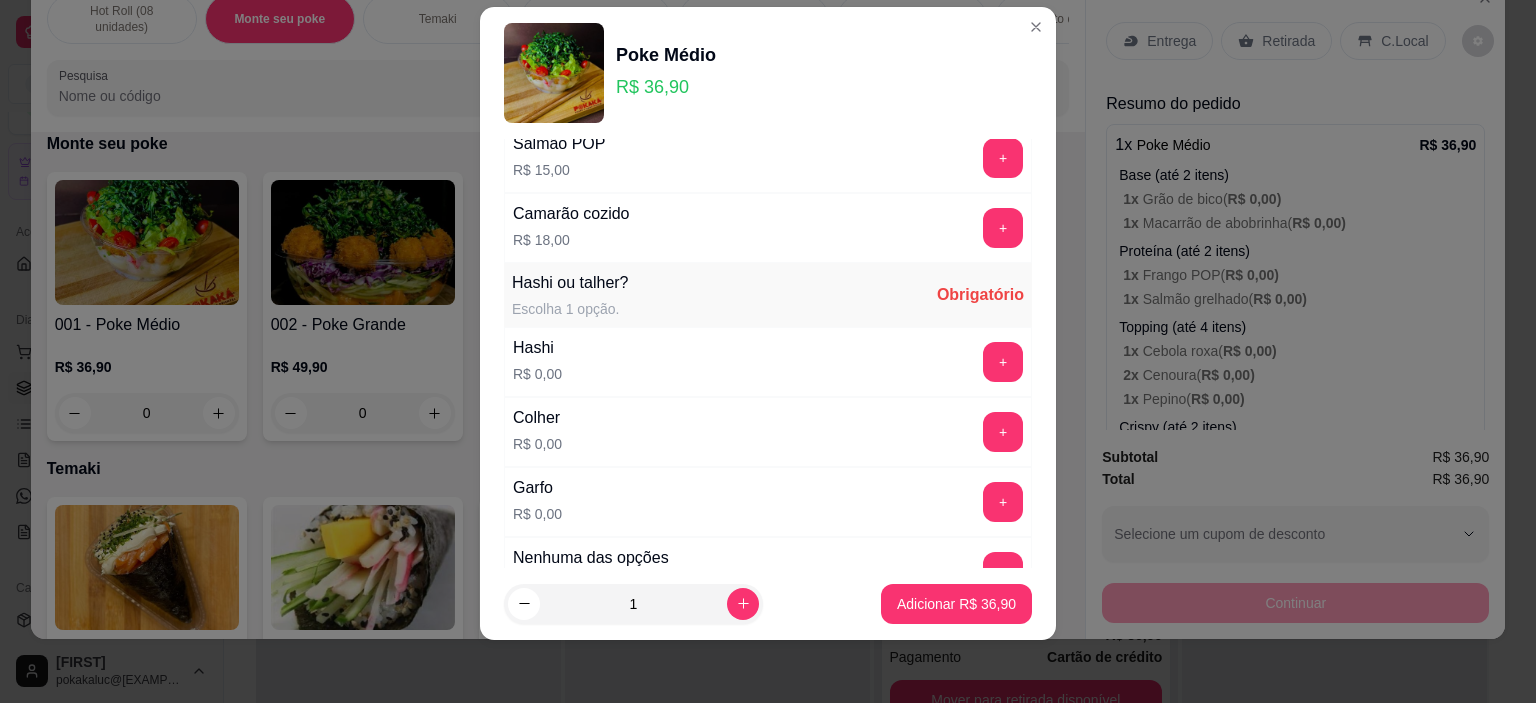 scroll, scrollTop: 4004, scrollLeft: 0, axis: vertical 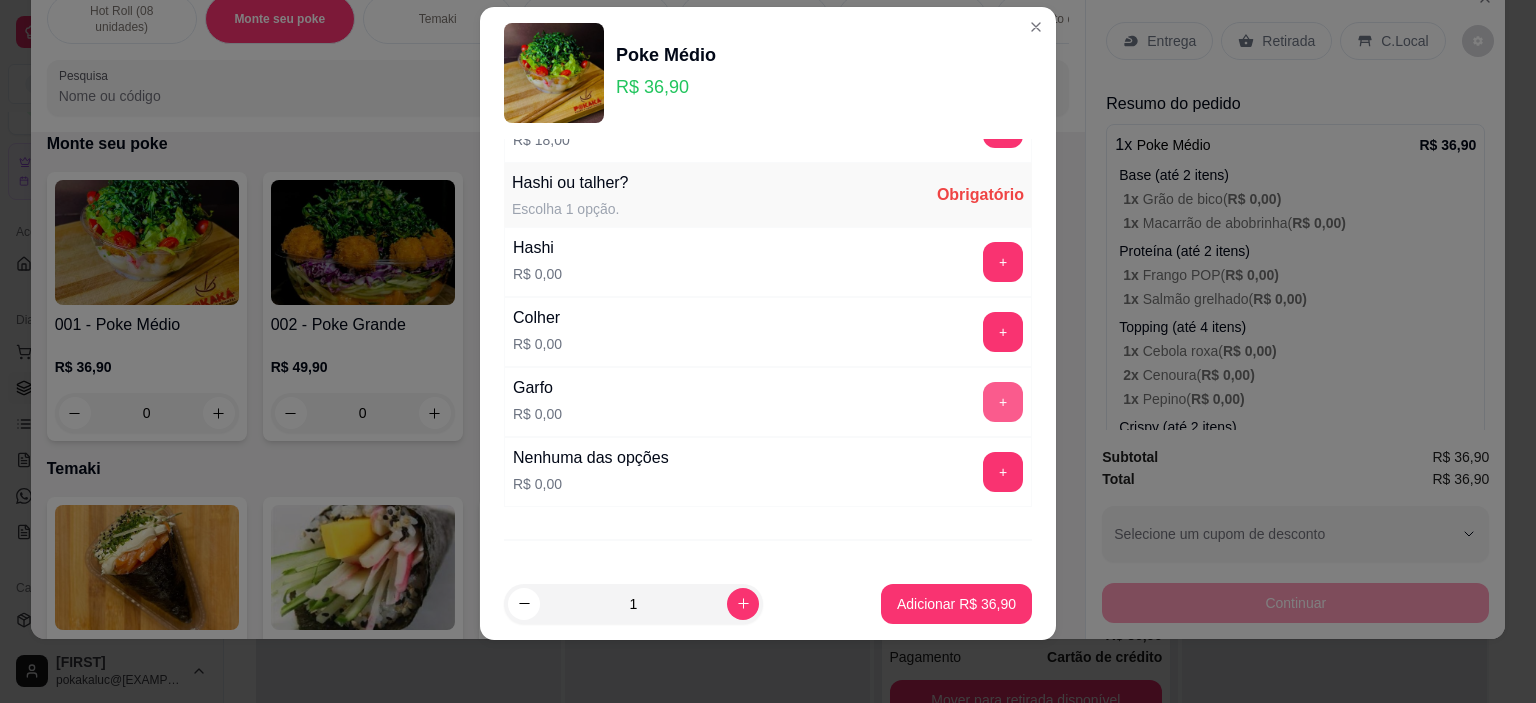 click on "+" at bounding box center [1003, 402] 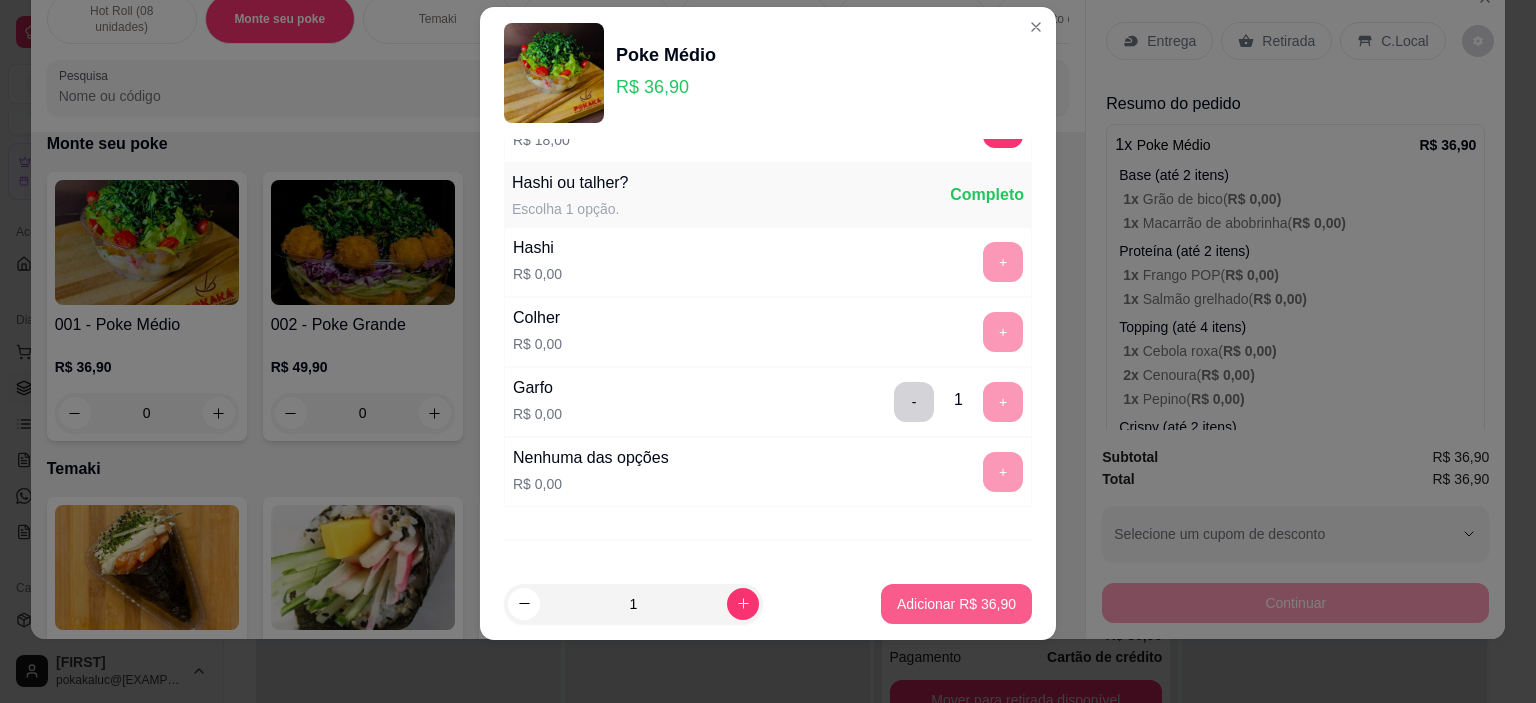 click on "Adicionar   R$ 36,90" at bounding box center [956, 604] 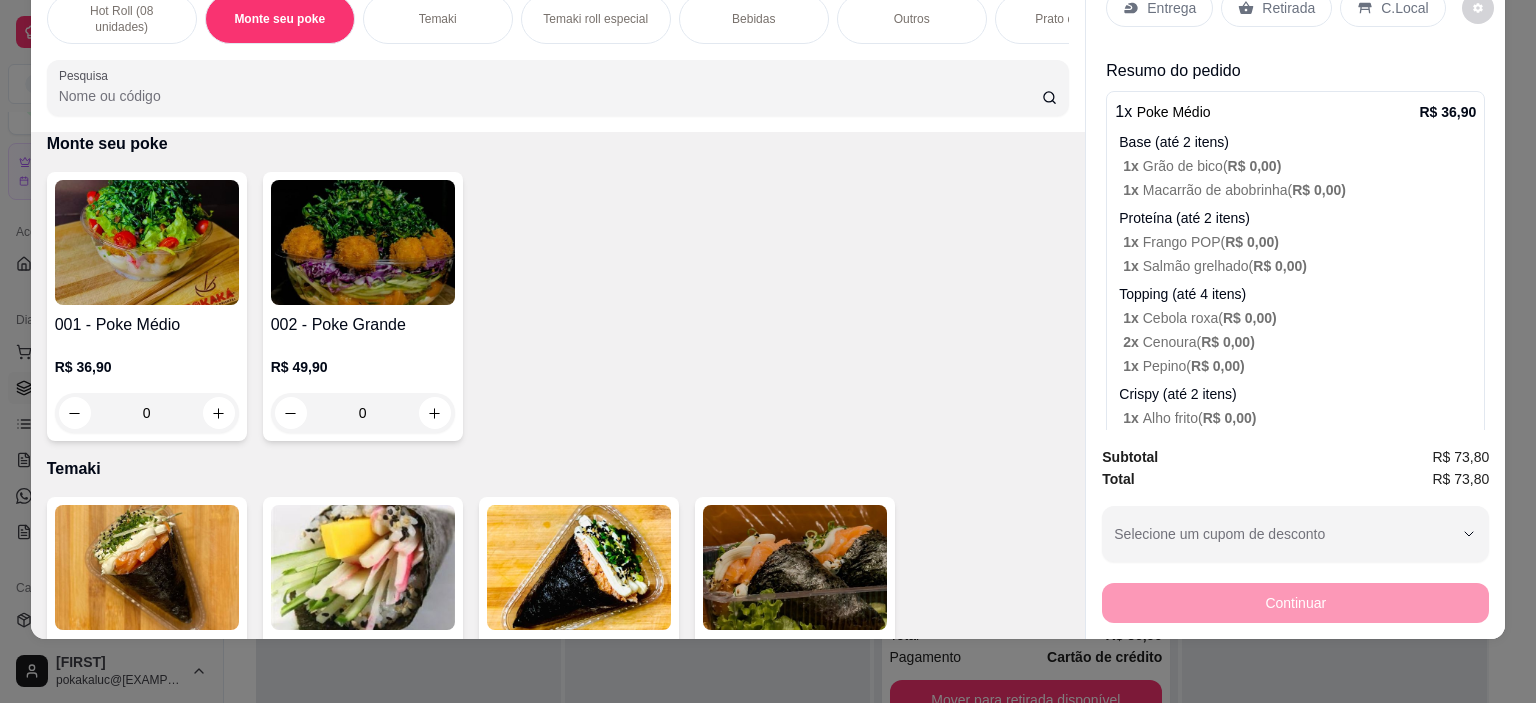 scroll, scrollTop: 0, scrollLeft: 0, axis: both 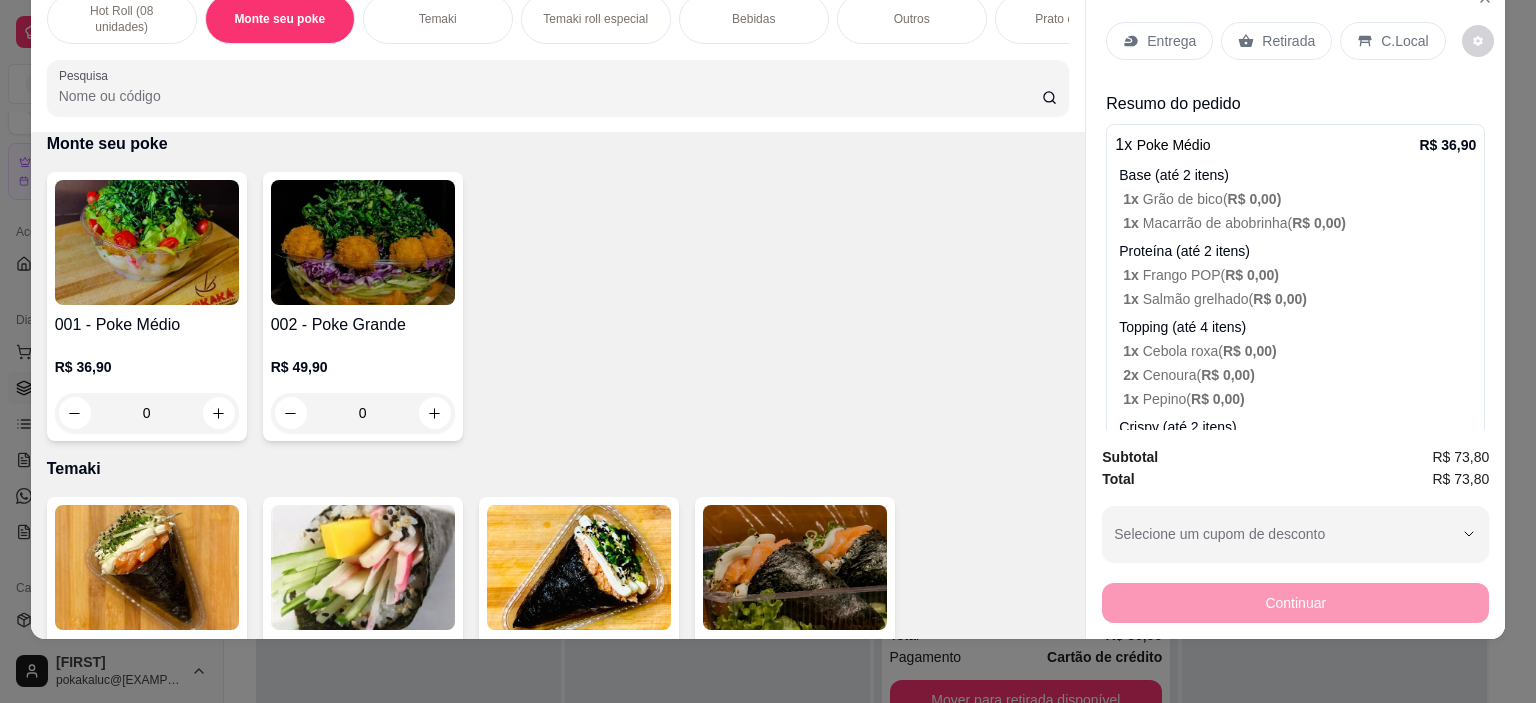 click on "C.Local" at bounding box center [1404, 41] 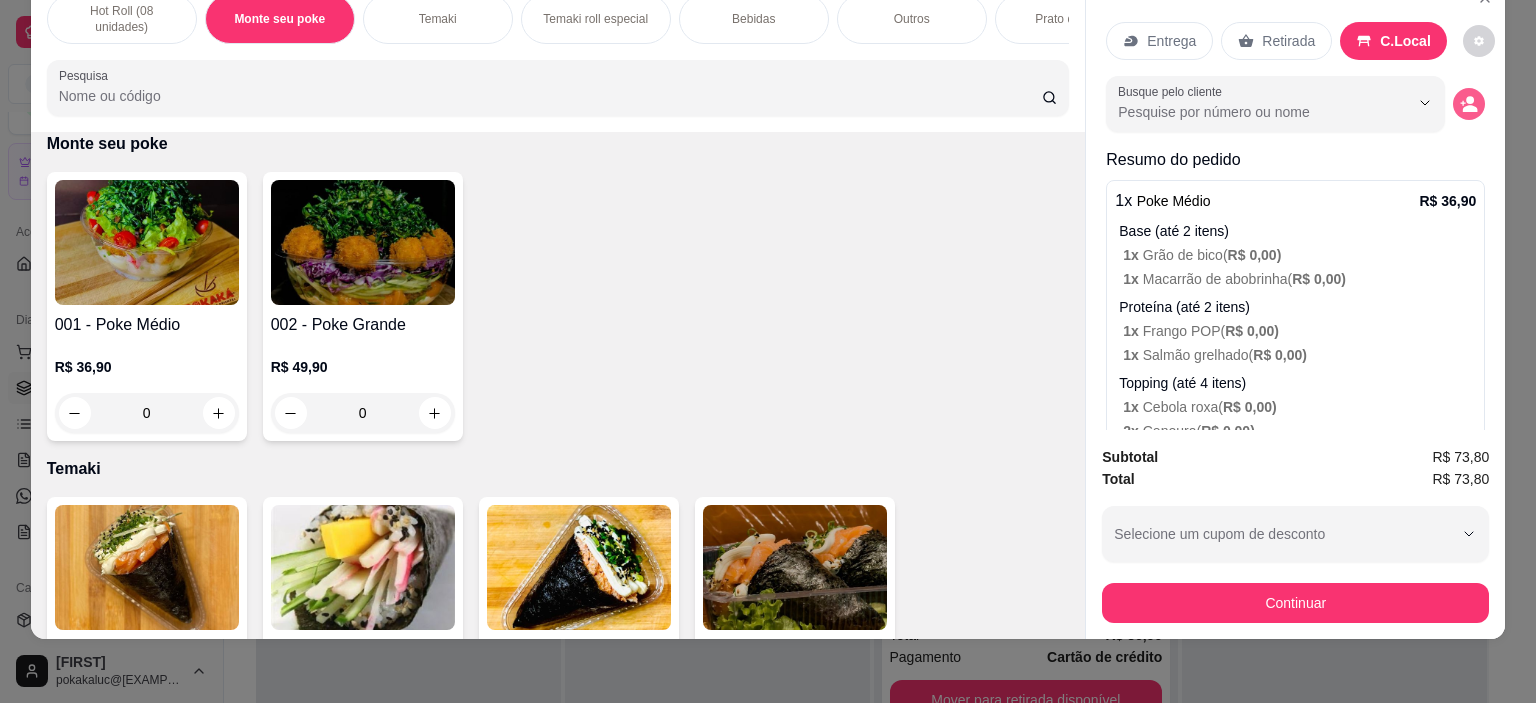 click 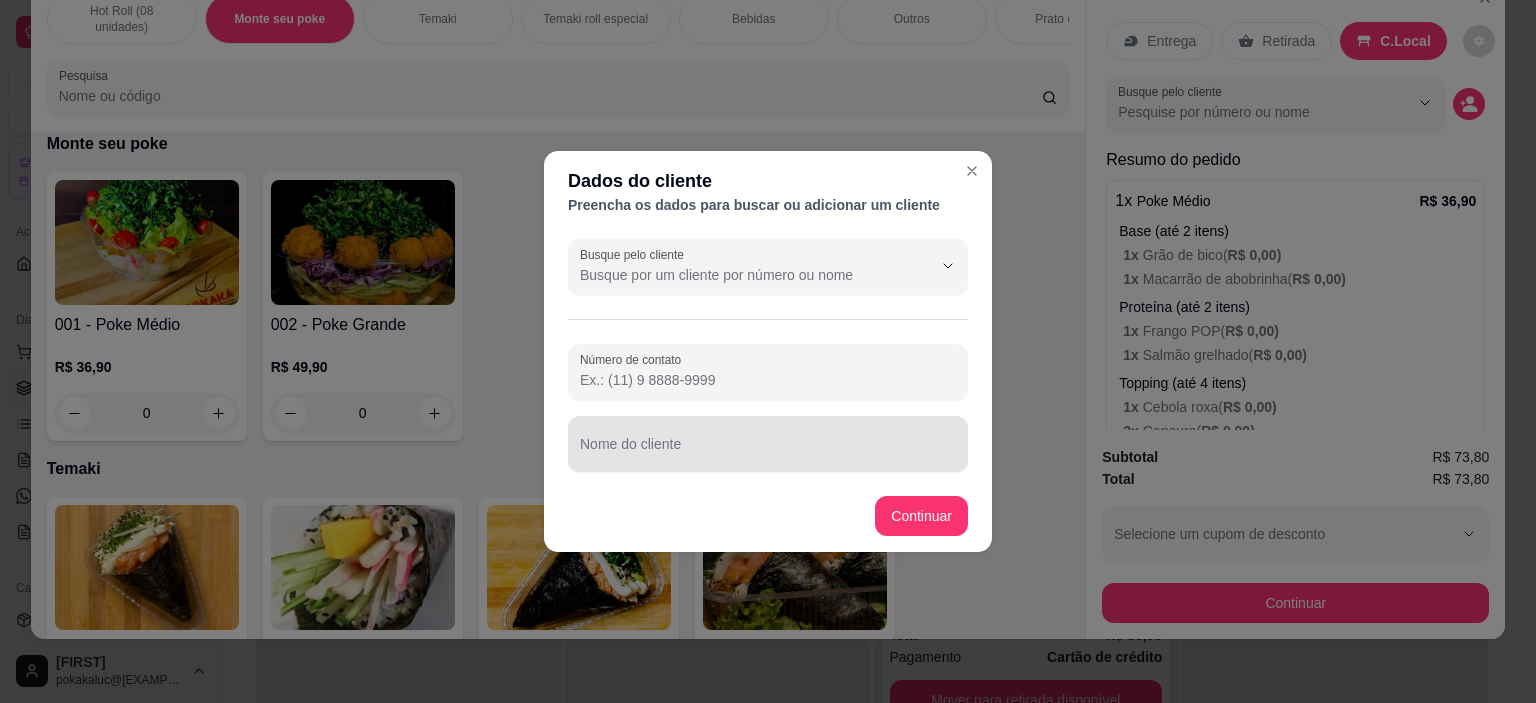 click at bounding box center (768, 444) 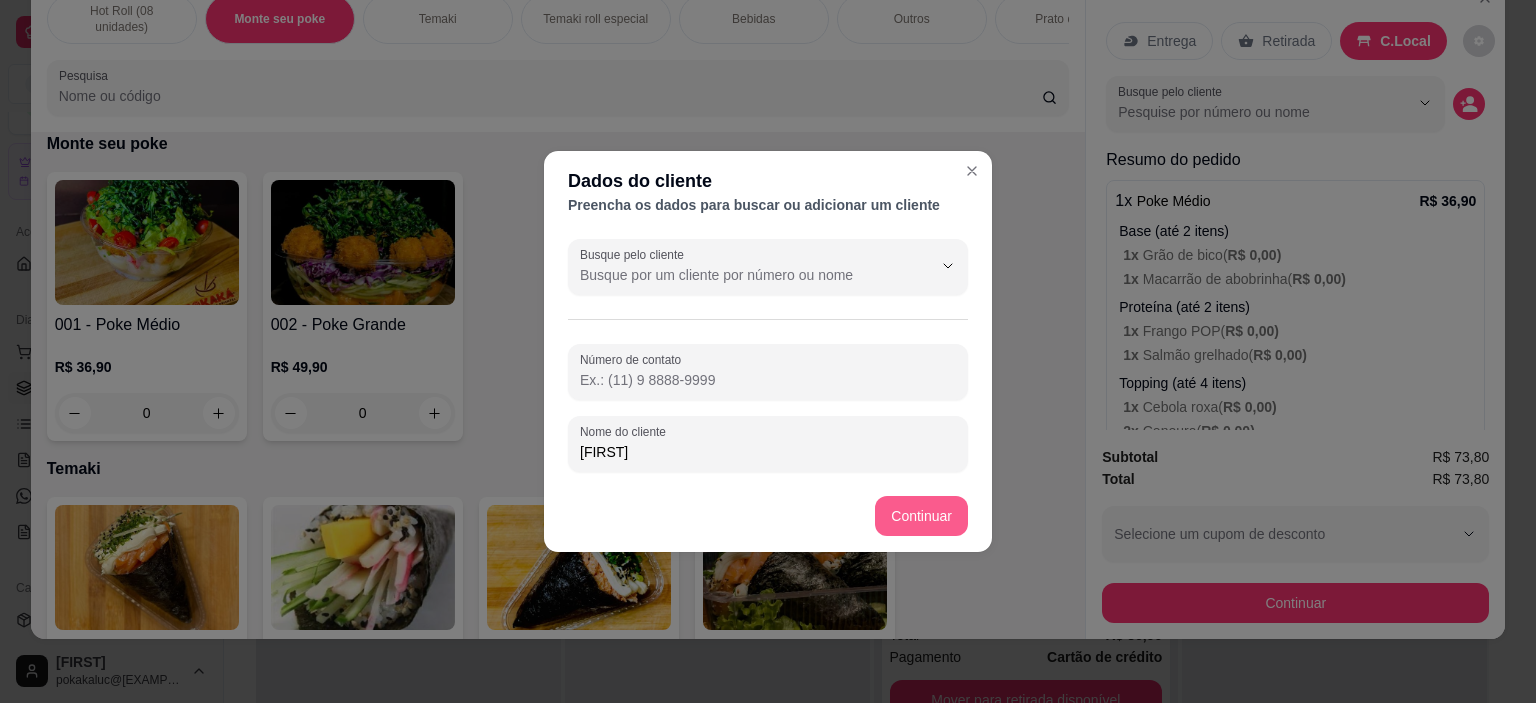 type on "[FIRST]" 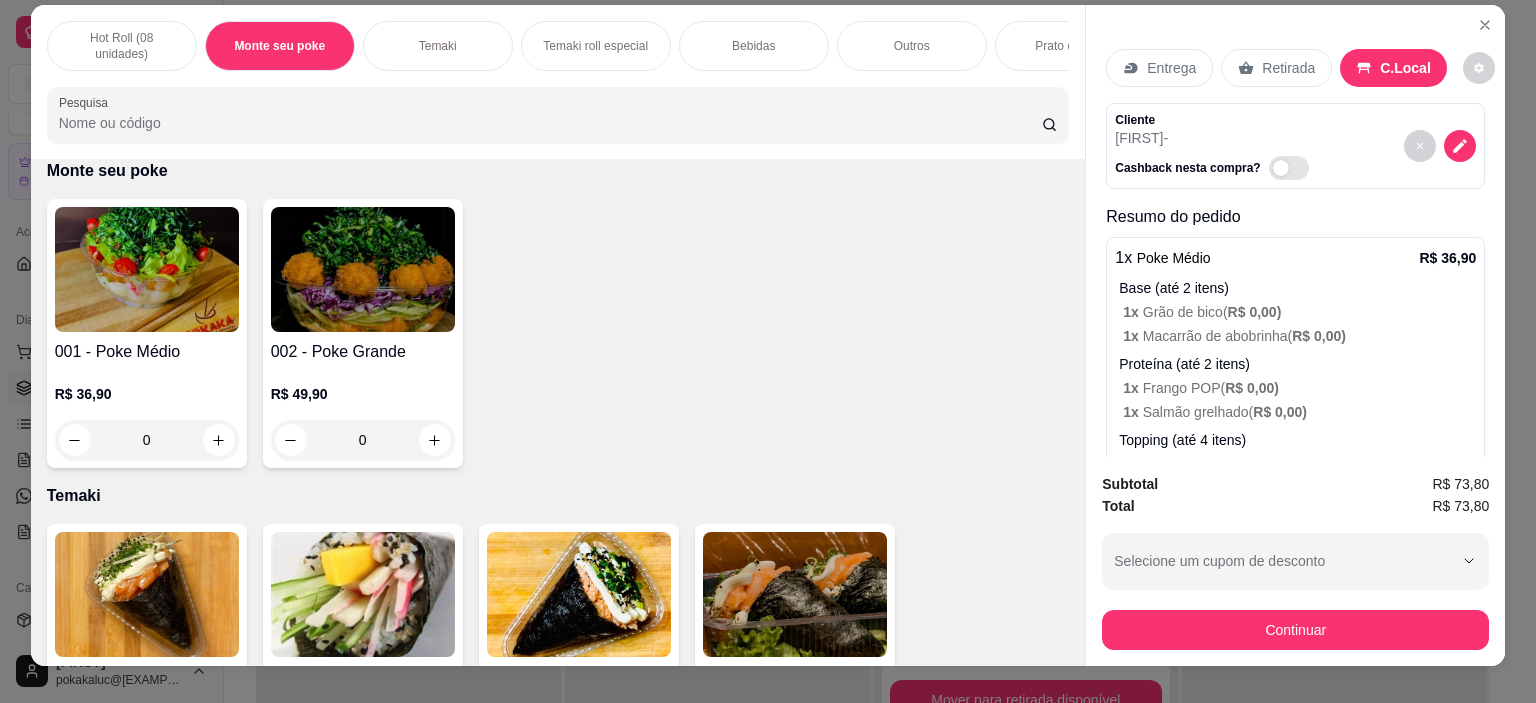 scroll, scrollTop: 0, scrollLeft: 0, axis: both 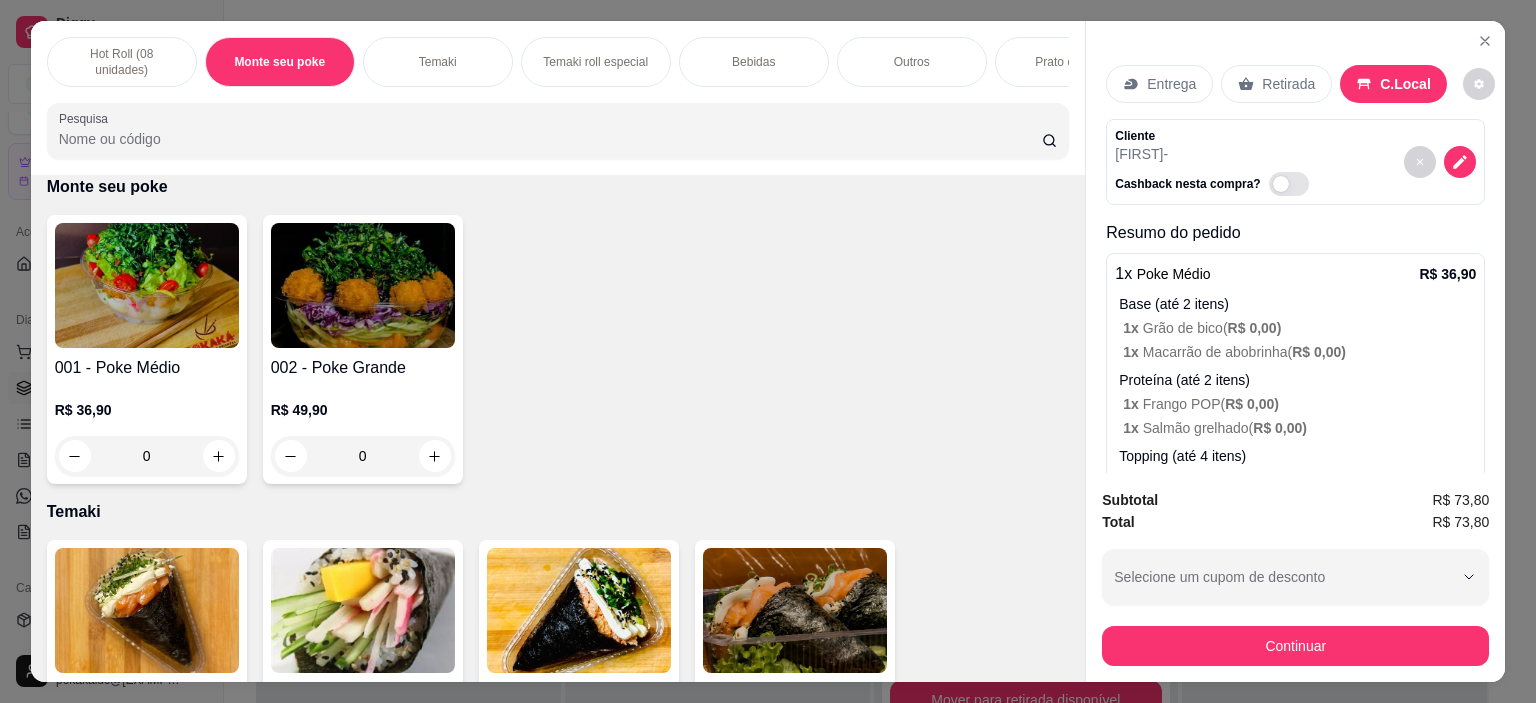click on "Bebidas" at bounding box center (753, 62) 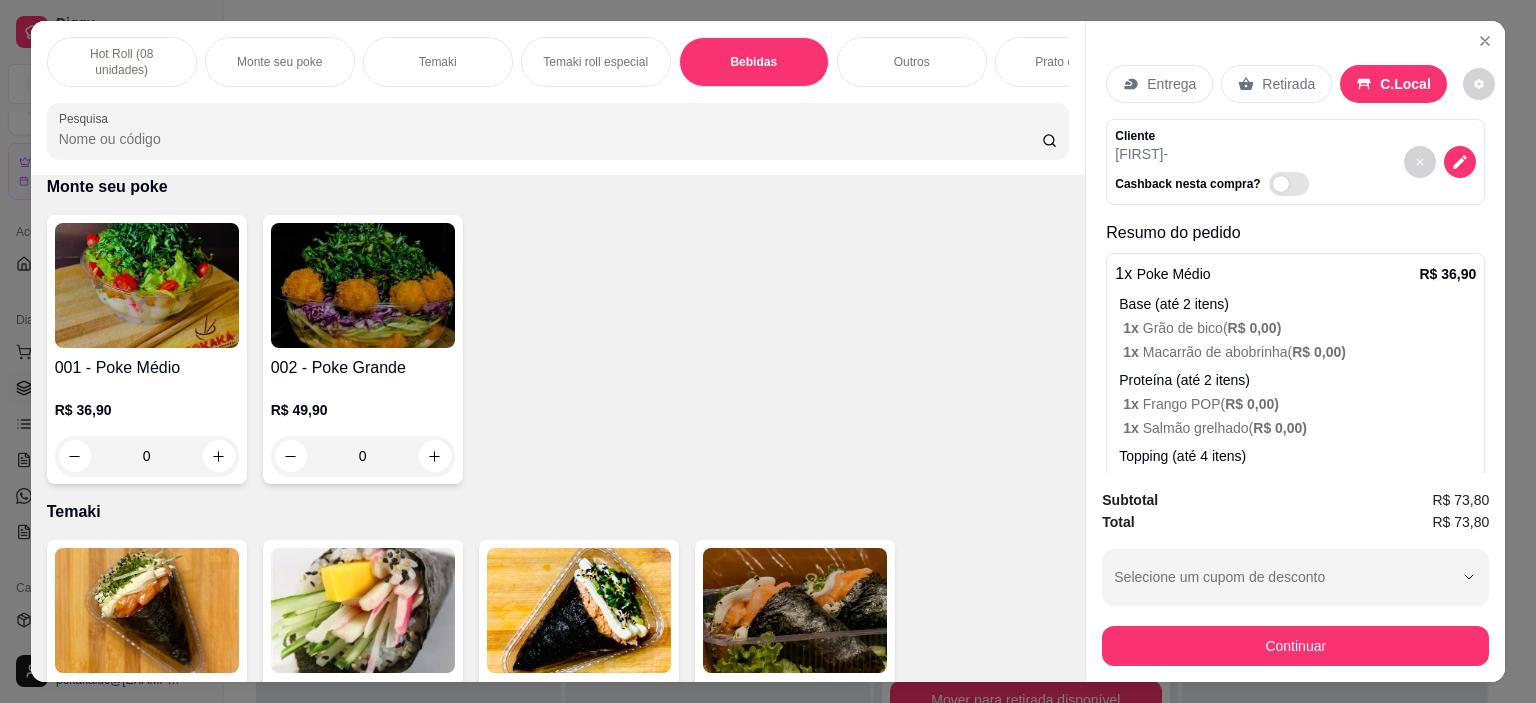 scroll, scrollTop: 2292, scrollLeft: 0, axis: vertical 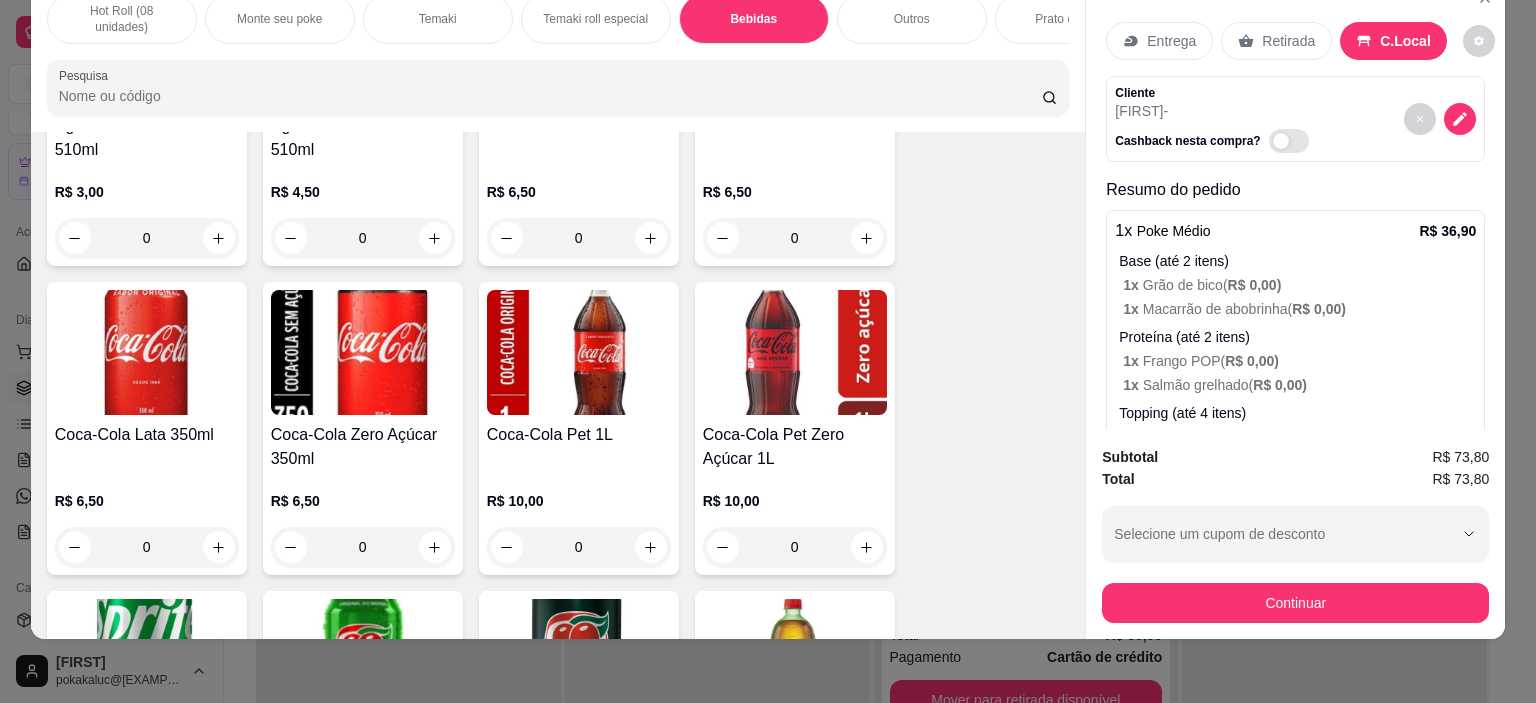 click on "Coca-Cola Pet 1L   R$ 10,00 0" at bounding box center [579, 428] 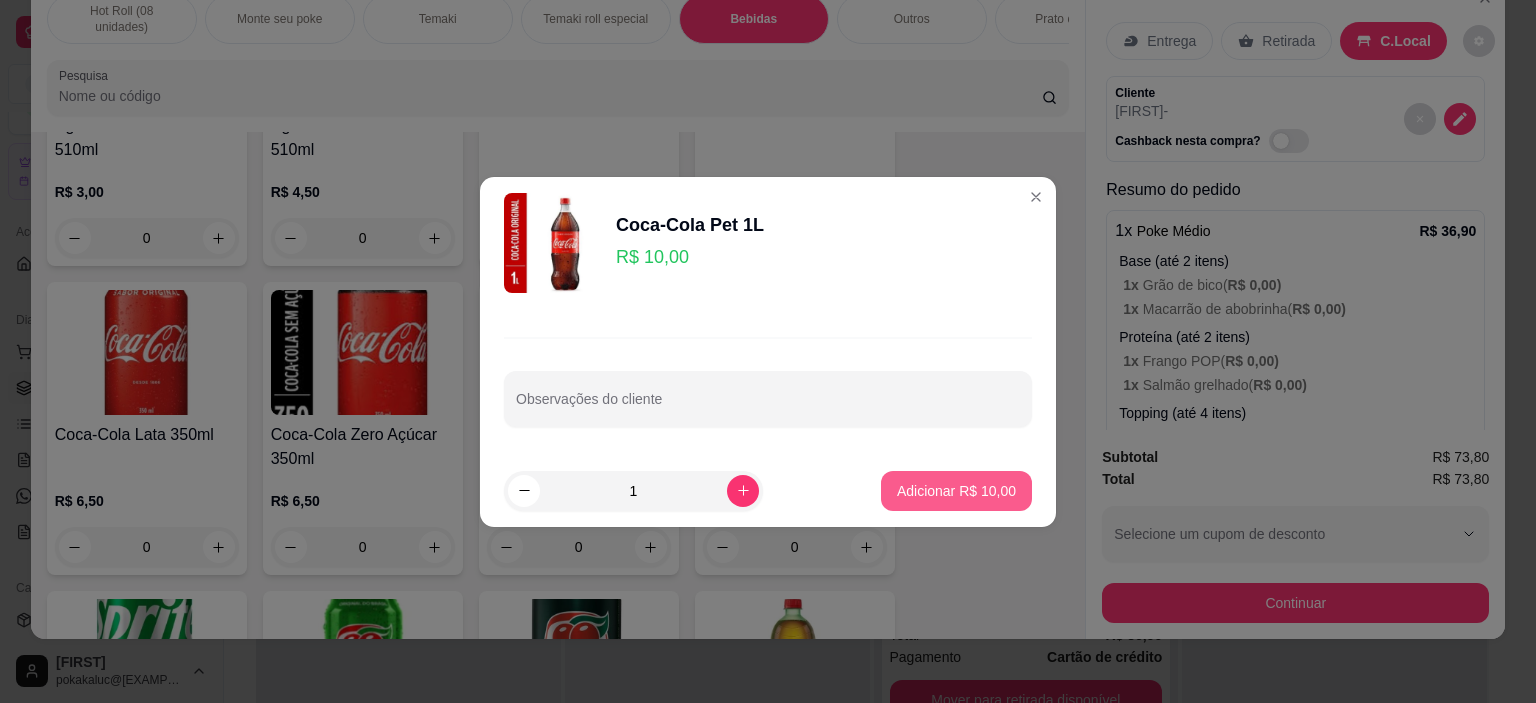 click on "Adicionar   R$ 10,00" at bounding box center [956, 491] 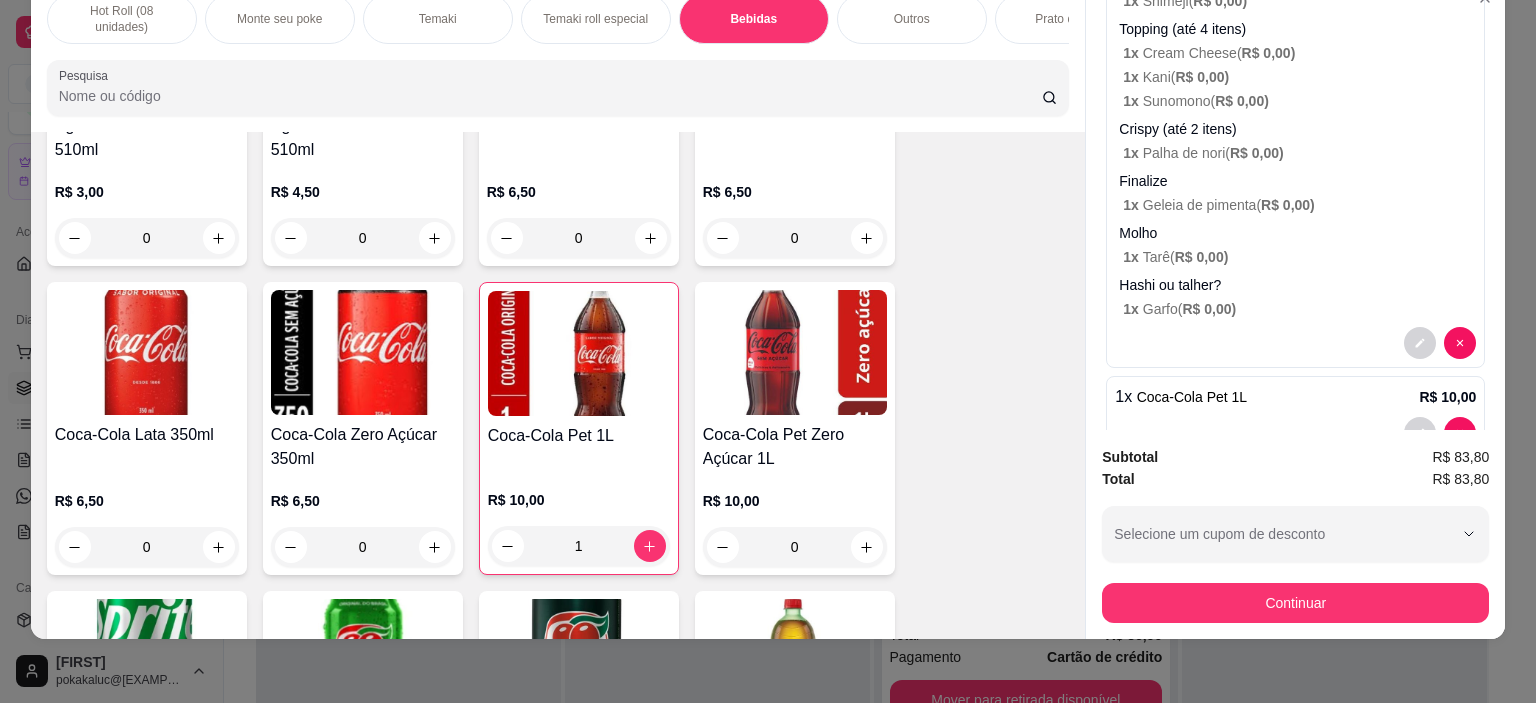 scroll, scrollTop: 912, scrollLeft: 0, axis: vertical 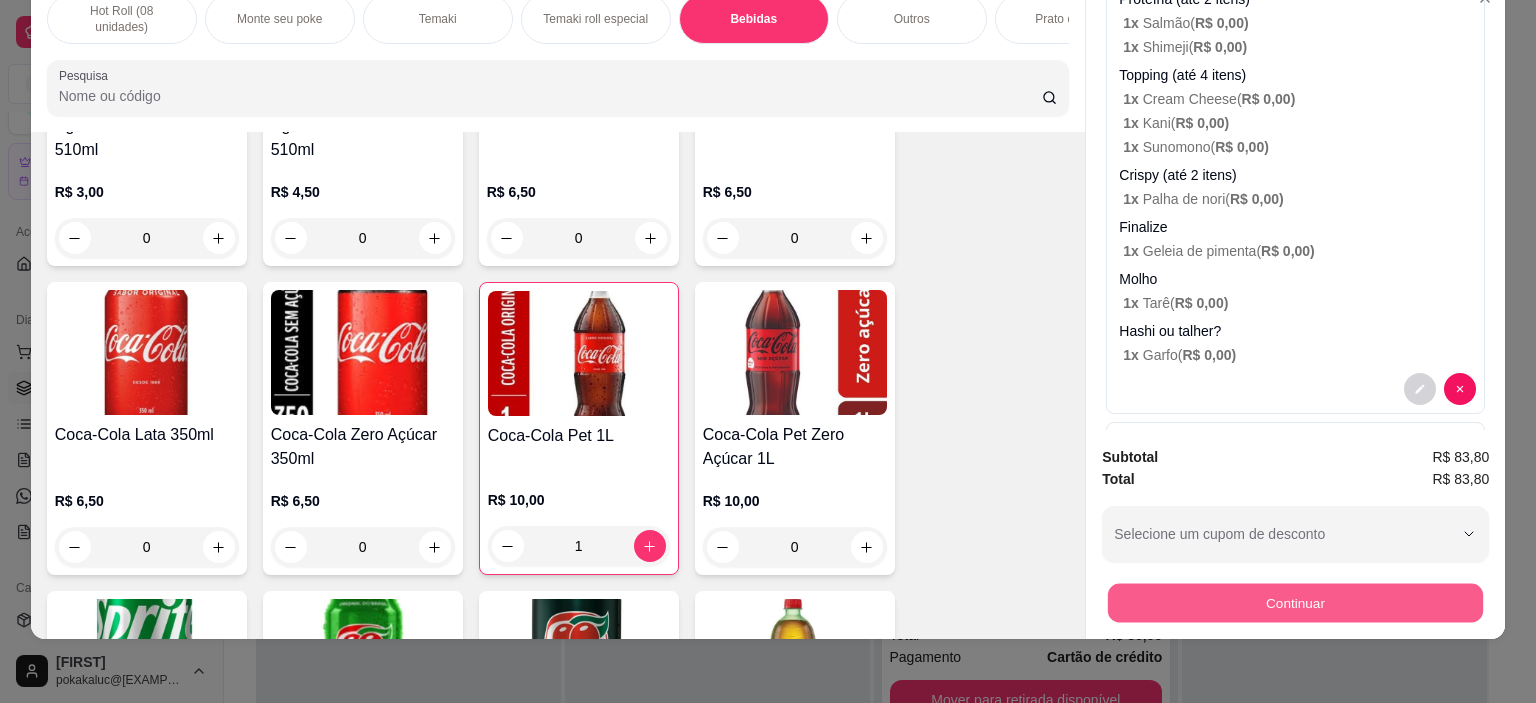 click on "Continuar" at bounding box center [1295, 603] 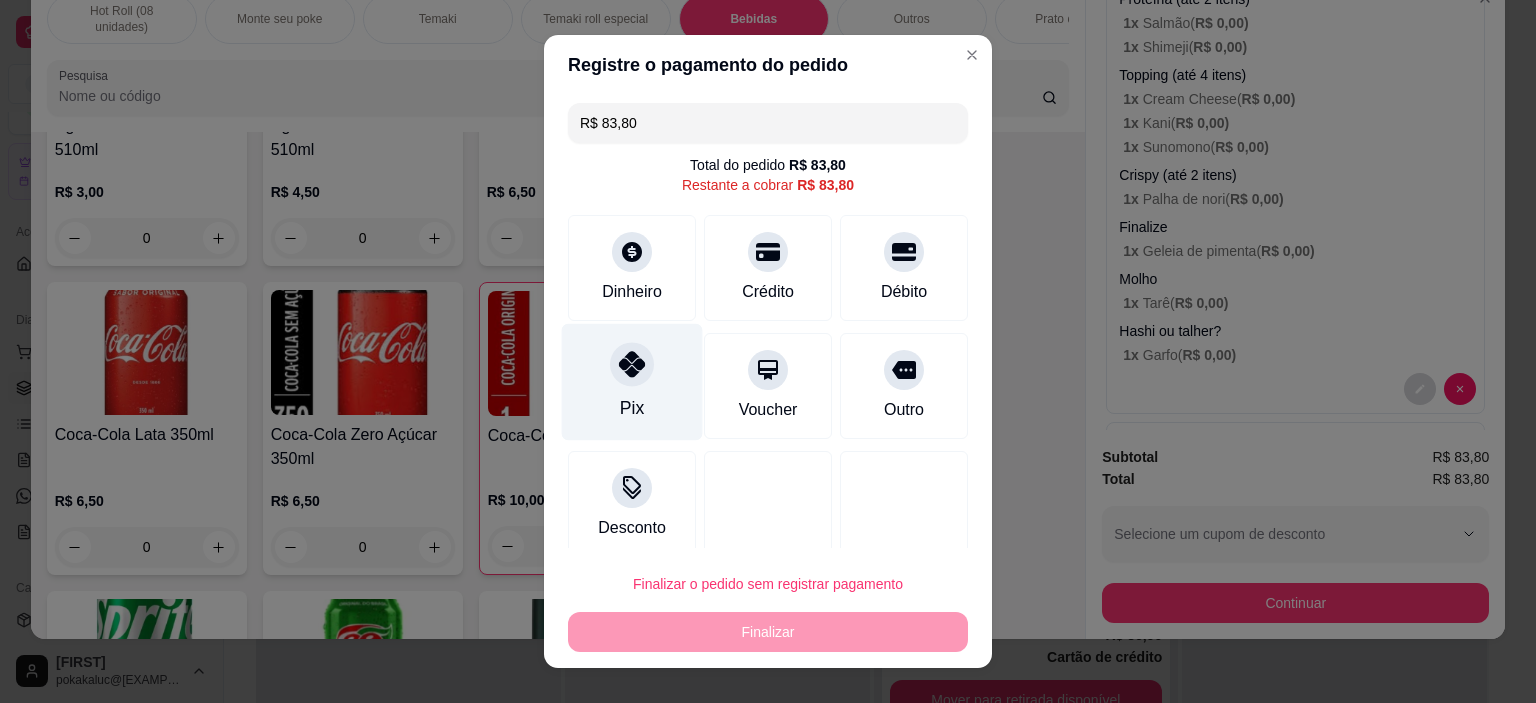 drag, startPoint x: 607, startPoint y: 391, endPoint x: 643, endPoint y: 479, distance: 95.07891 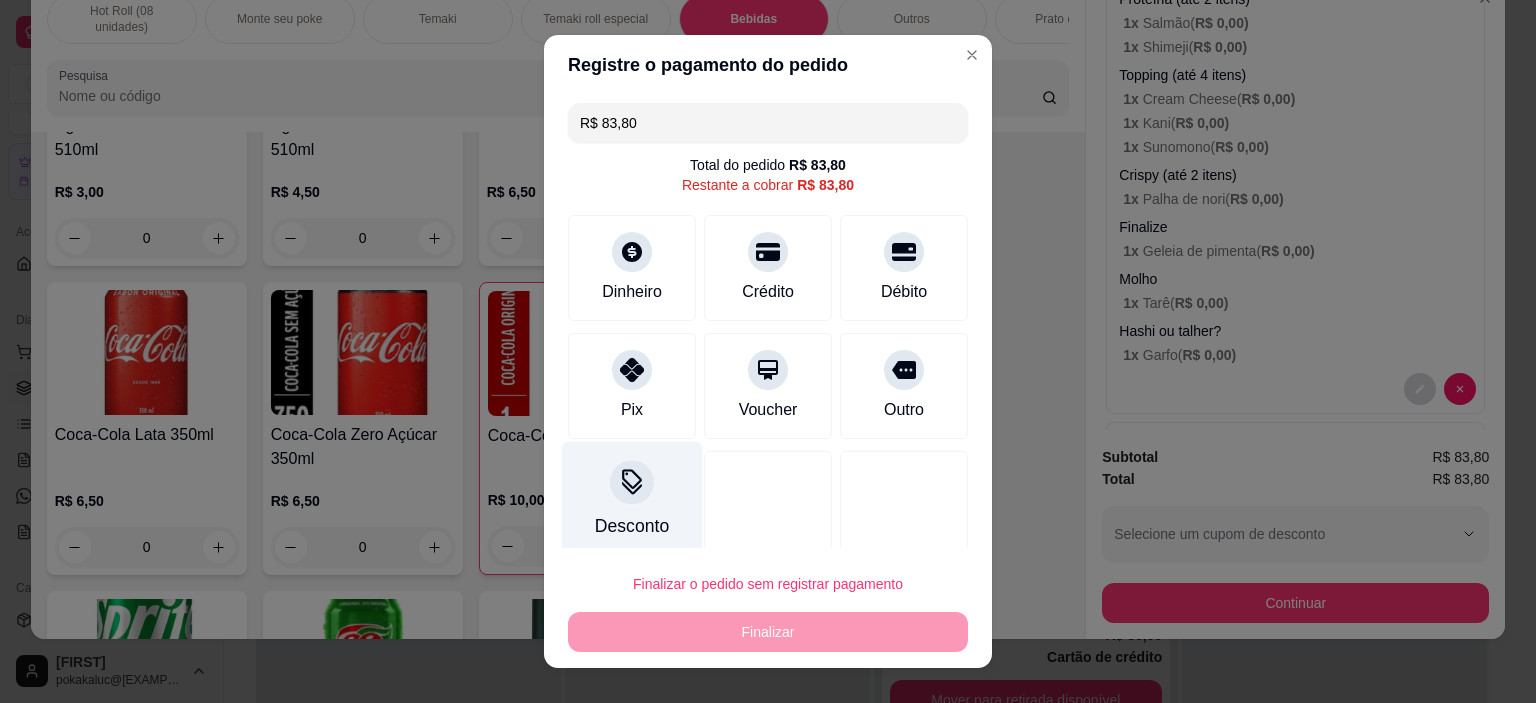 type on "R$ 0,00" 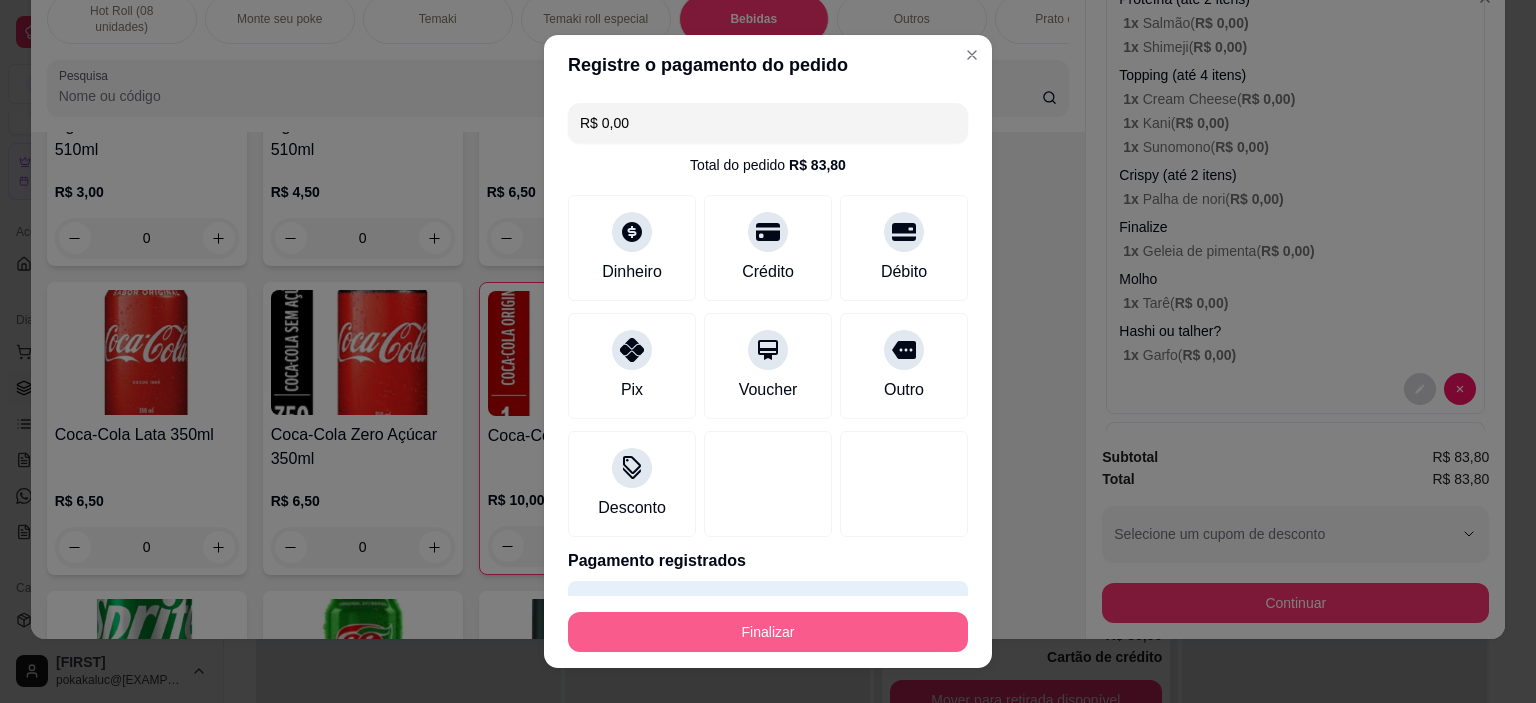click on "Finalizar" at bounding box center [768, 632] 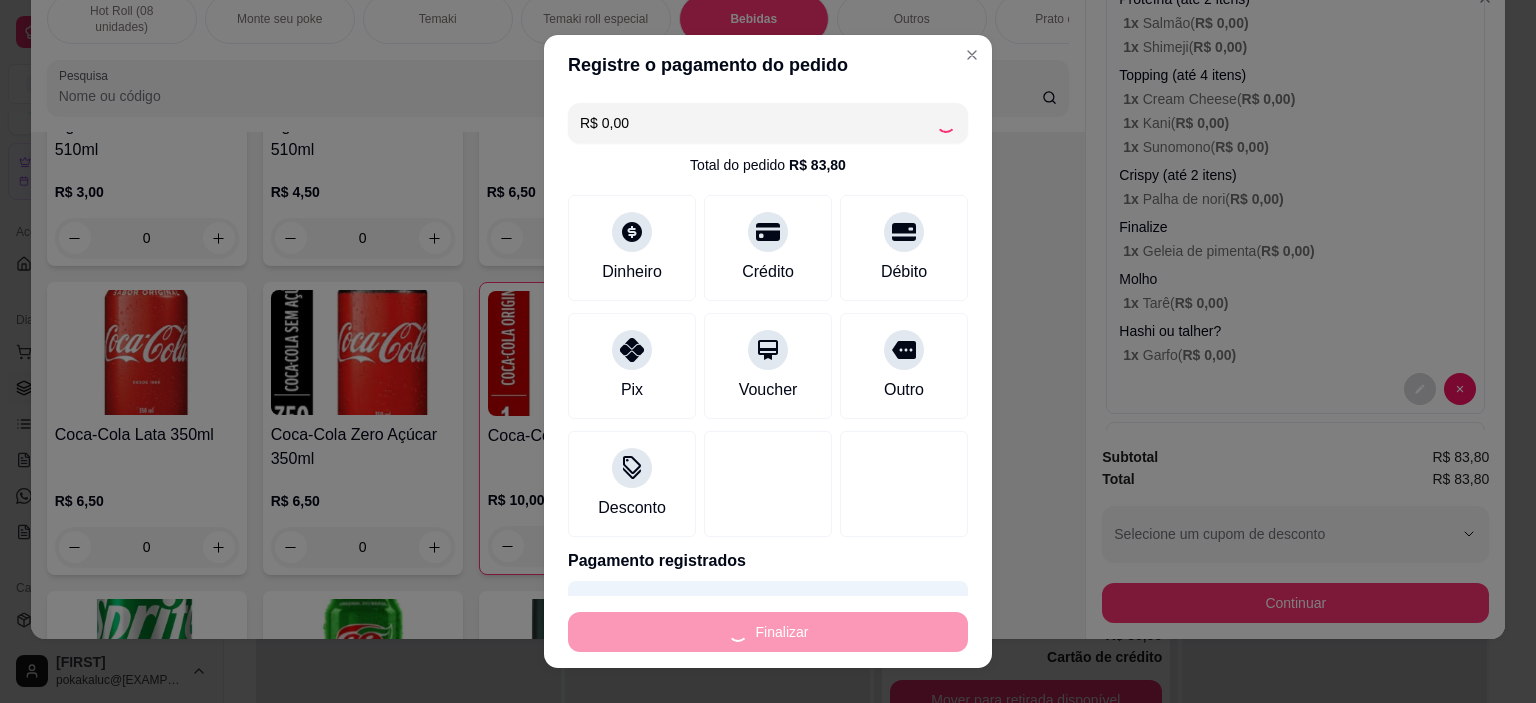 type on "0" 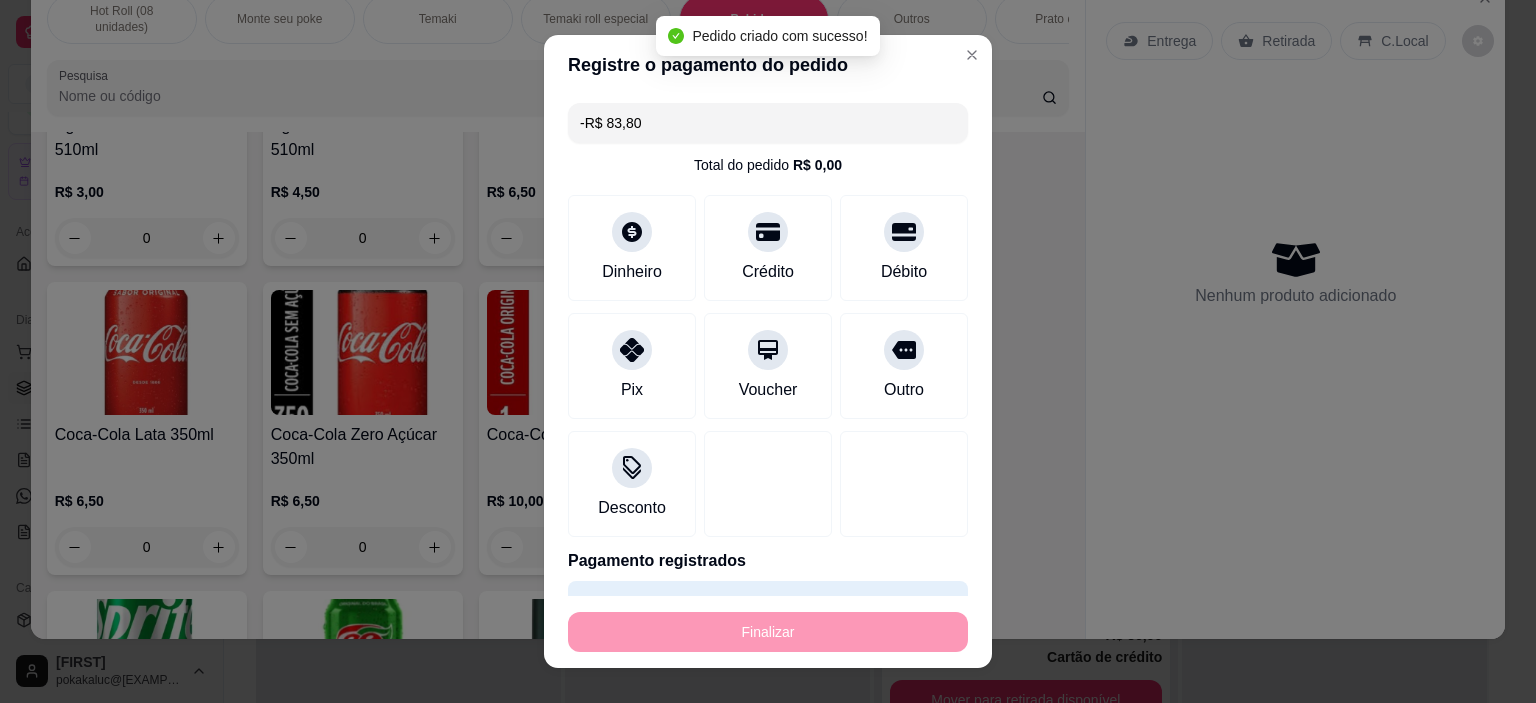 scroll, scrollTop: 0, scrollLeft: 0, axis: both 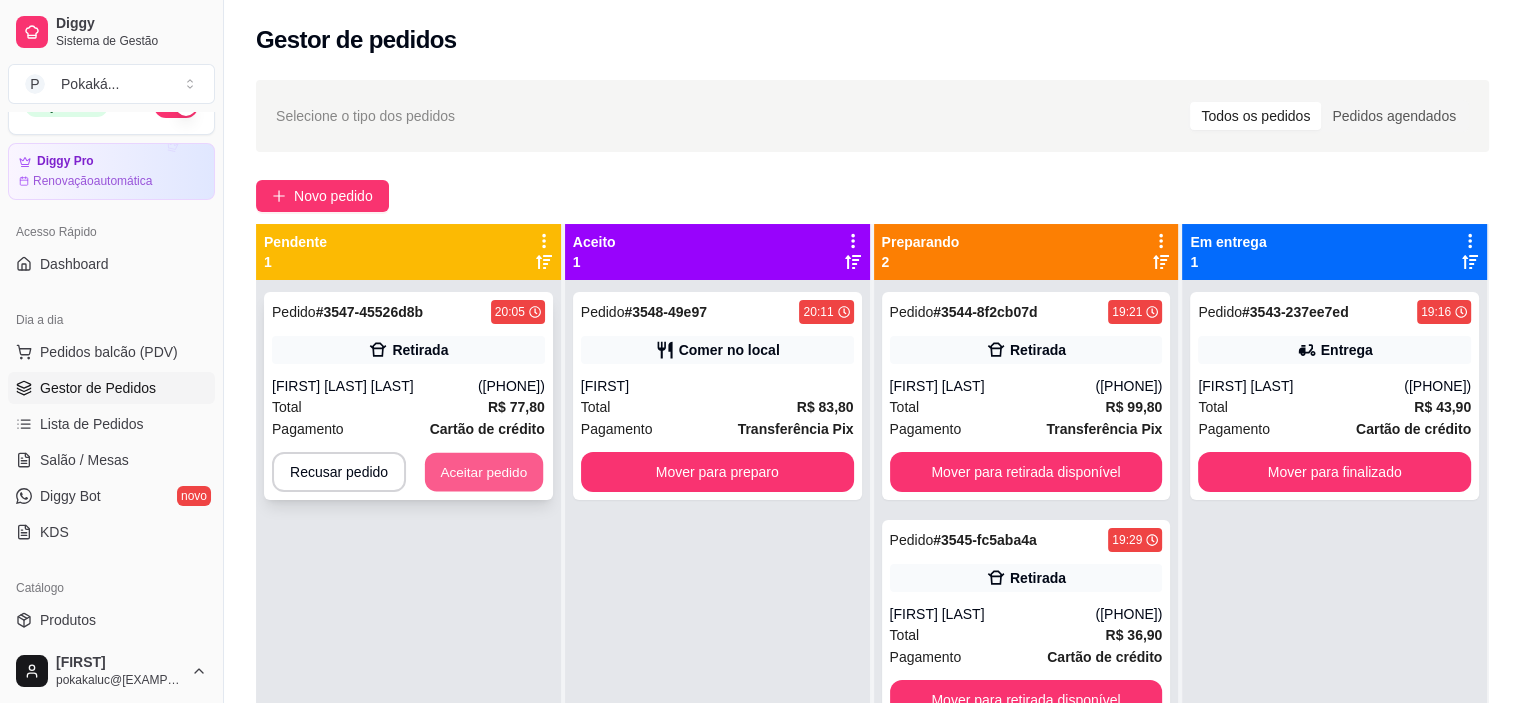 click on "Aceitar pedido" at bounding box center [484, 472] 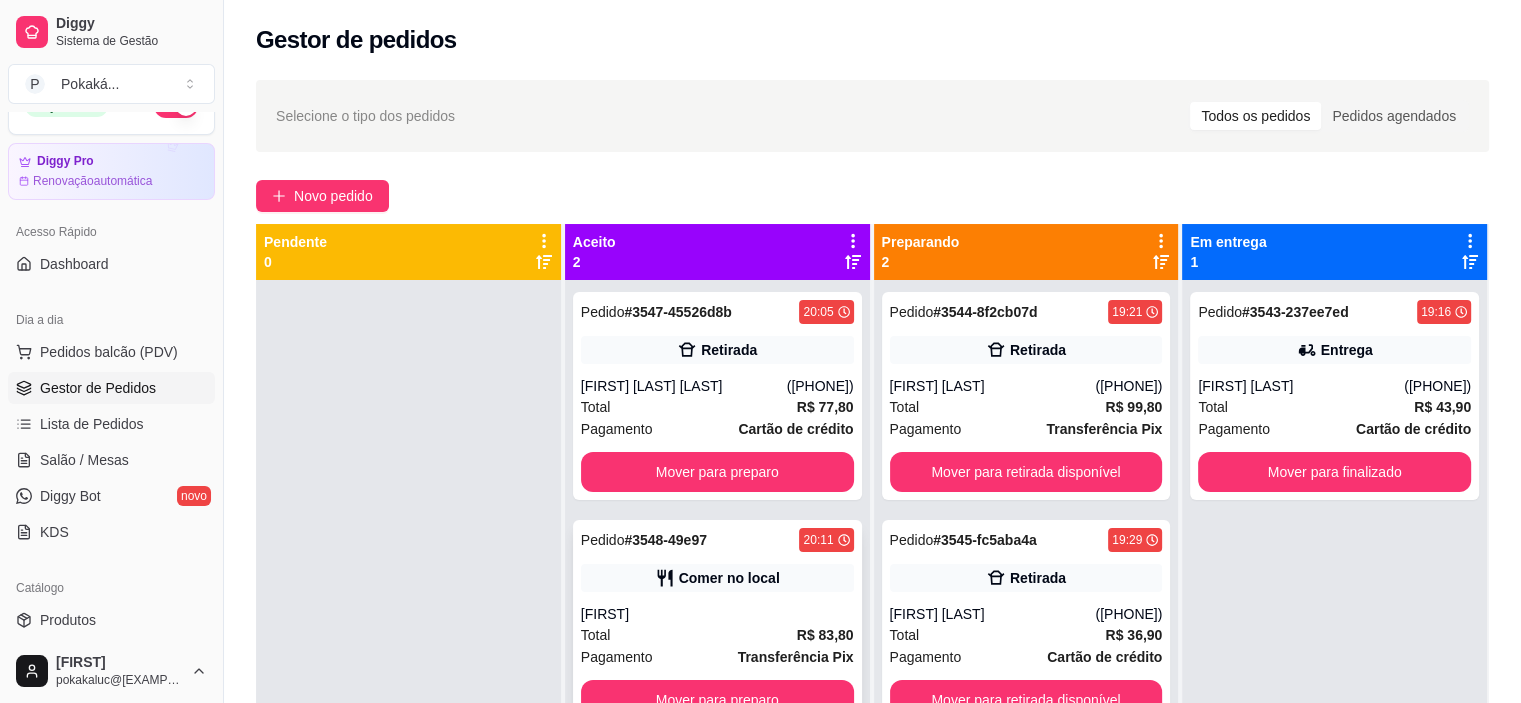 click on "[FIRST]" at bounding box center [717, 614] 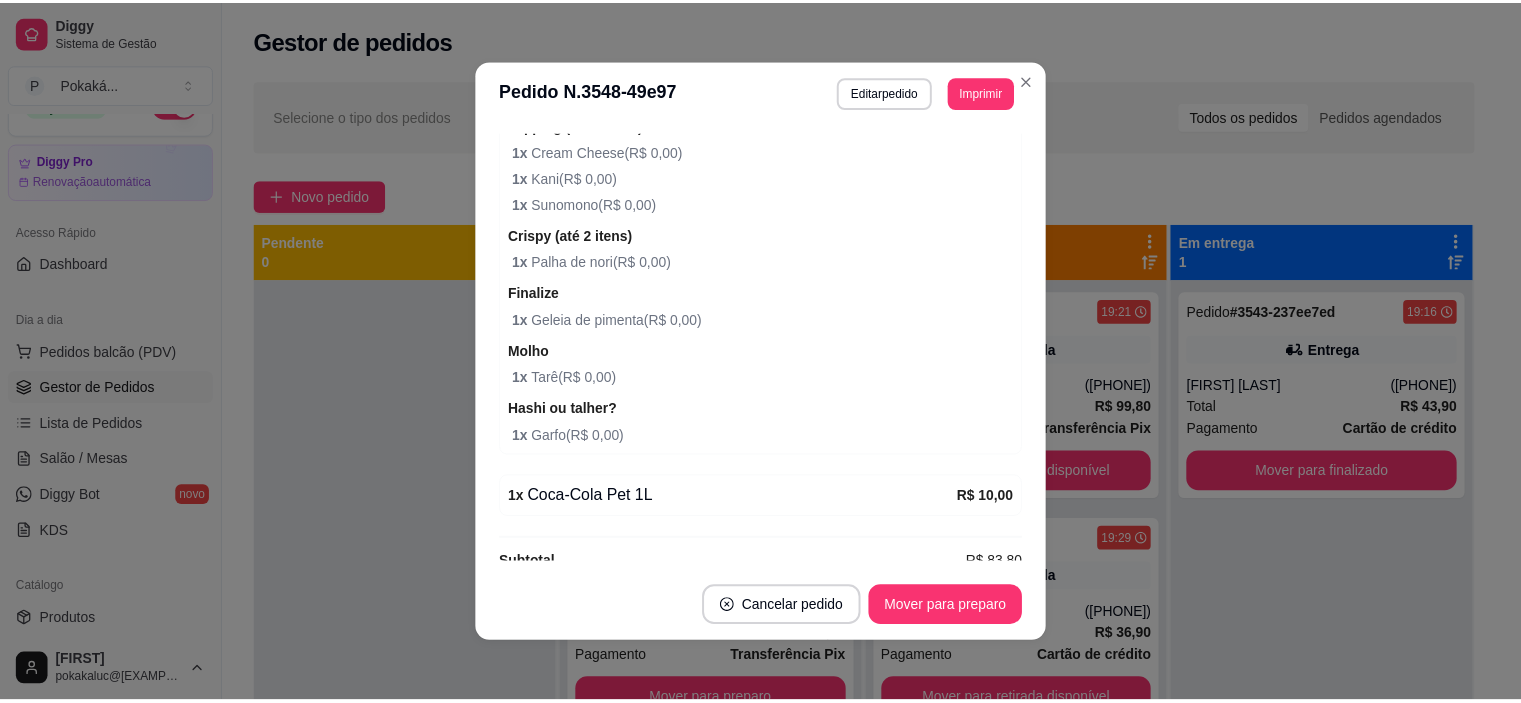 scroll, scrollTop: 1296, scrollLeft: 0, axis: vertical 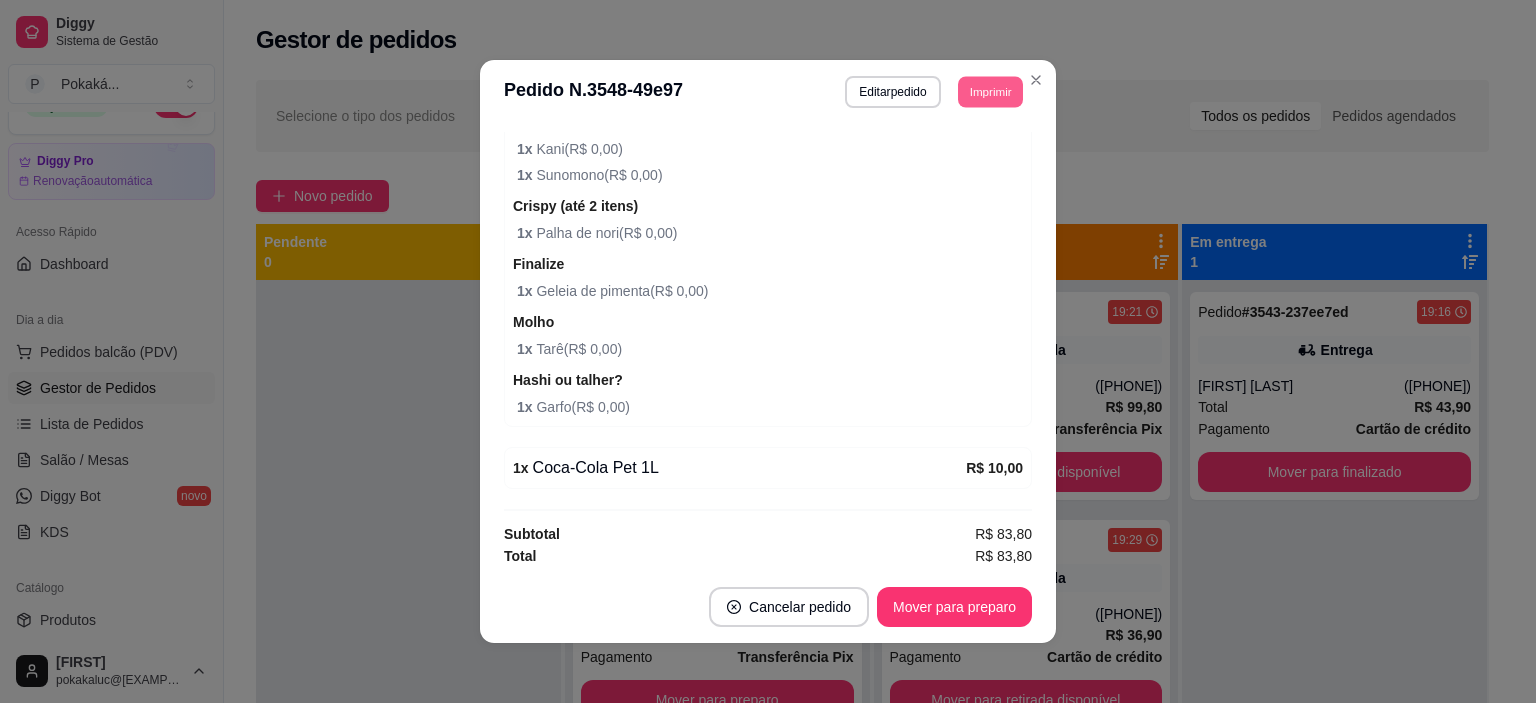 click on "Imprimir" at bounding box center (990, 91) 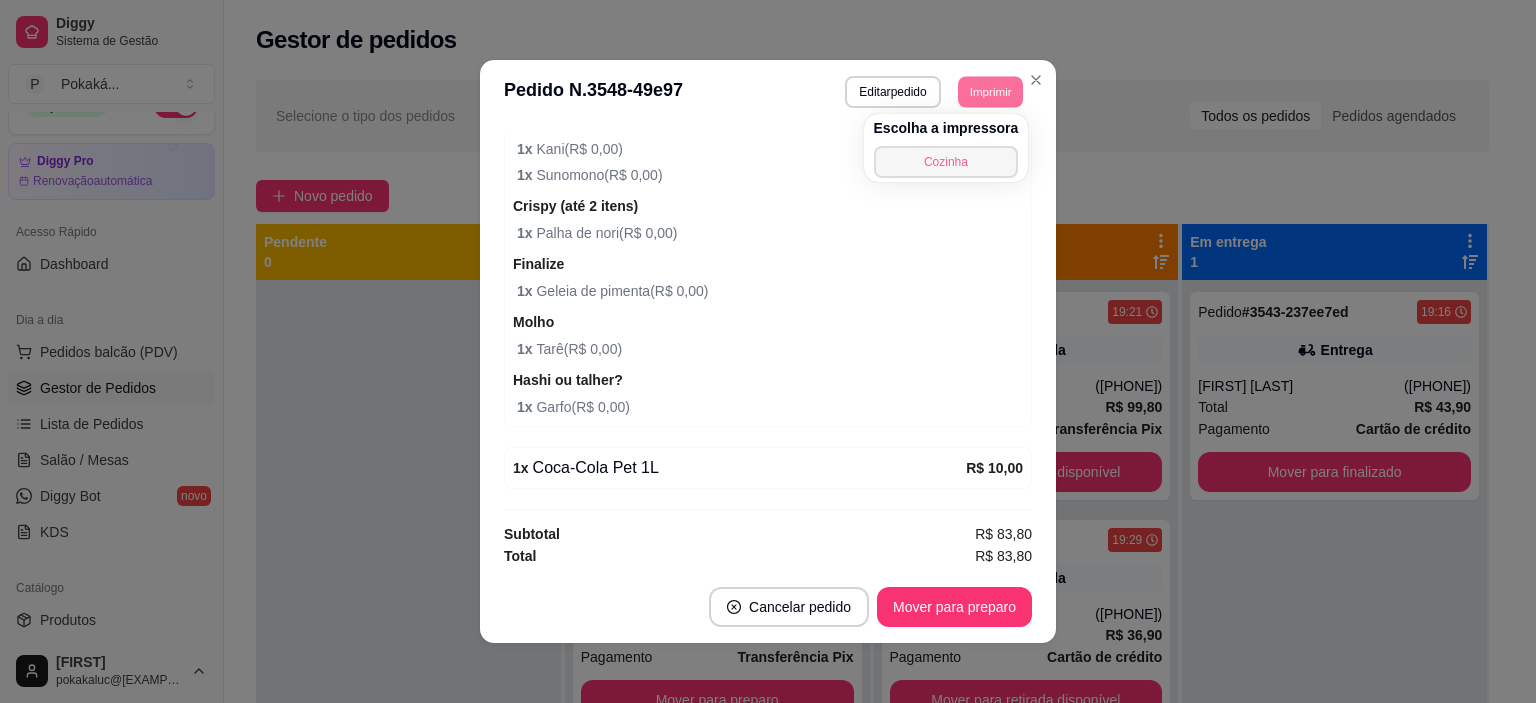 click on "Escolha a impressora Cozinha" at bounding box center [946, 148] 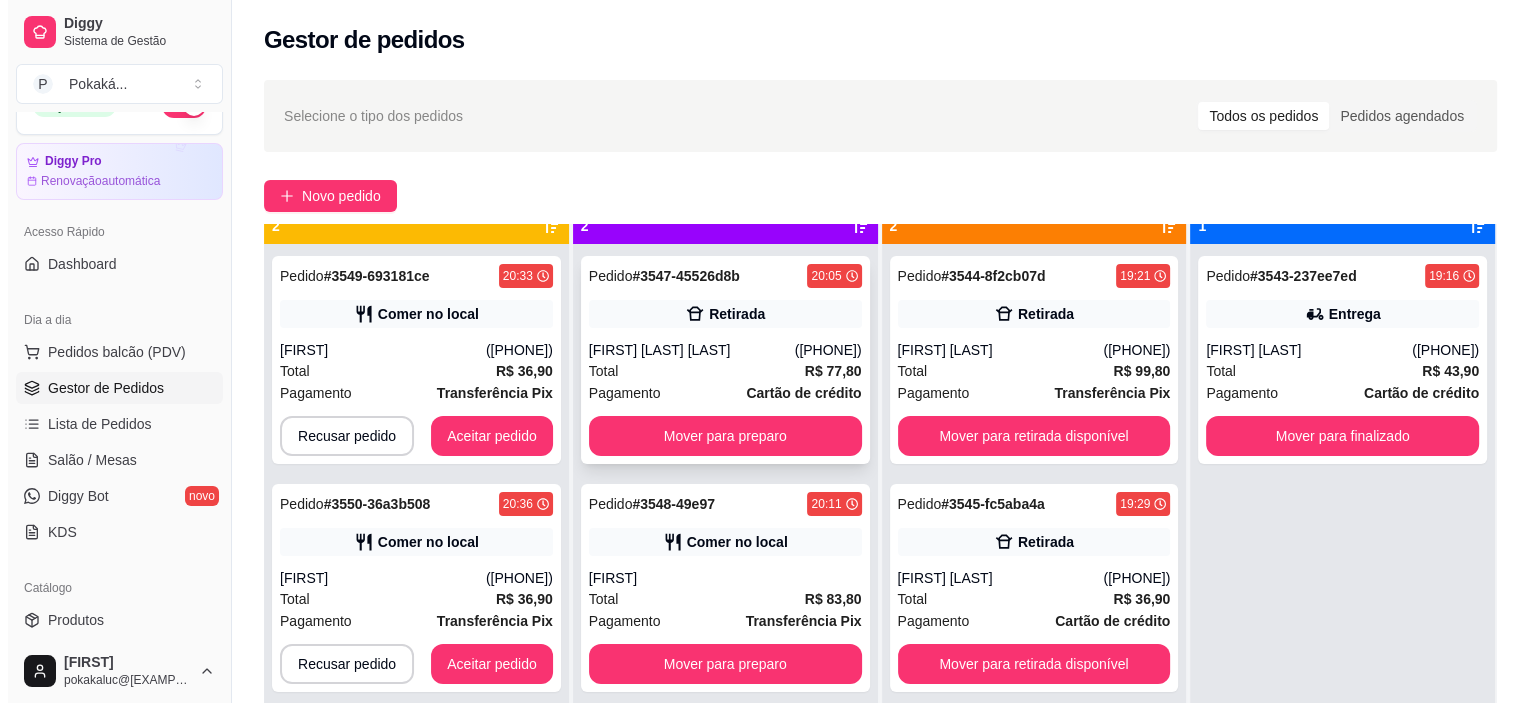 scroll, scrollTop: 56, scrollLeft: 0, axis: vertical 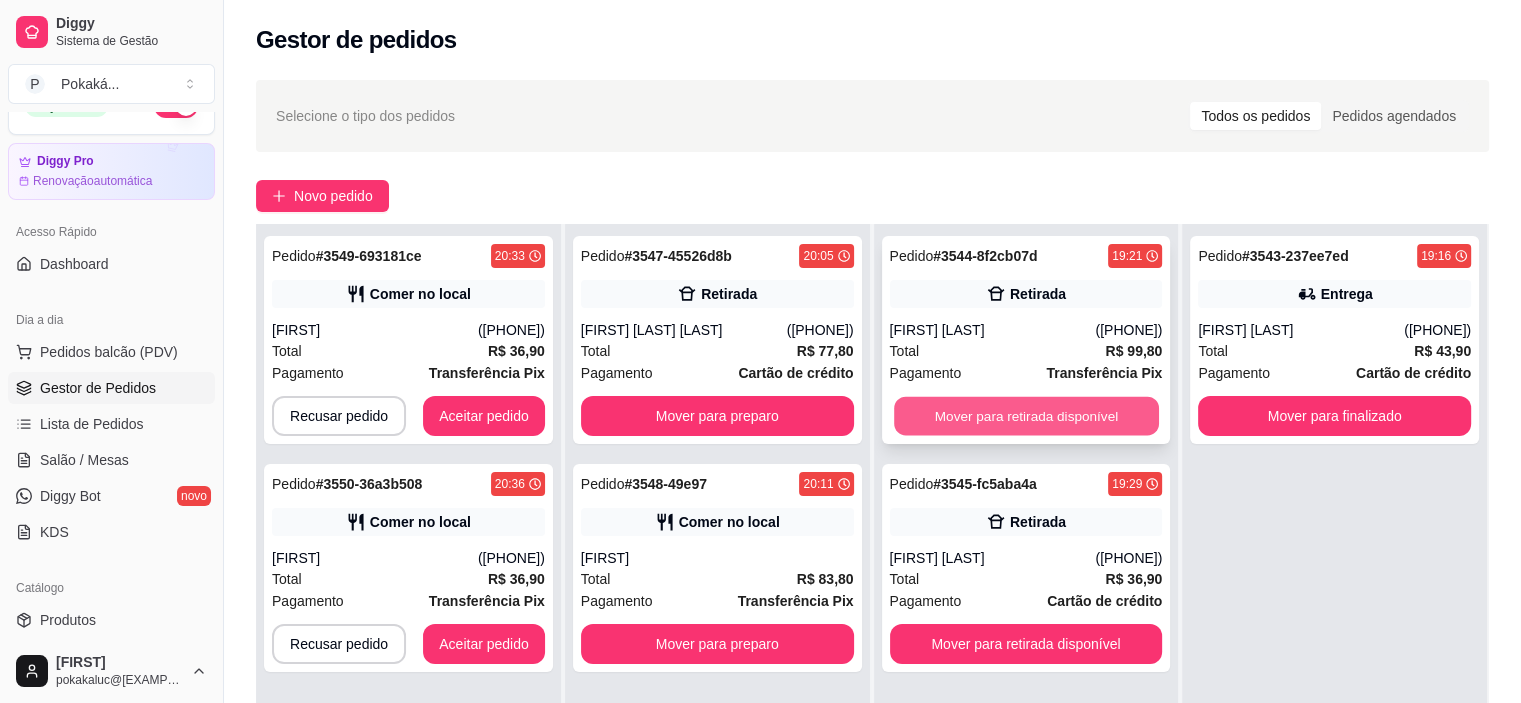 click on "Mover para retirada disponível" at bounding box center [1026, 416] 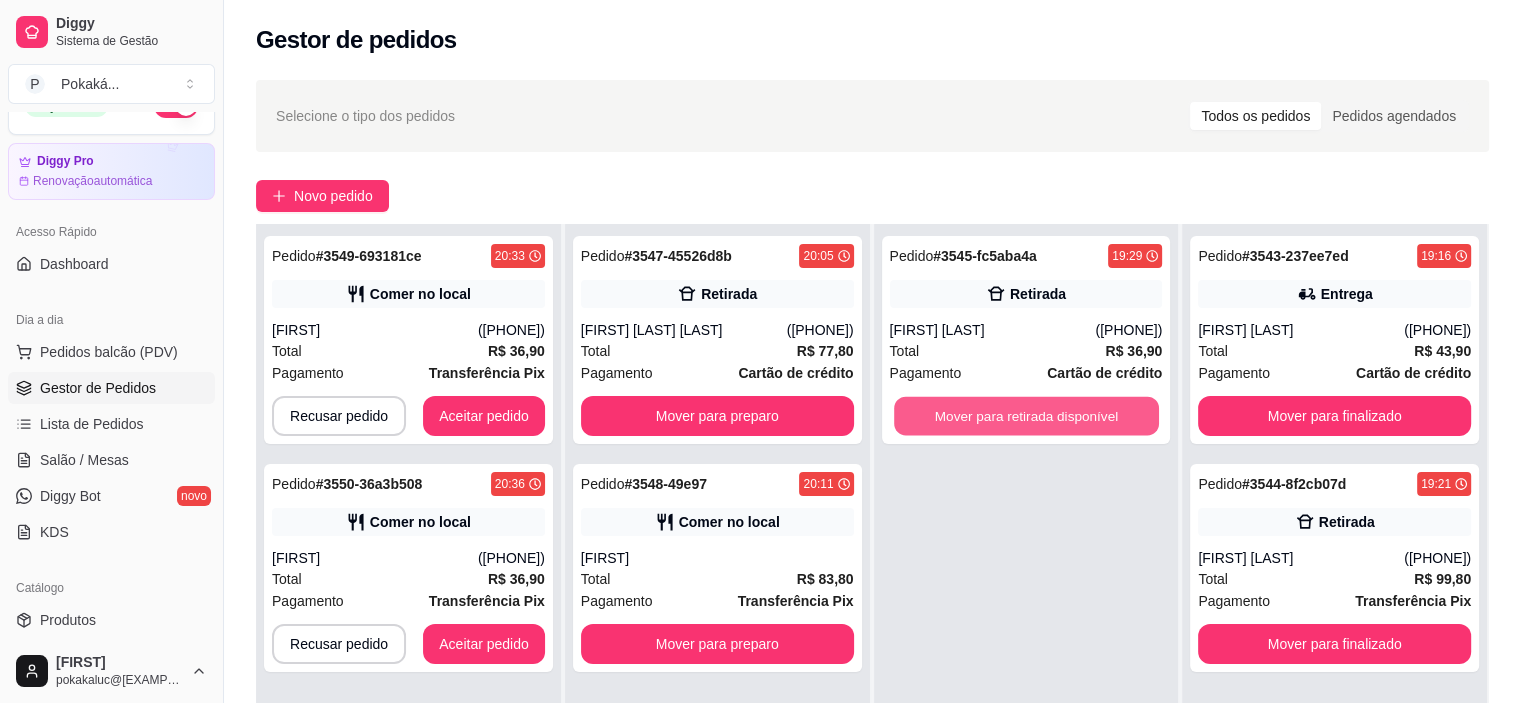 click on "Mover para retirada disponível" at bounding box center [1026, 416] 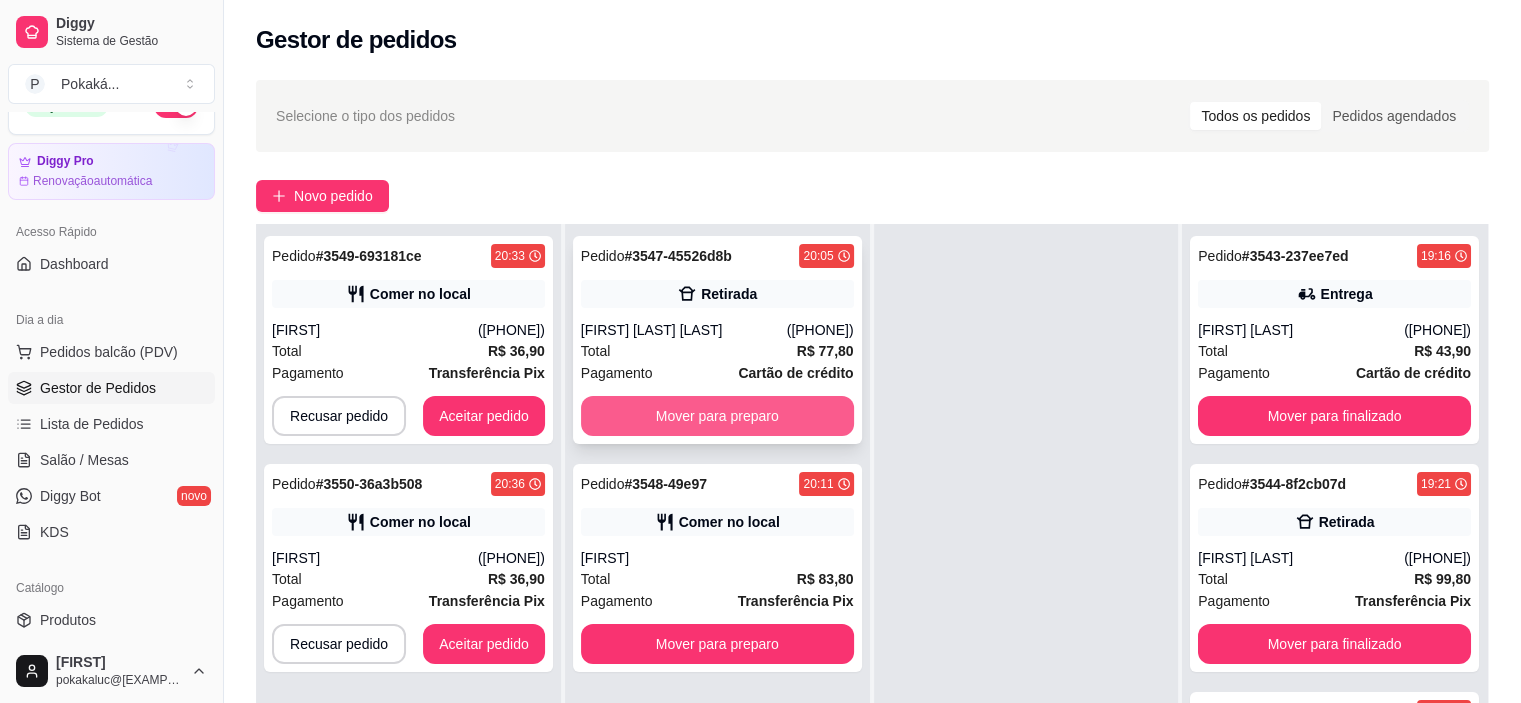 click on "Mover para preparo" at bounding box center [717, 416] 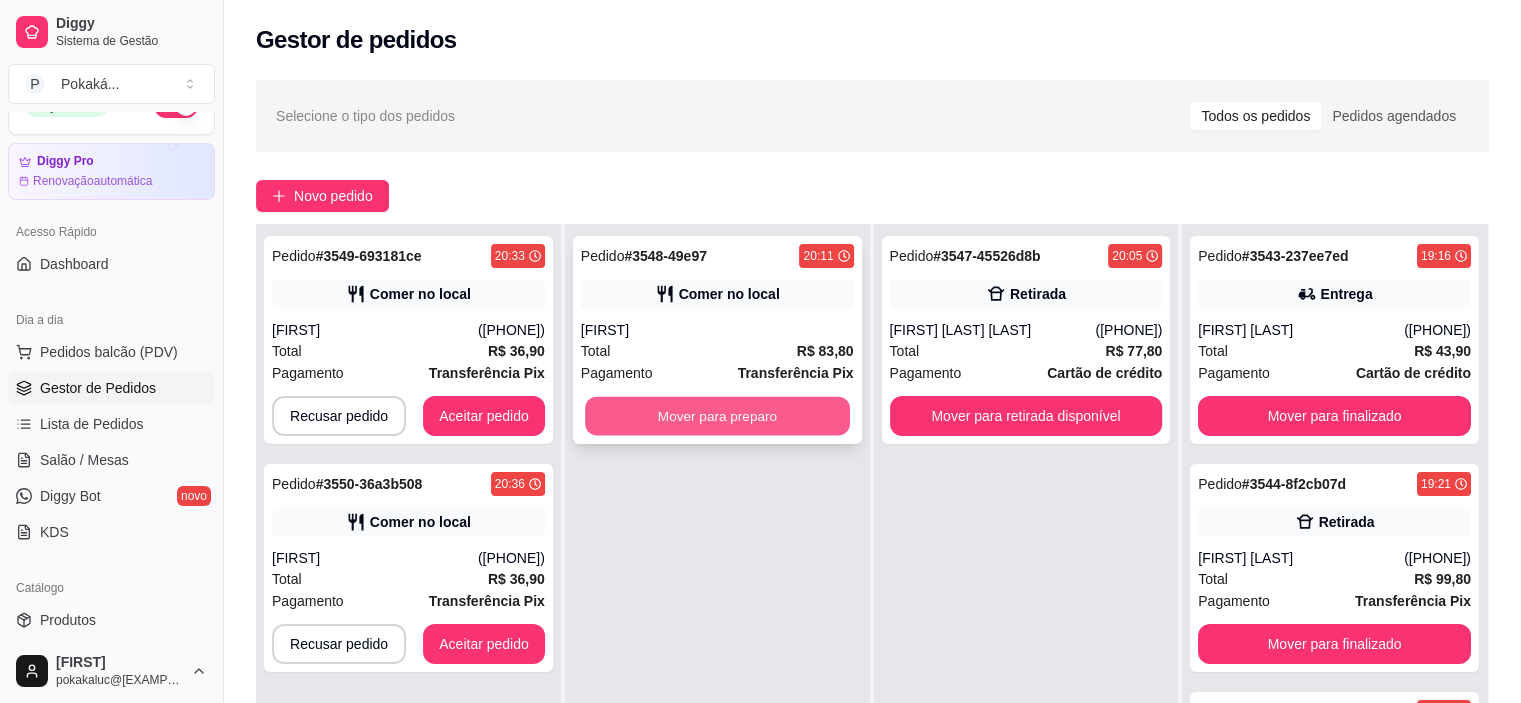 click on "Mover para preparo" at bounding box center [717, 416] 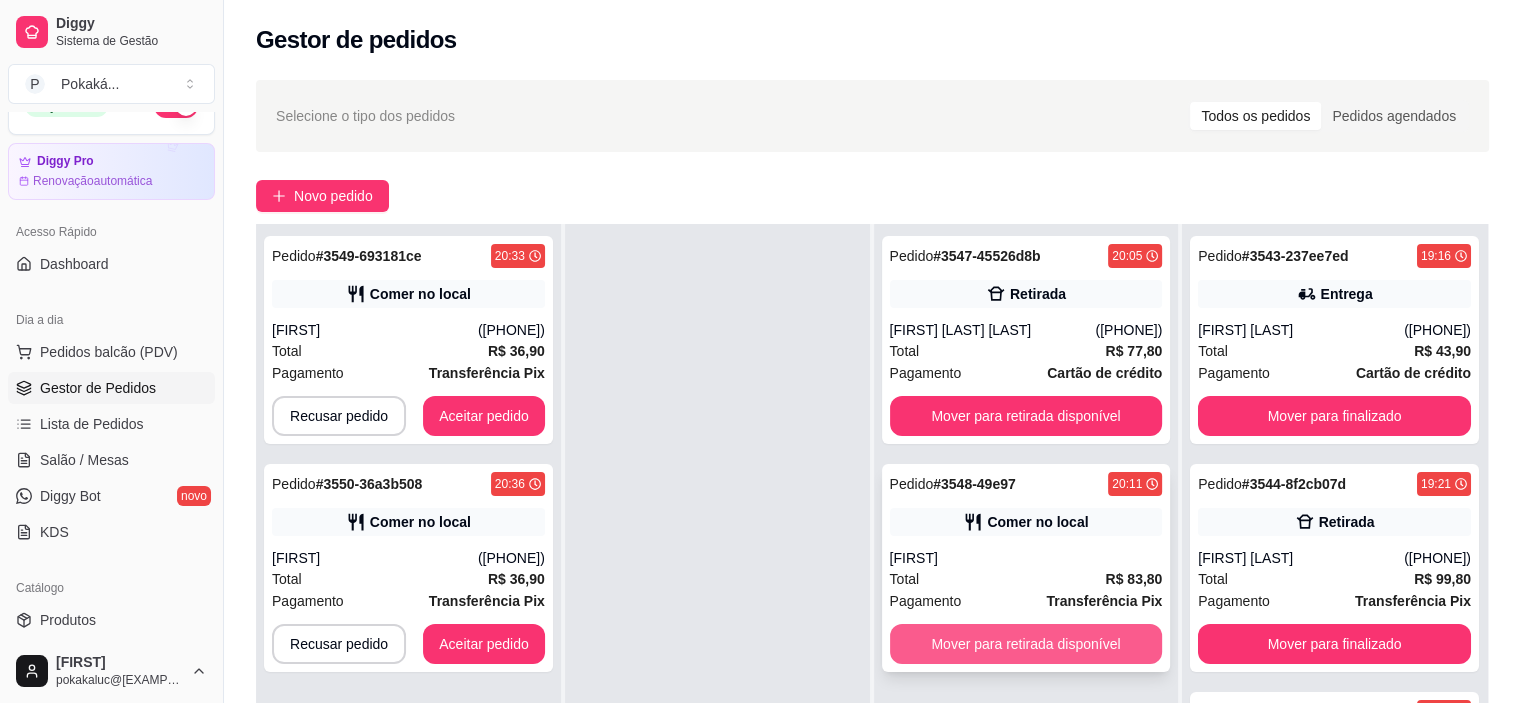 click on "Mover para retirada disponível" at bounding box center [1026, 644] 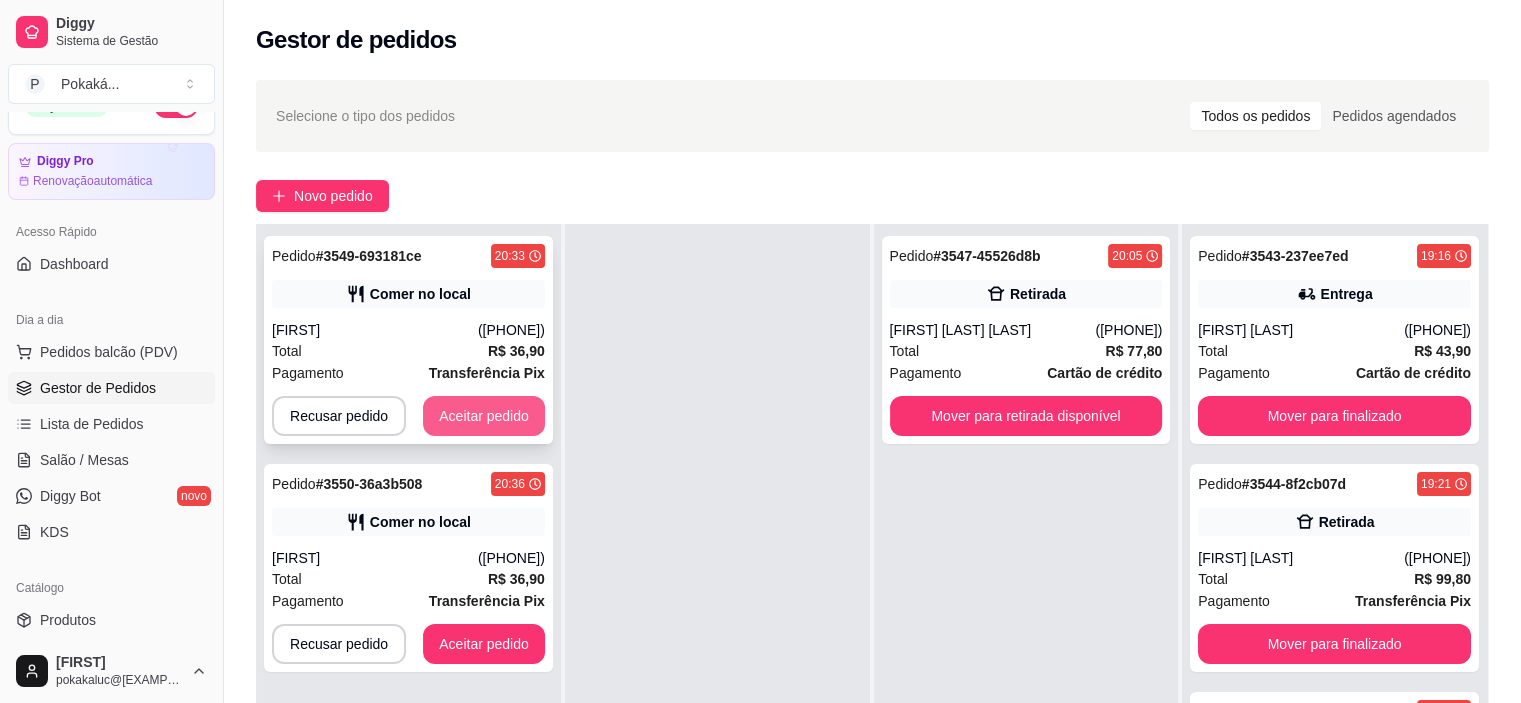 click on "Aceitar pedido" at bounding box center [484, 416] 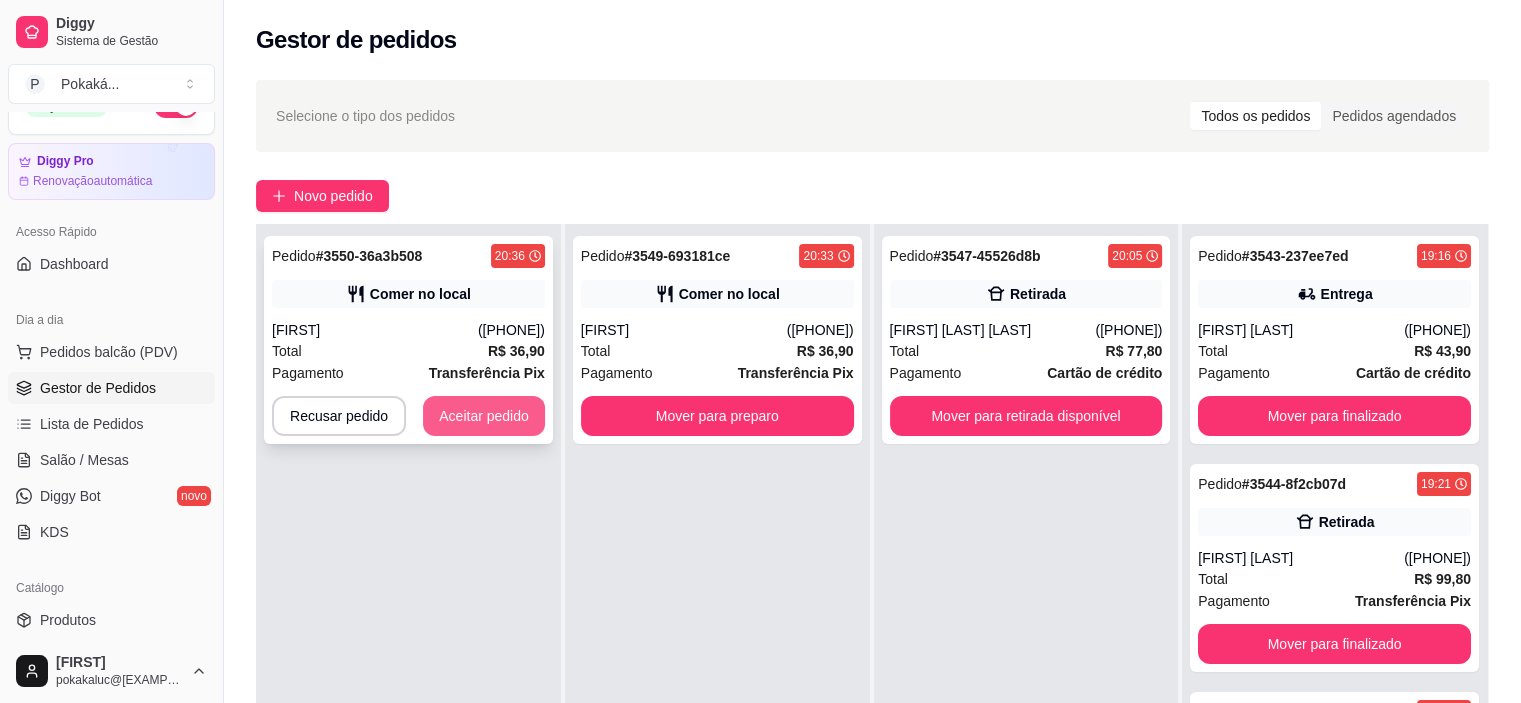 click on "Aceitar pedido" at bounding box center [484, 416] 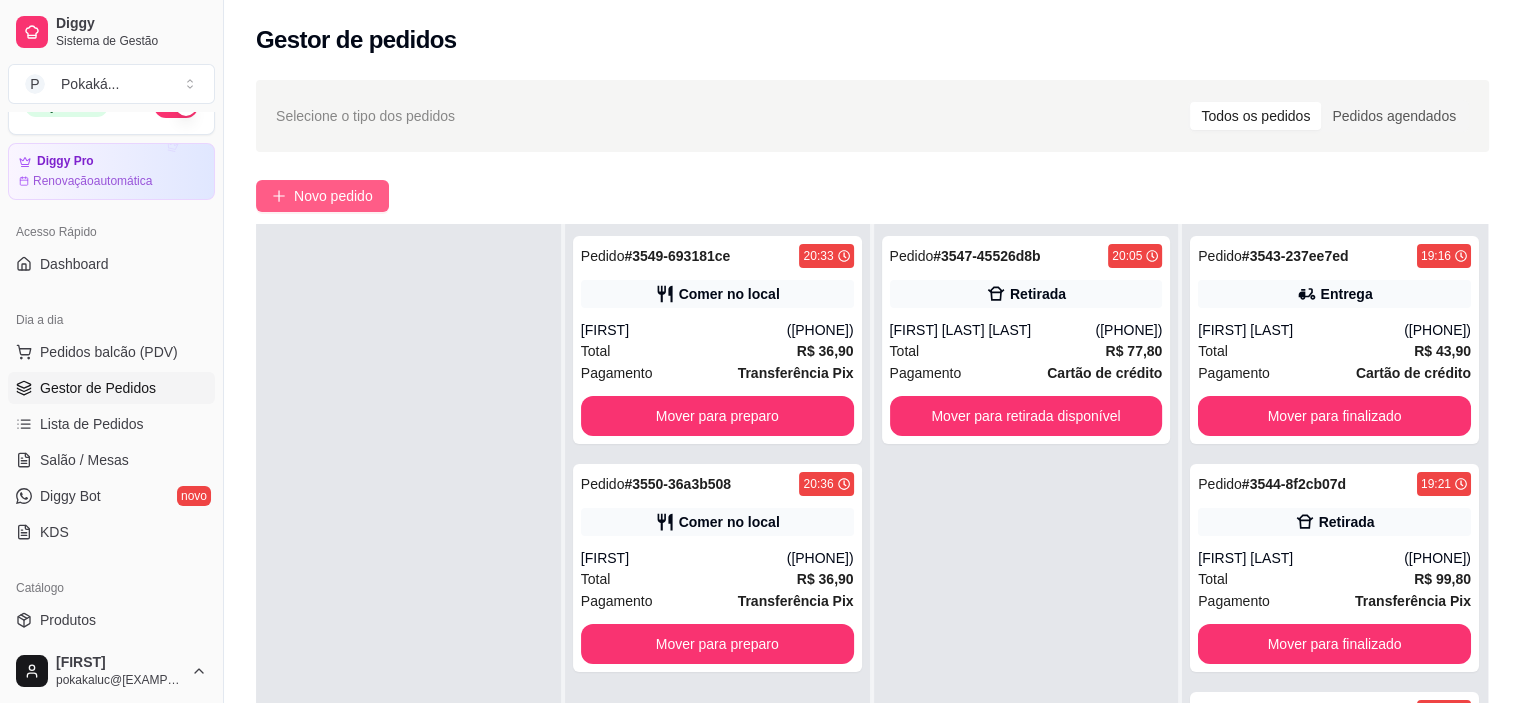 click on "Novo pedido" at bounding box center (333, 196) 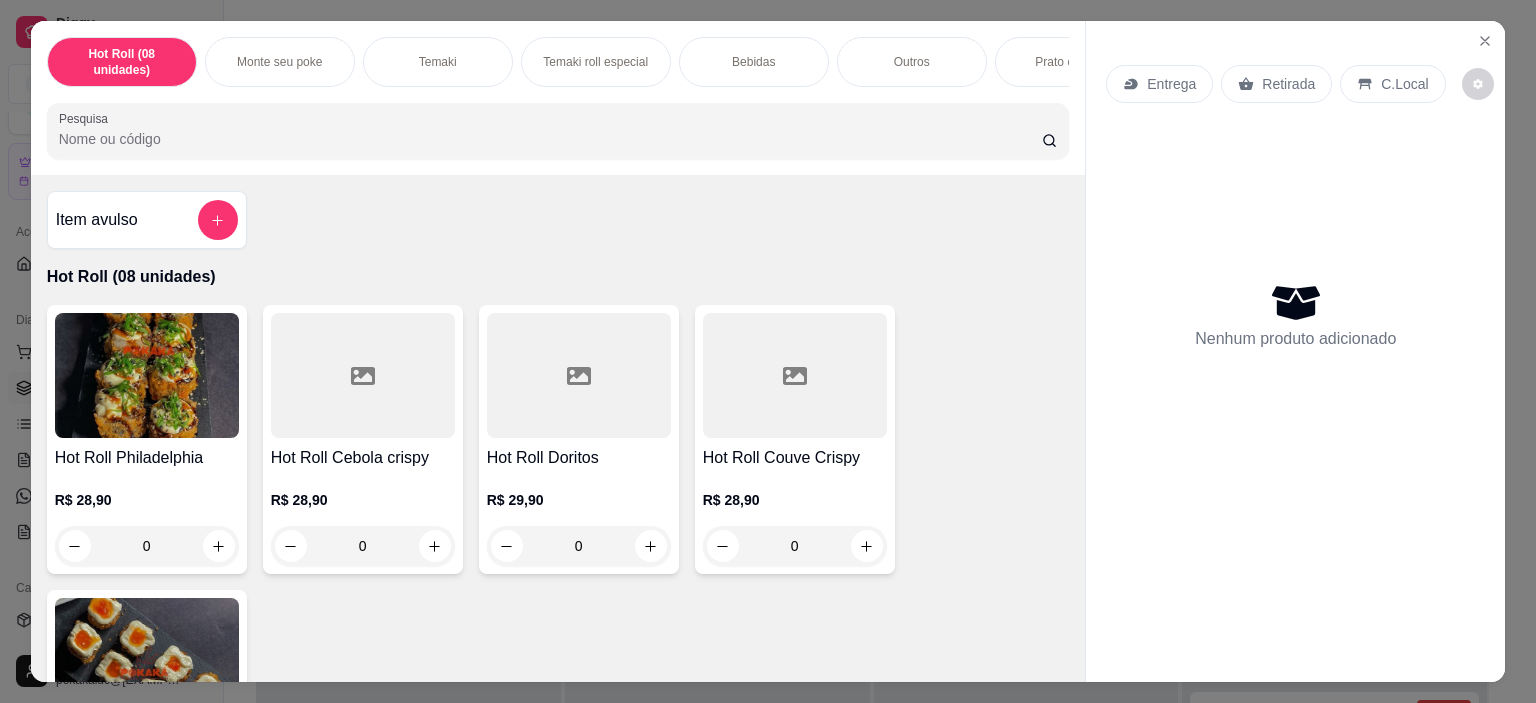 click on "Monte seu poke" at bounding box center [279, 62] 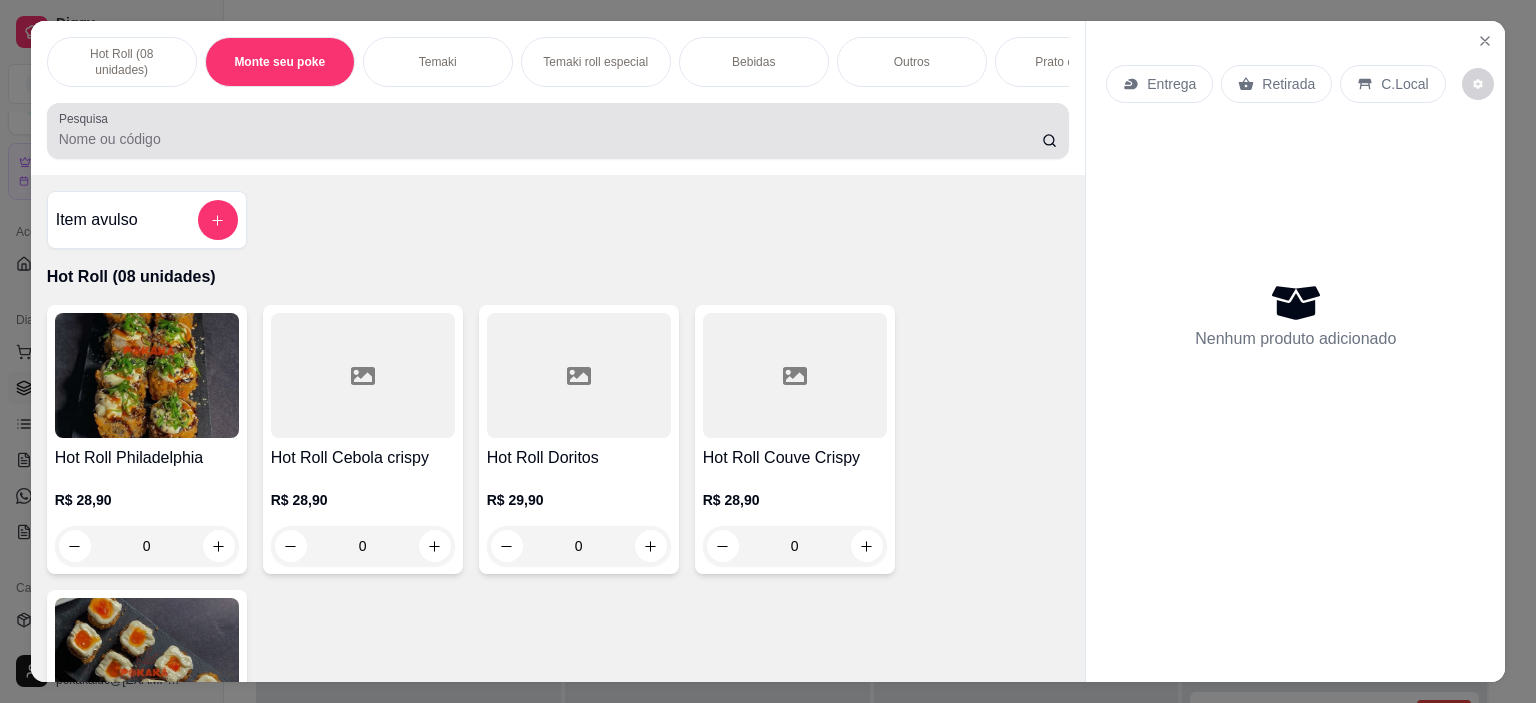 scroll, scrollTop: 700, scrollLeft: 0, axis: vertical 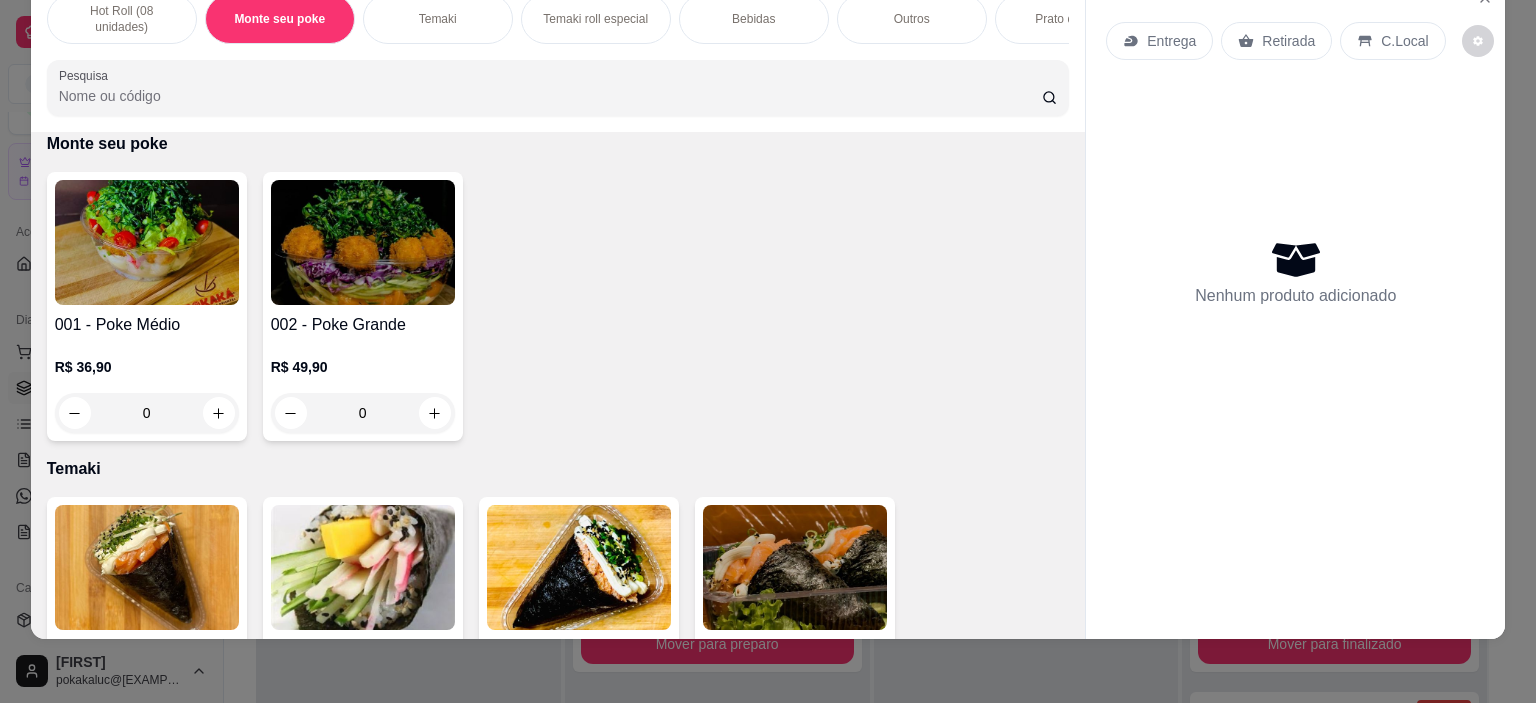 click at bounding box center (363, 242) 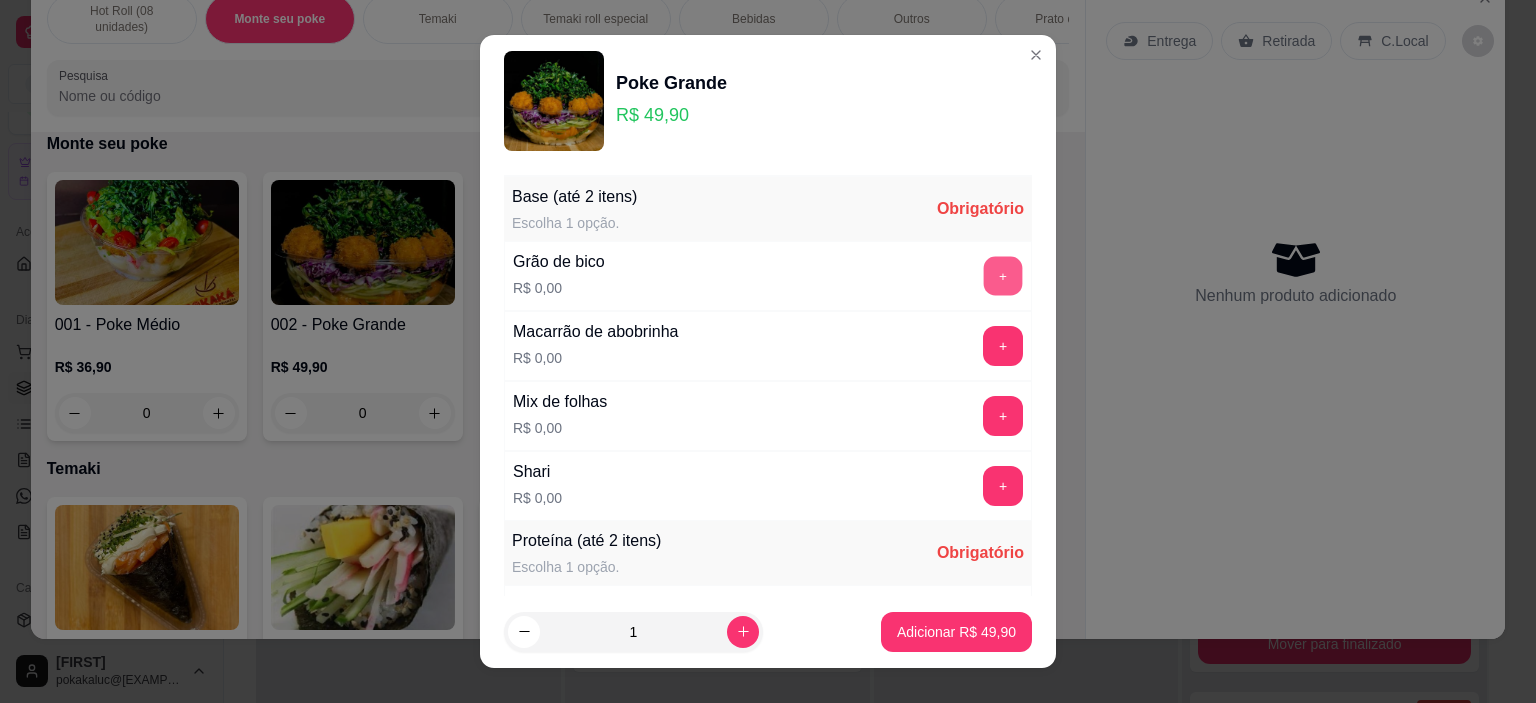 click on "+" at bounding box center (1003, 276) 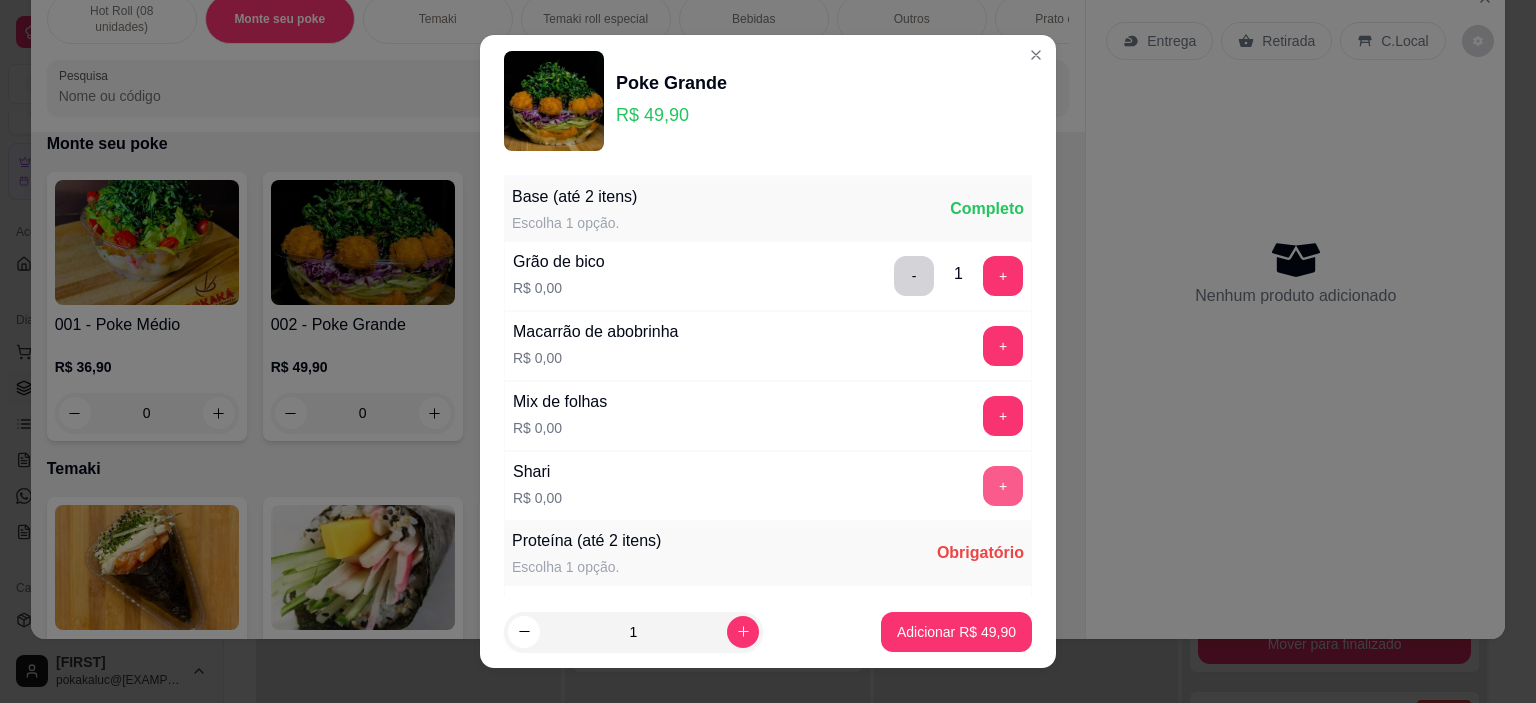click on "+" at bounding box center [1003, 486] 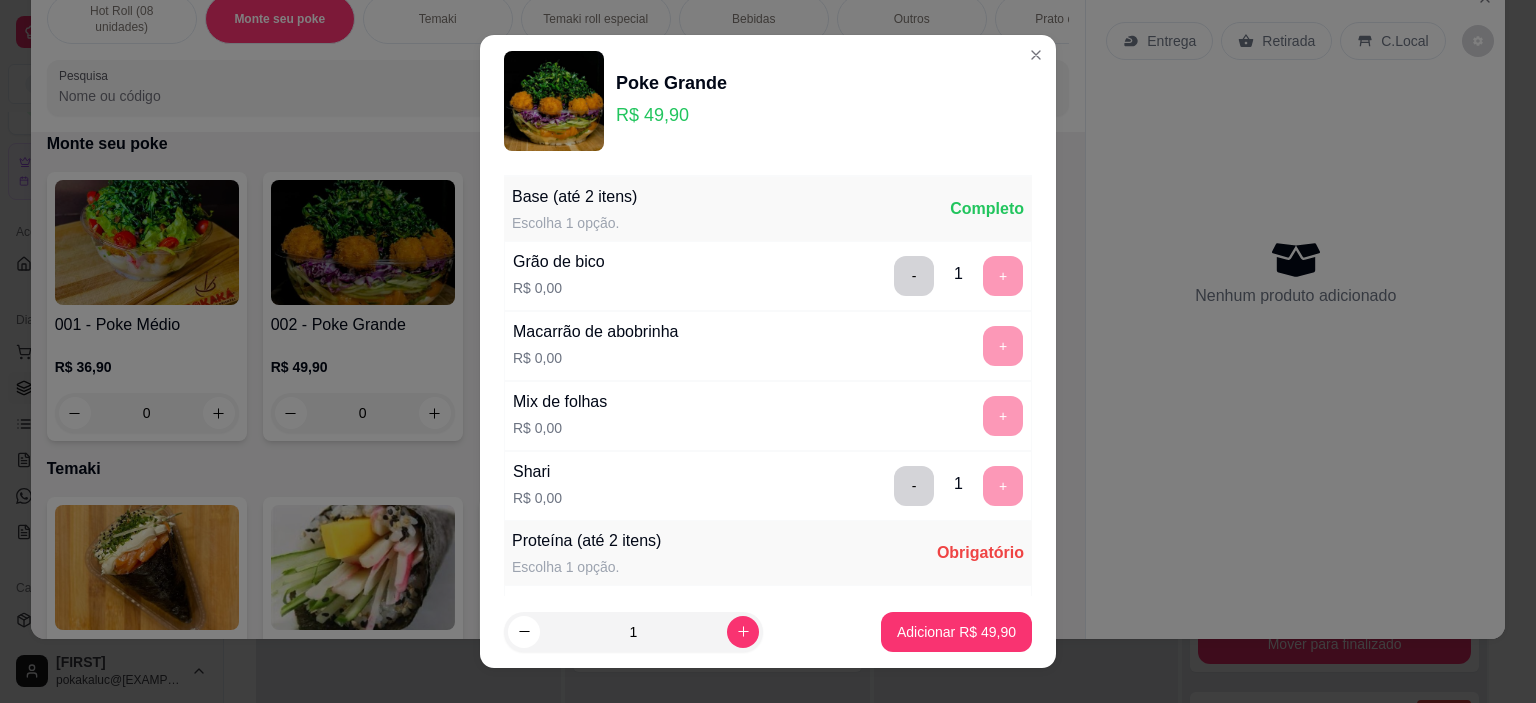 scroll, scrollTop: 28, scrollLeft: 0, axis: vertical 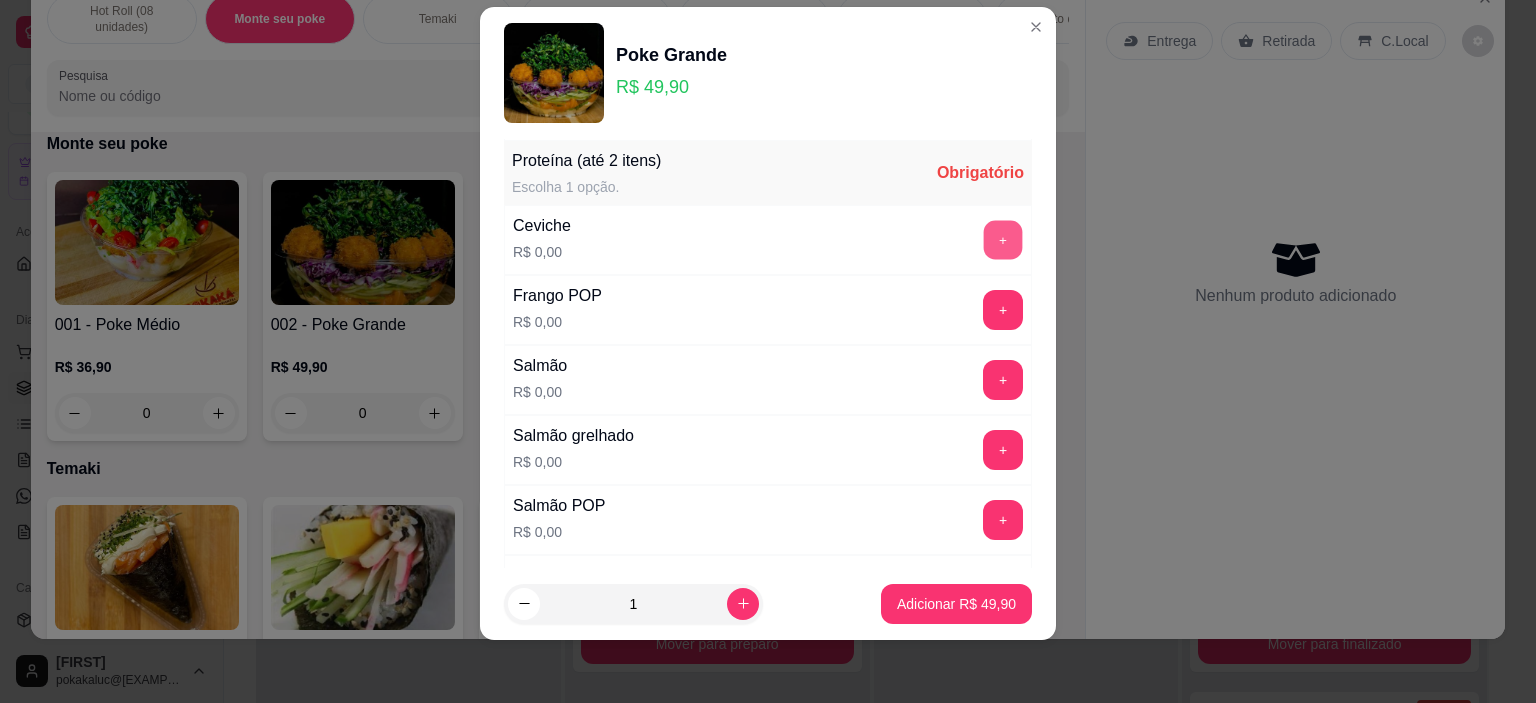 click on "+" at bounding box center (1003, 240) 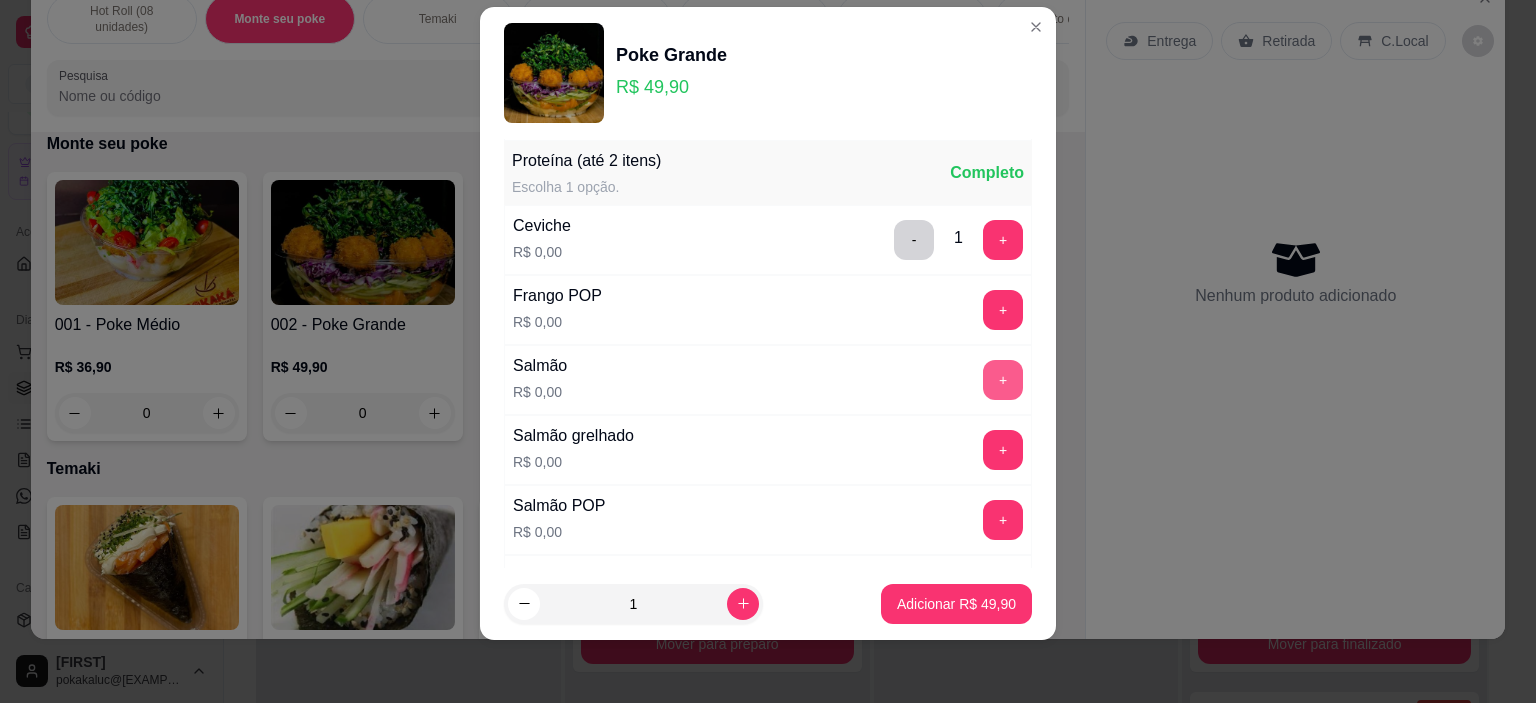 click on "+" at bounding box center (1003, 380) 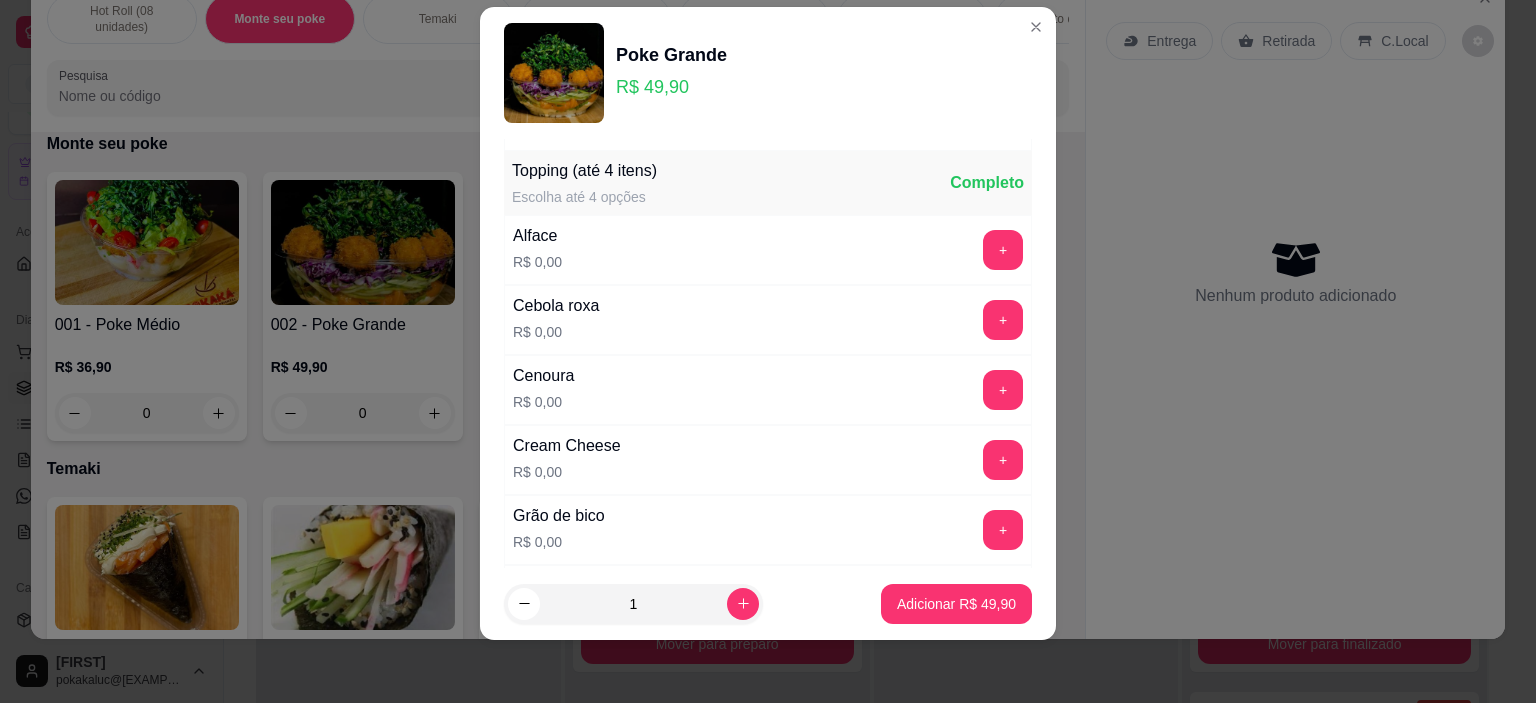 scroll, scrollTop: 1042, scrollLeft: 0, axis: vertical 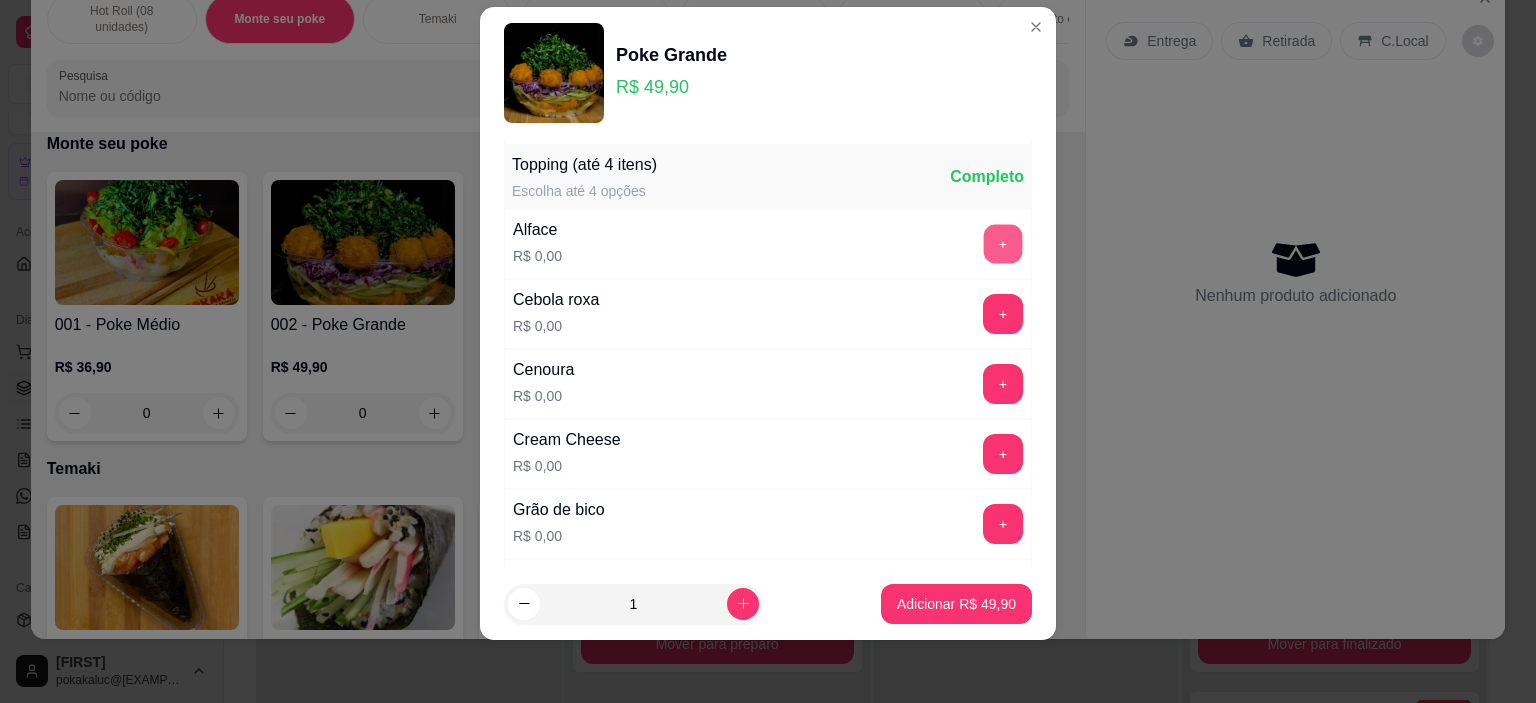 click on "+" at bounding box center [1003, 244] 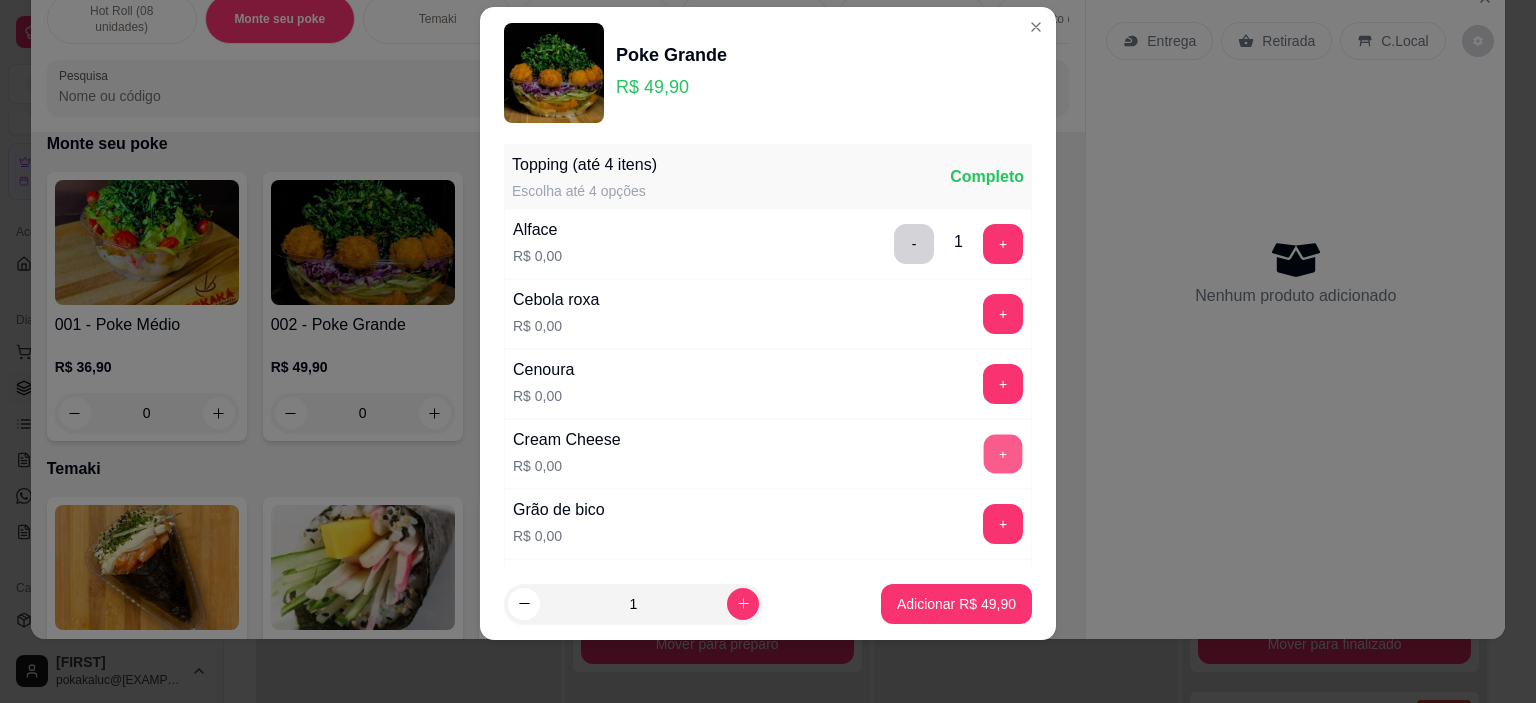 click on "+" at bounding box center [1003, 454] 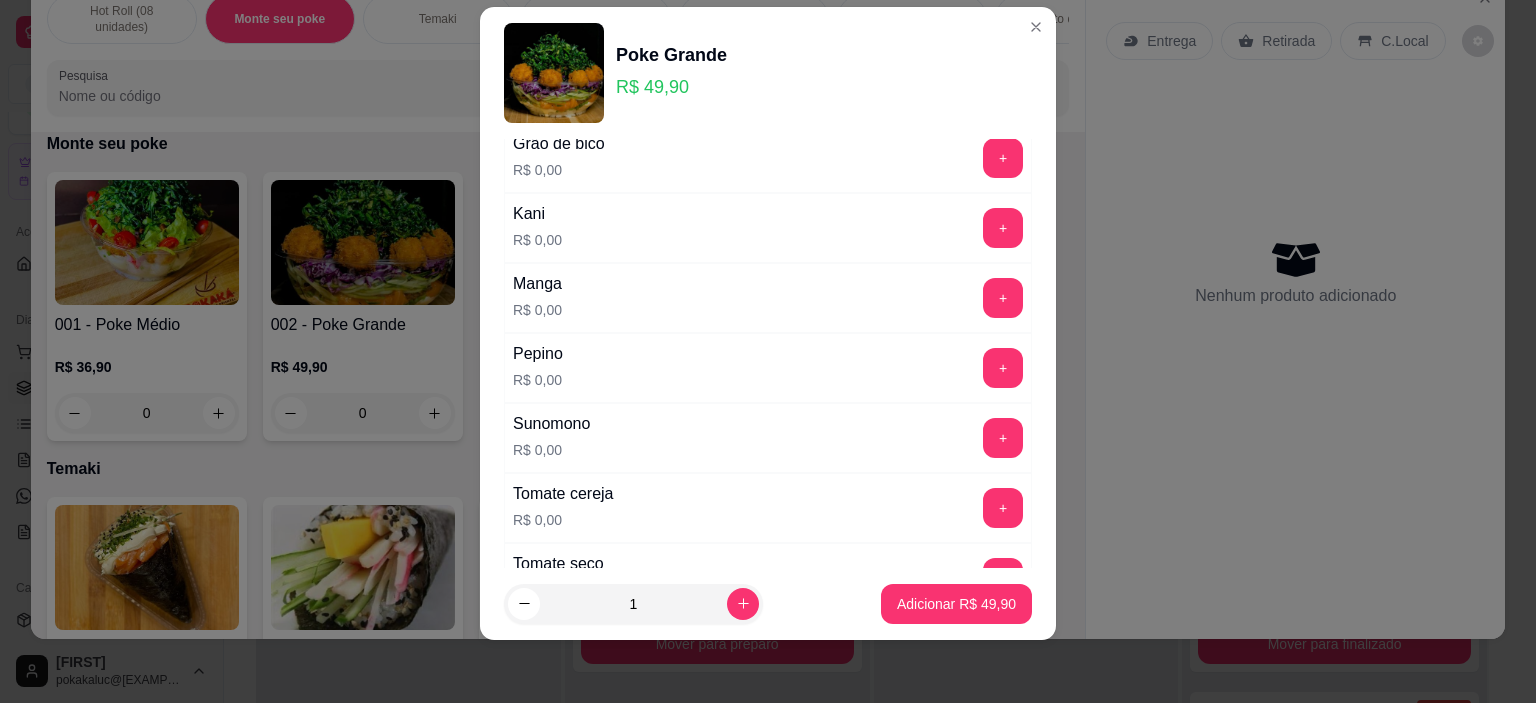 scroll, scrollTop: 1442, scrollLeft: 0, axis: vertical 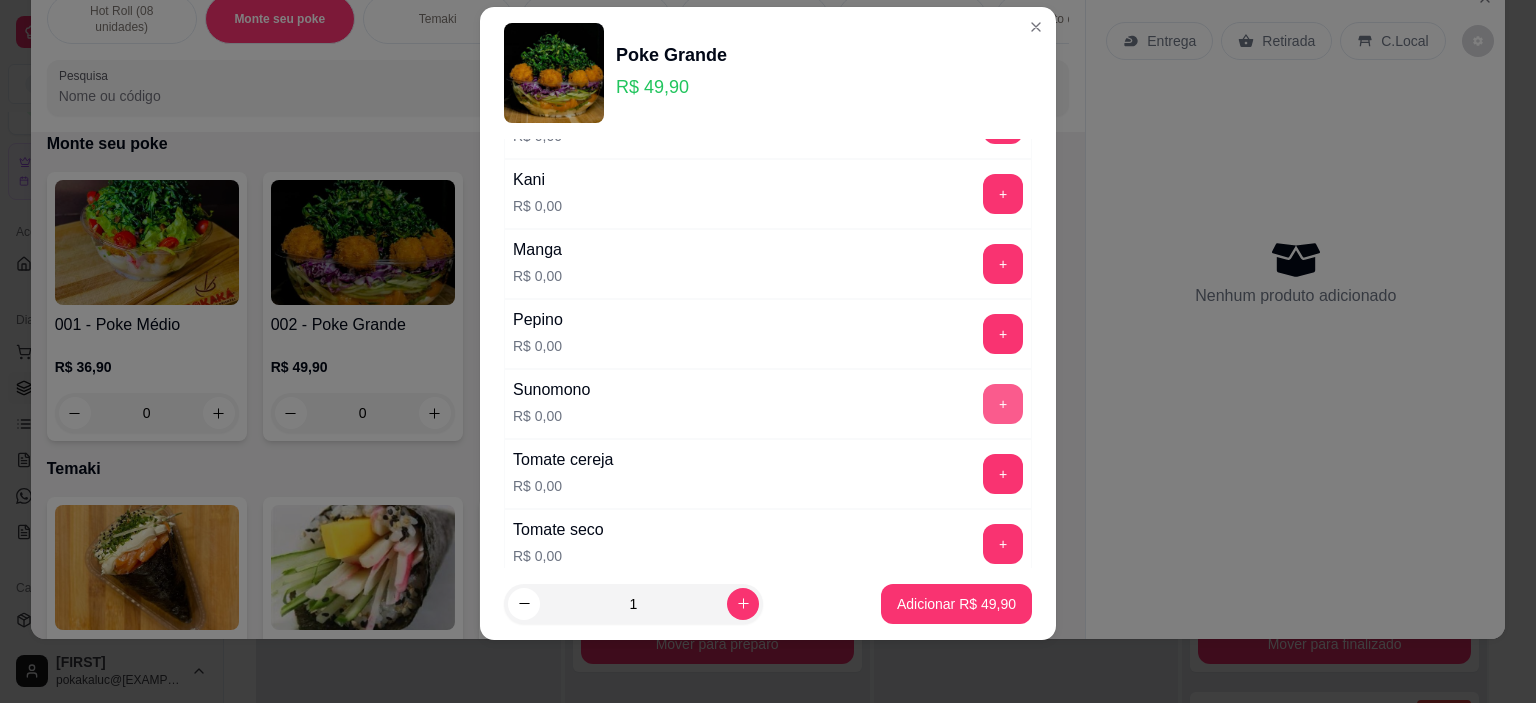 click on "+" at bounding box center (1003, 404) 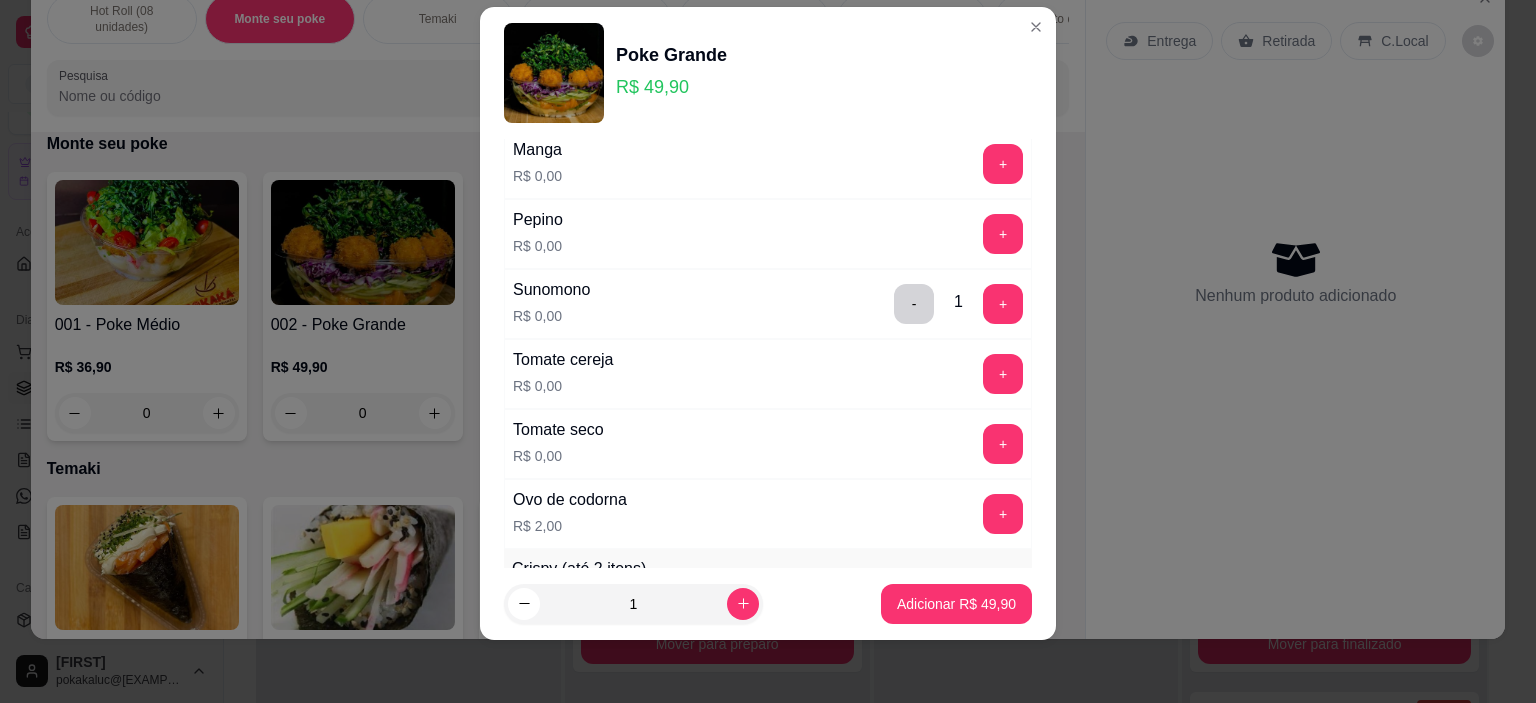 scroll, scrollTop: 1142, scrollLeft: 0, axis: vertical 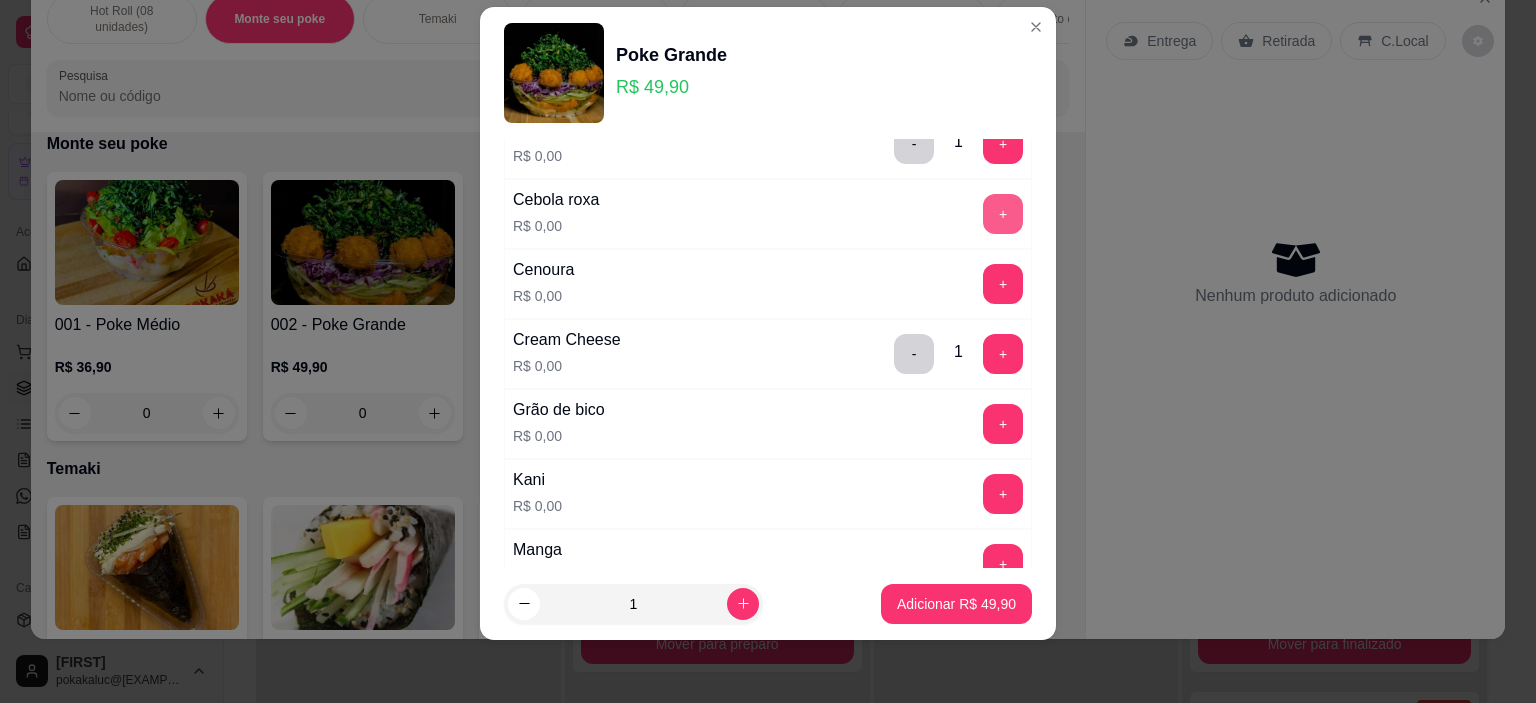click on "+" at bounding box center (1003, 214) 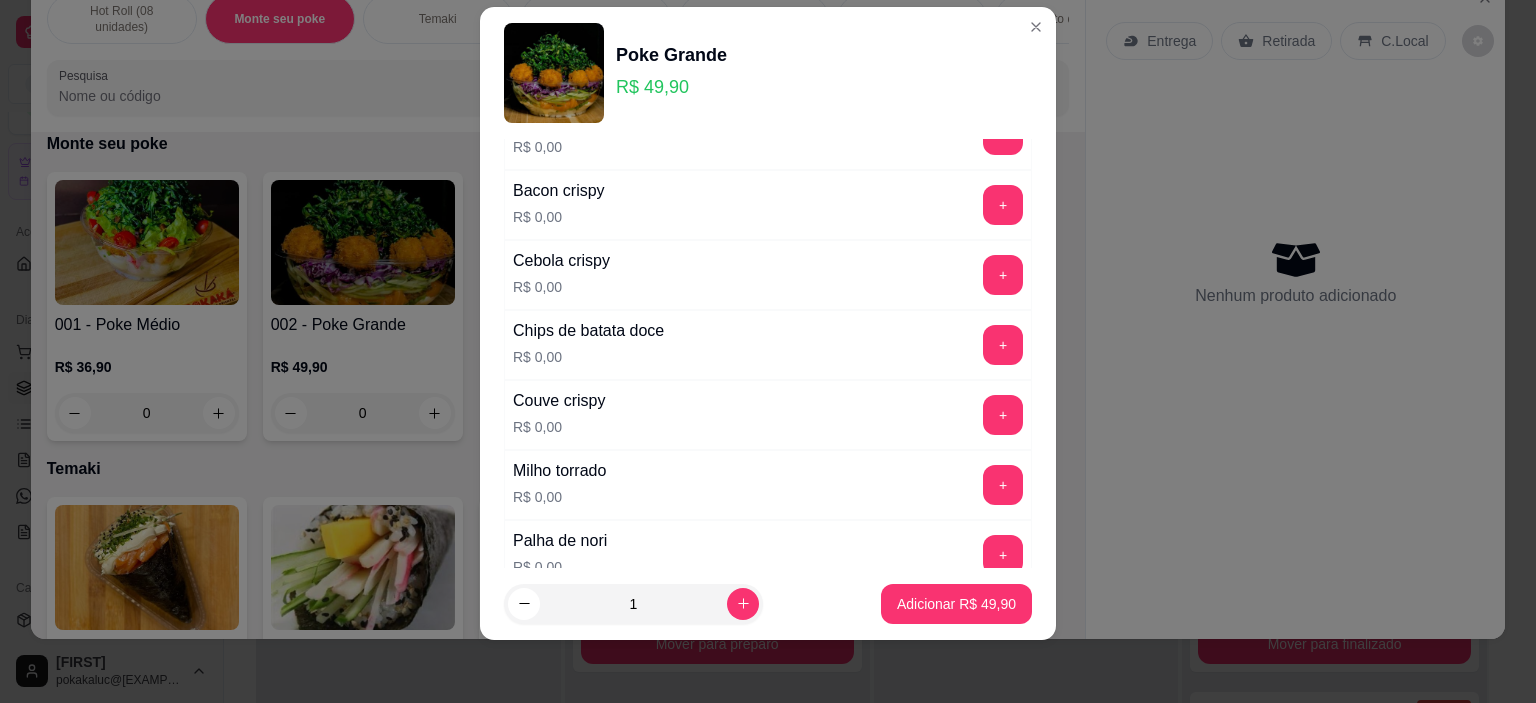 scroll, scrollTop: 2041, scrollLeft: 0, axis: vertical 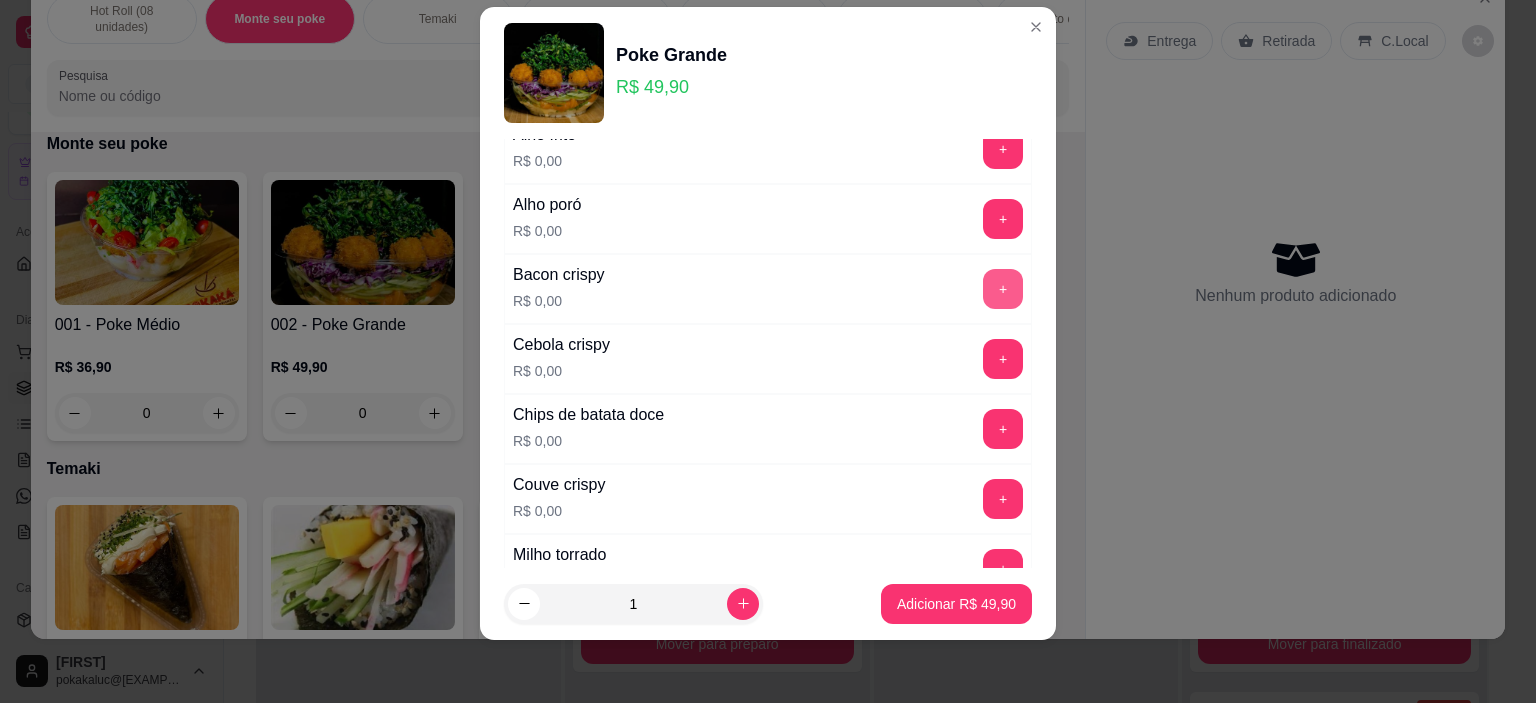 click on "+" at bounding box center [1003, 289] 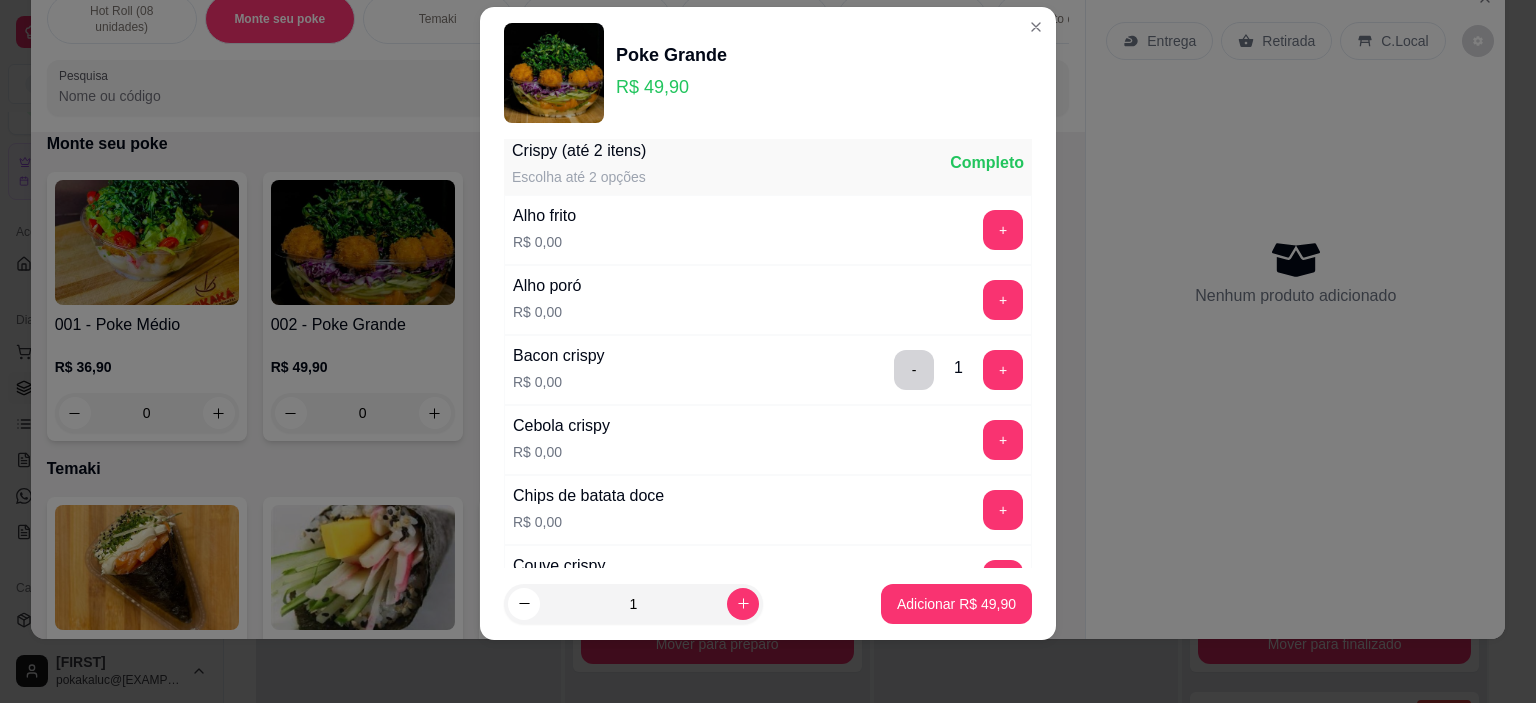 scroll, scrollTop: 1841, scrollLeft: 0, axis: vertical 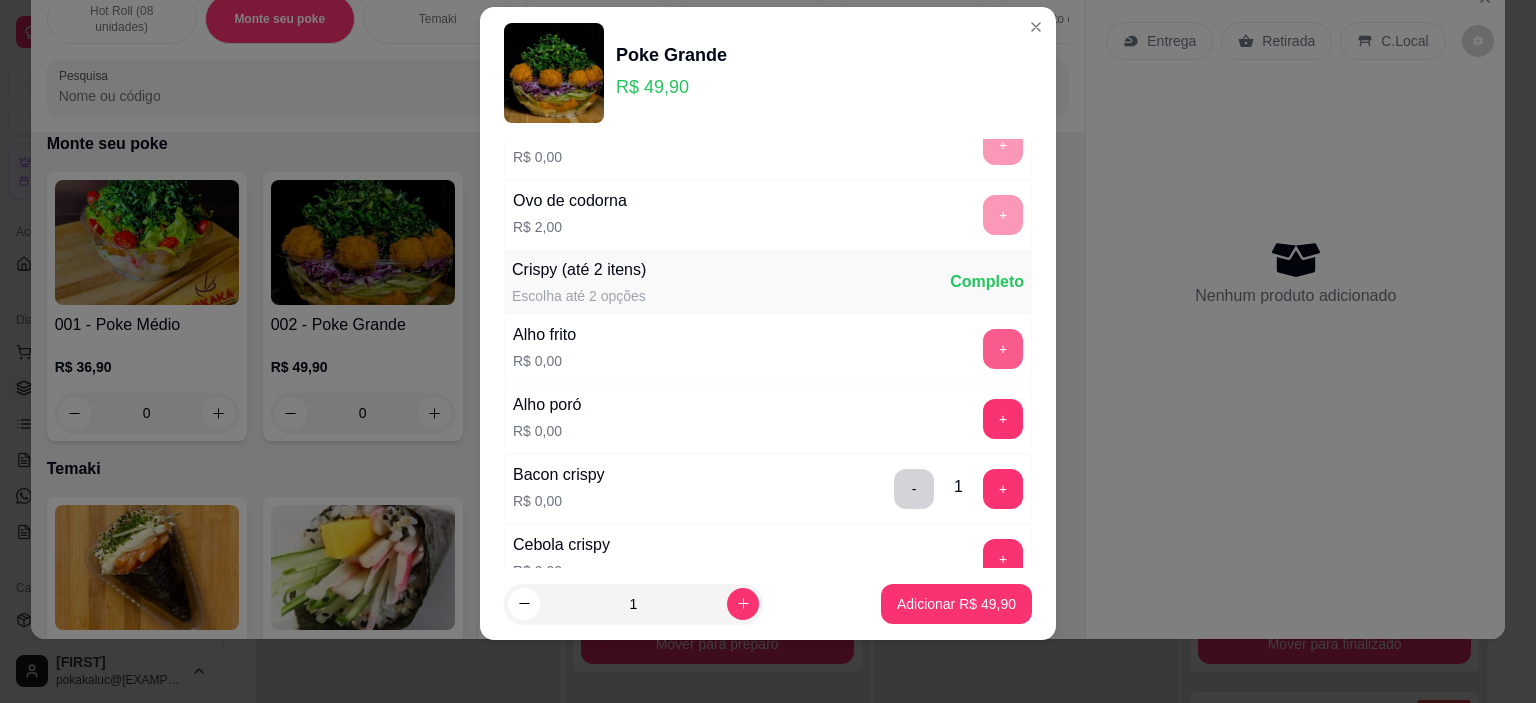 click on "+" at bounding box center (1003, 349) 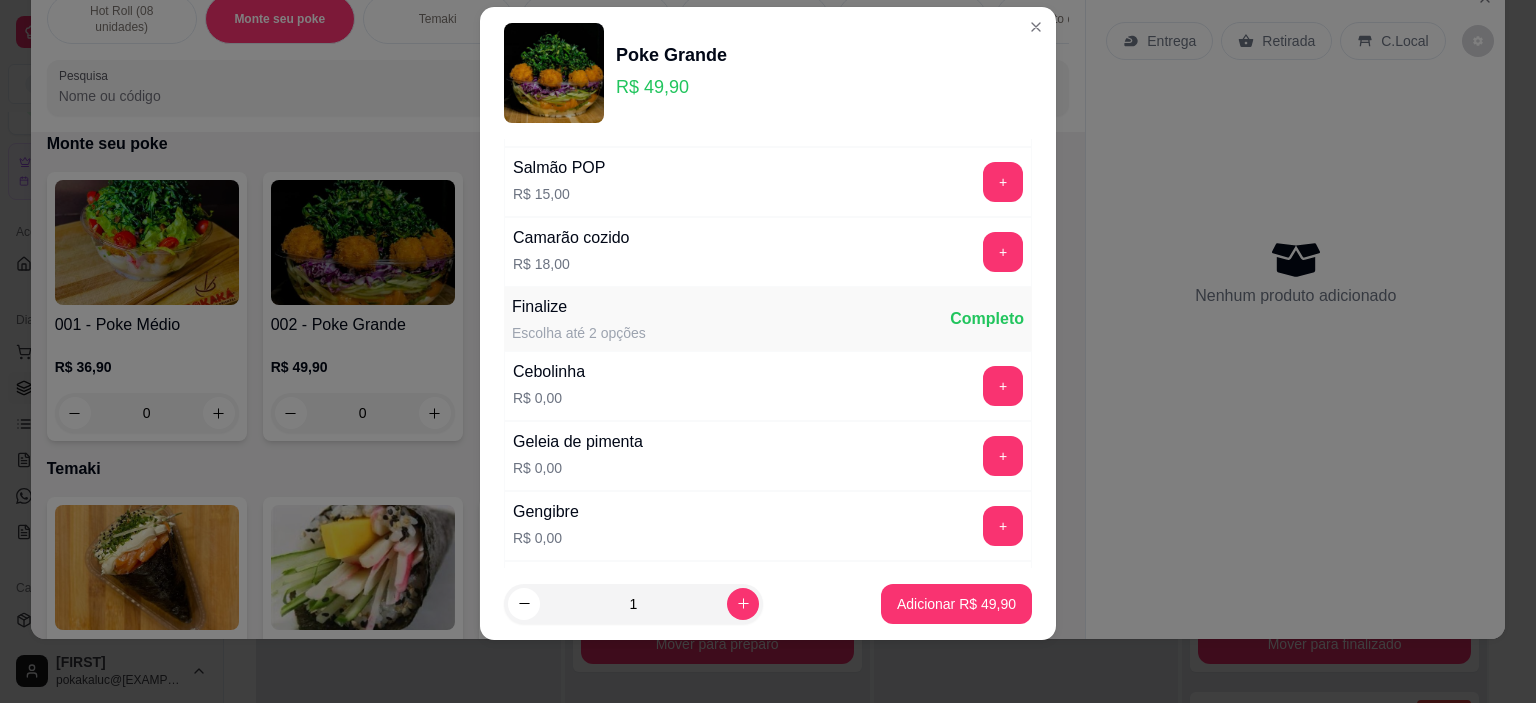 scroll, scrollTop: 3432, scrollLeft: 0, axis: vertical 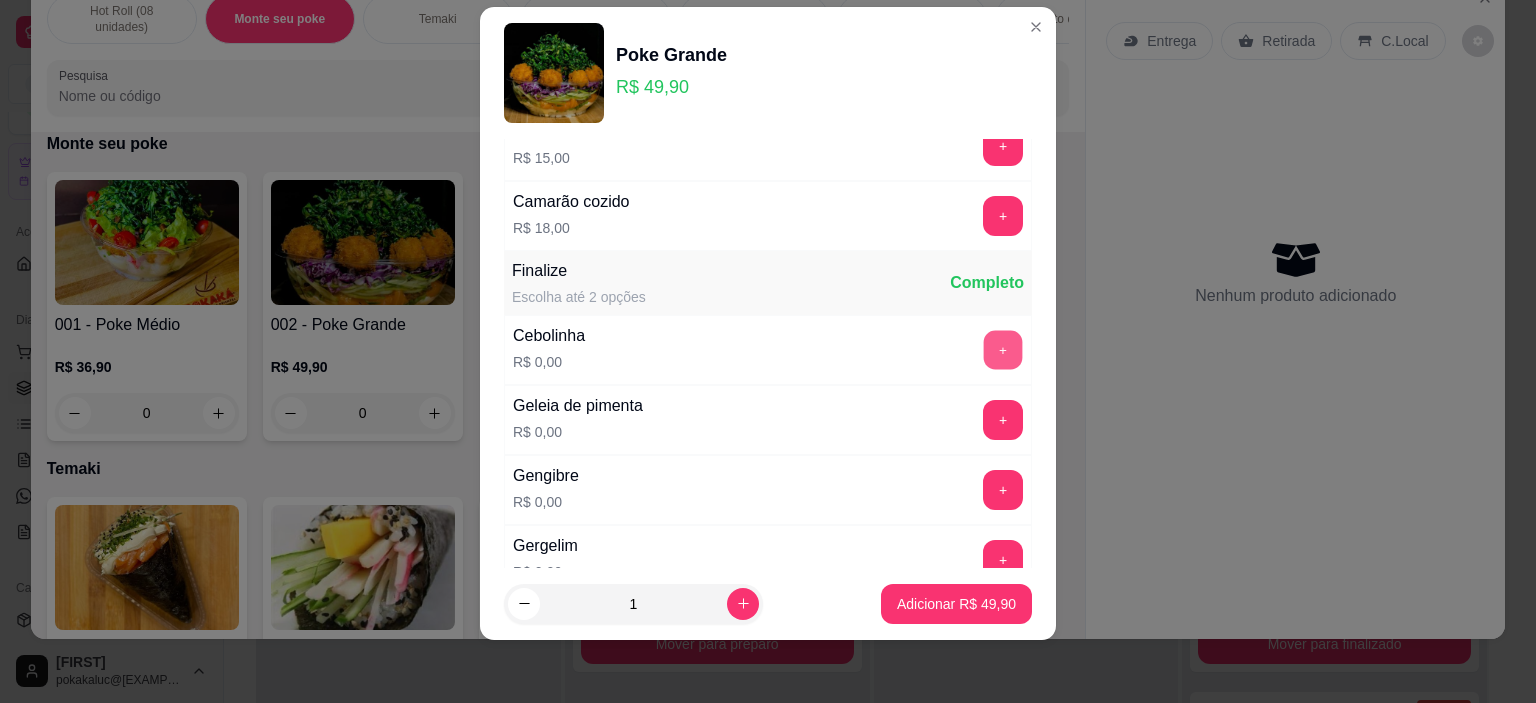click on "+" at bounding box center [1003, 350] 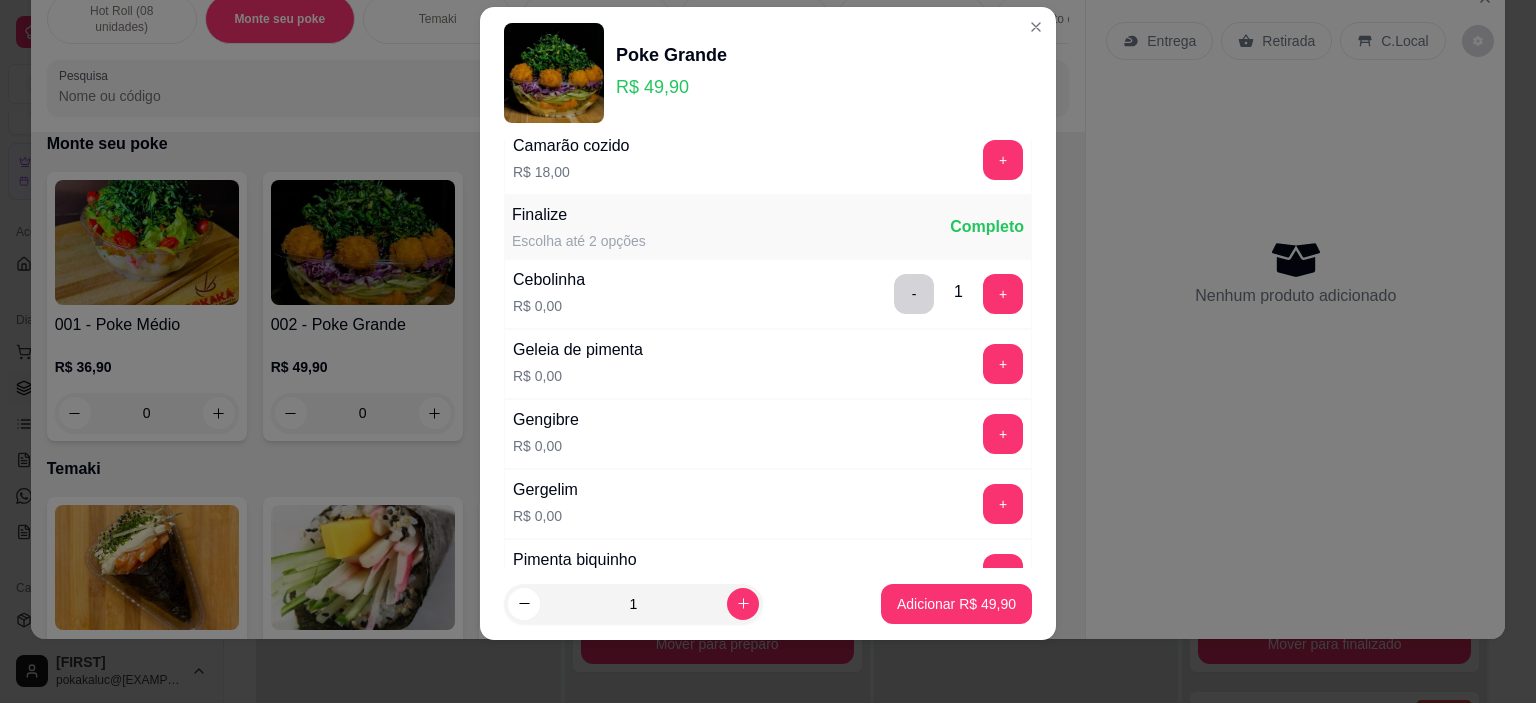 scroll, scrollTop: 3632, scrollLeft: 0, axis: vertical 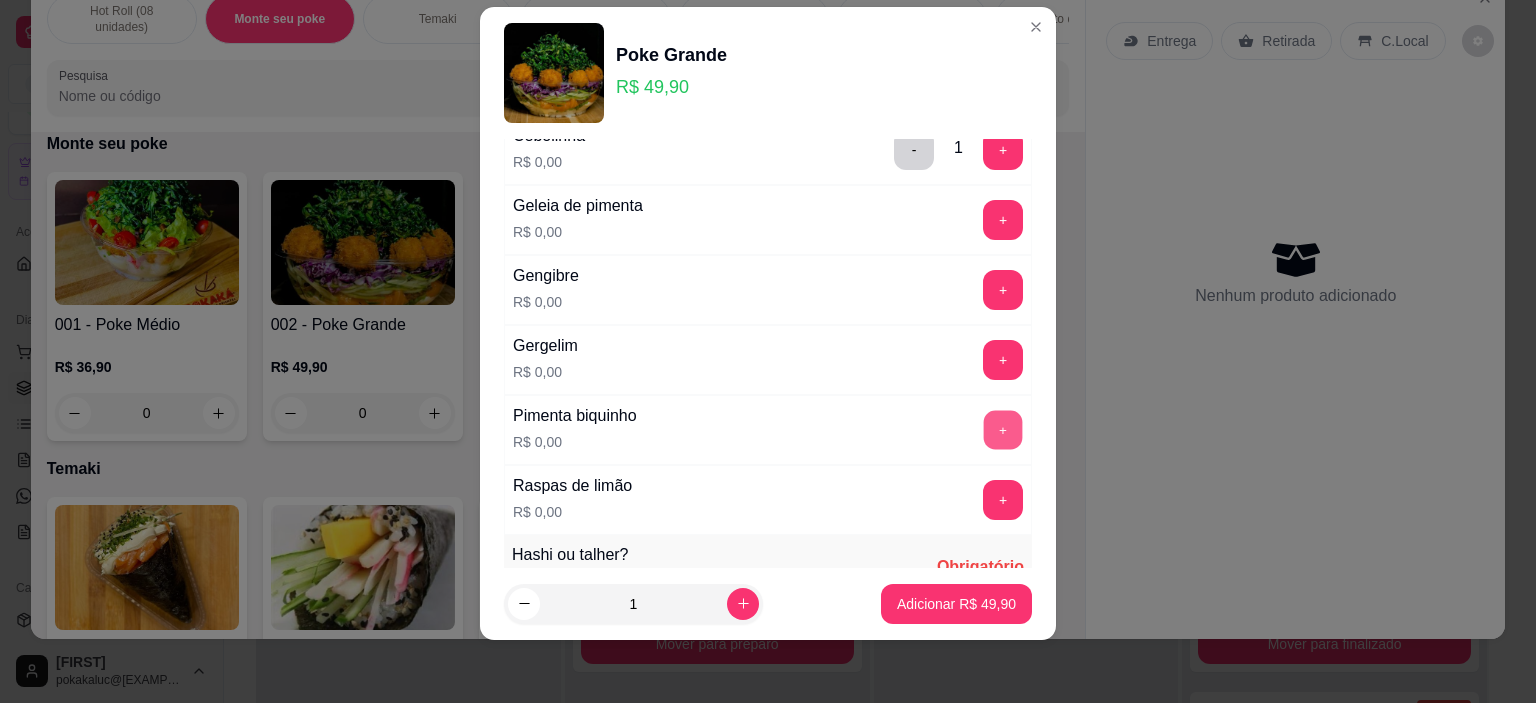 click on "+" at bounding box center (1003, 430) 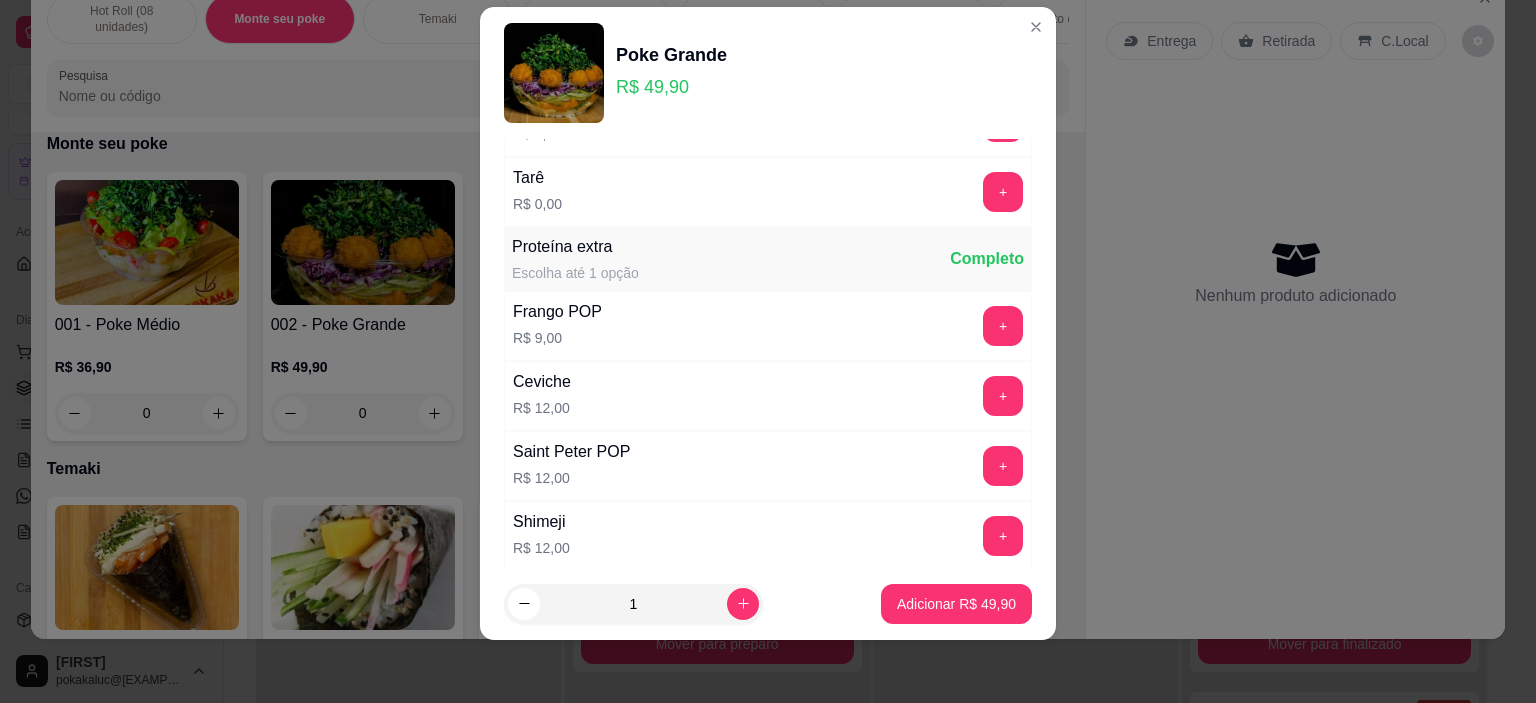 scroll, scrollTop: 2632, scrollLeft: 0, axis: vertical 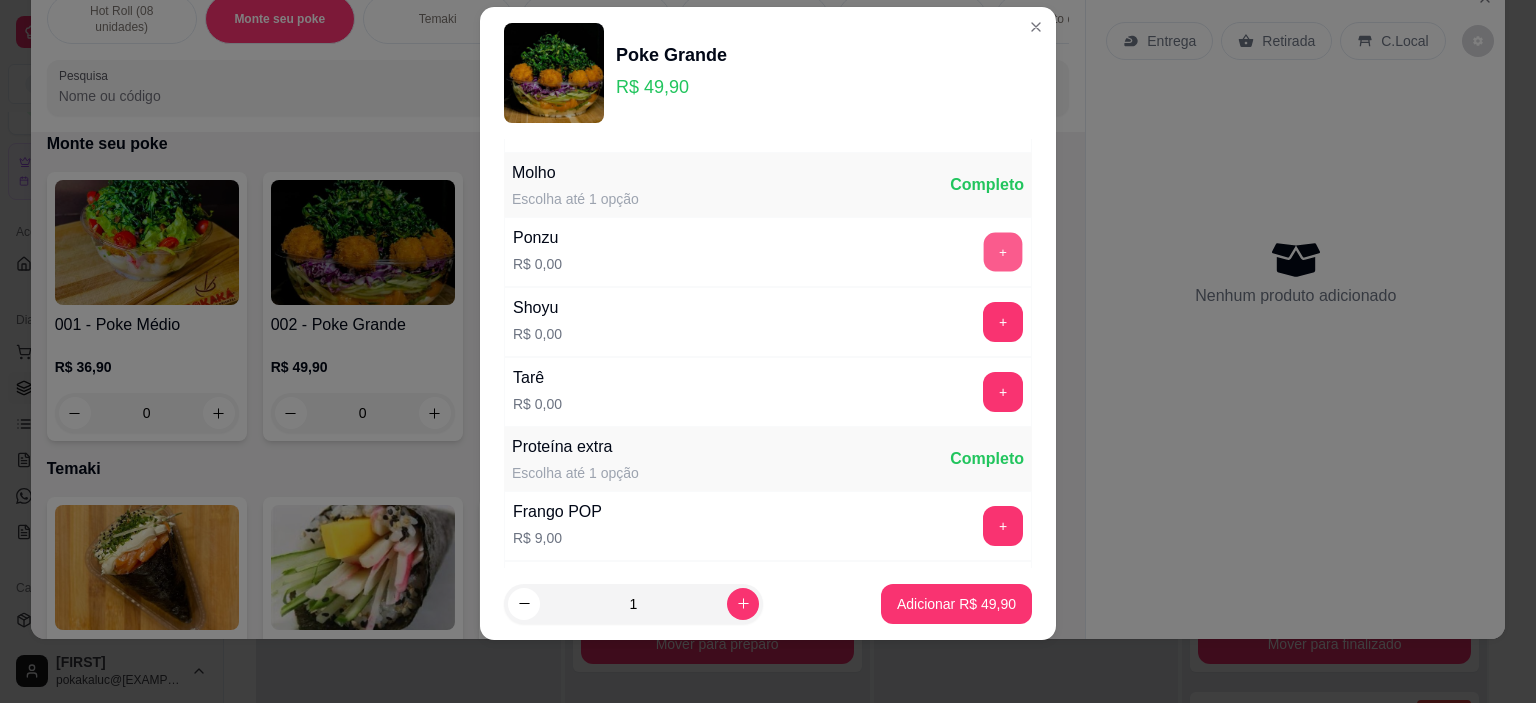 click on "+" at bounding box center [1003, 252] 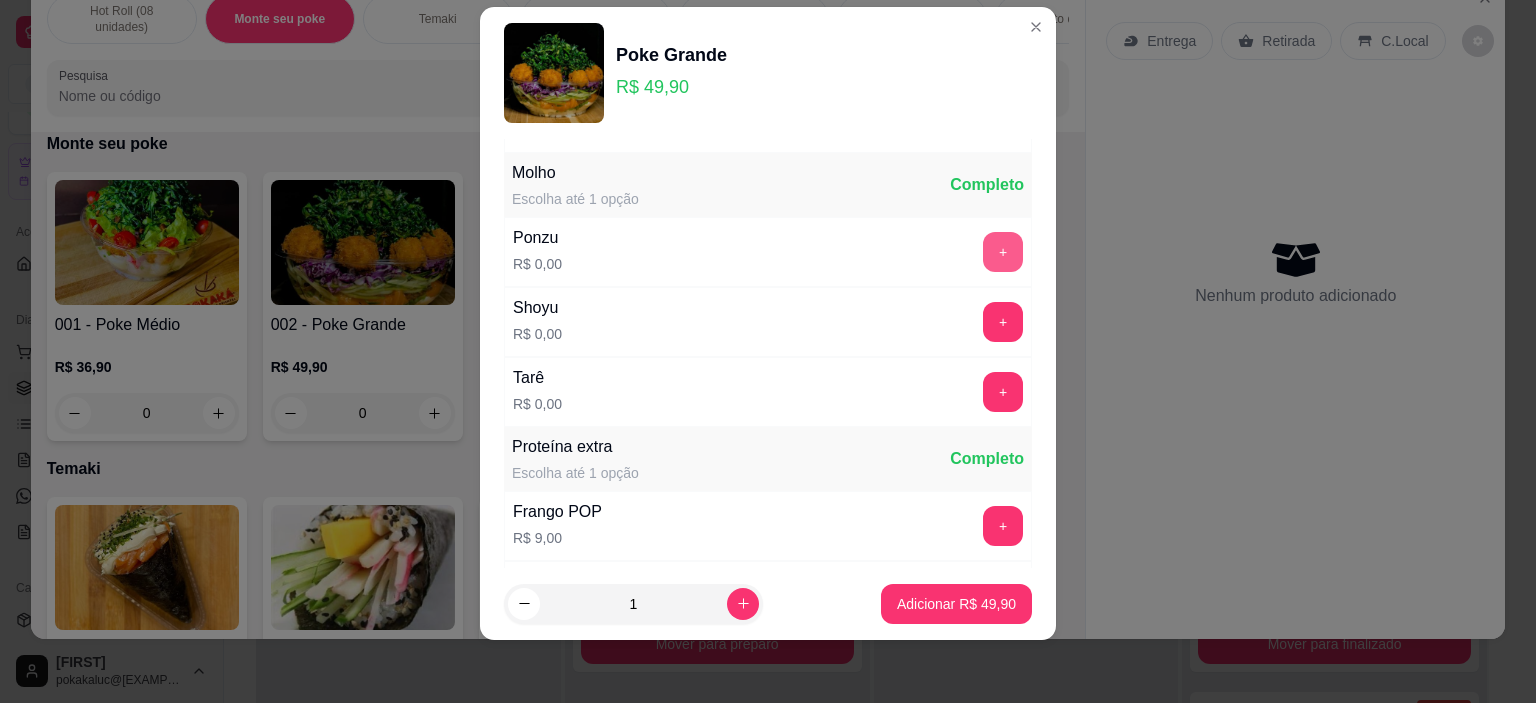 click on "+" at bounding box center (1003, 252) 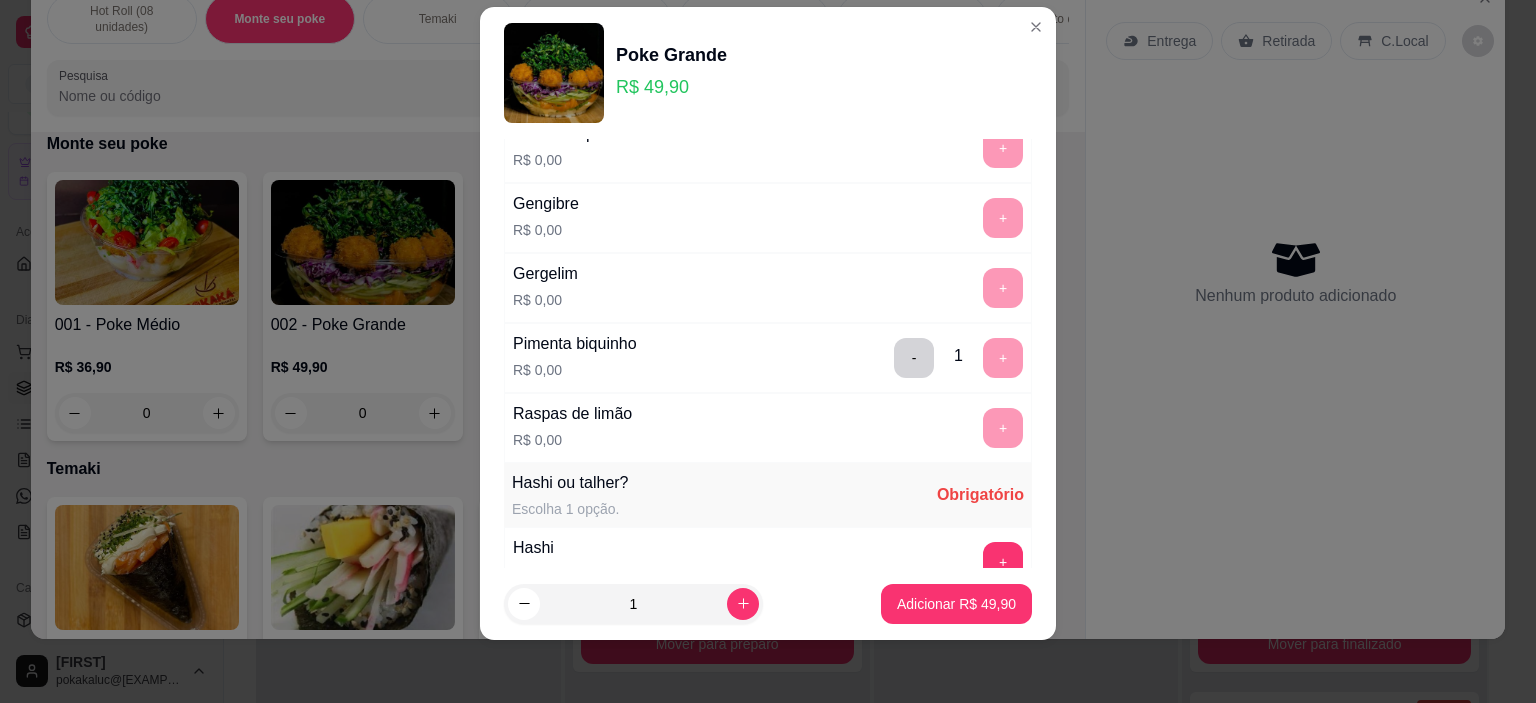 scroll, scrollTop: 4004, scrollLeft: 0, axis: vertical 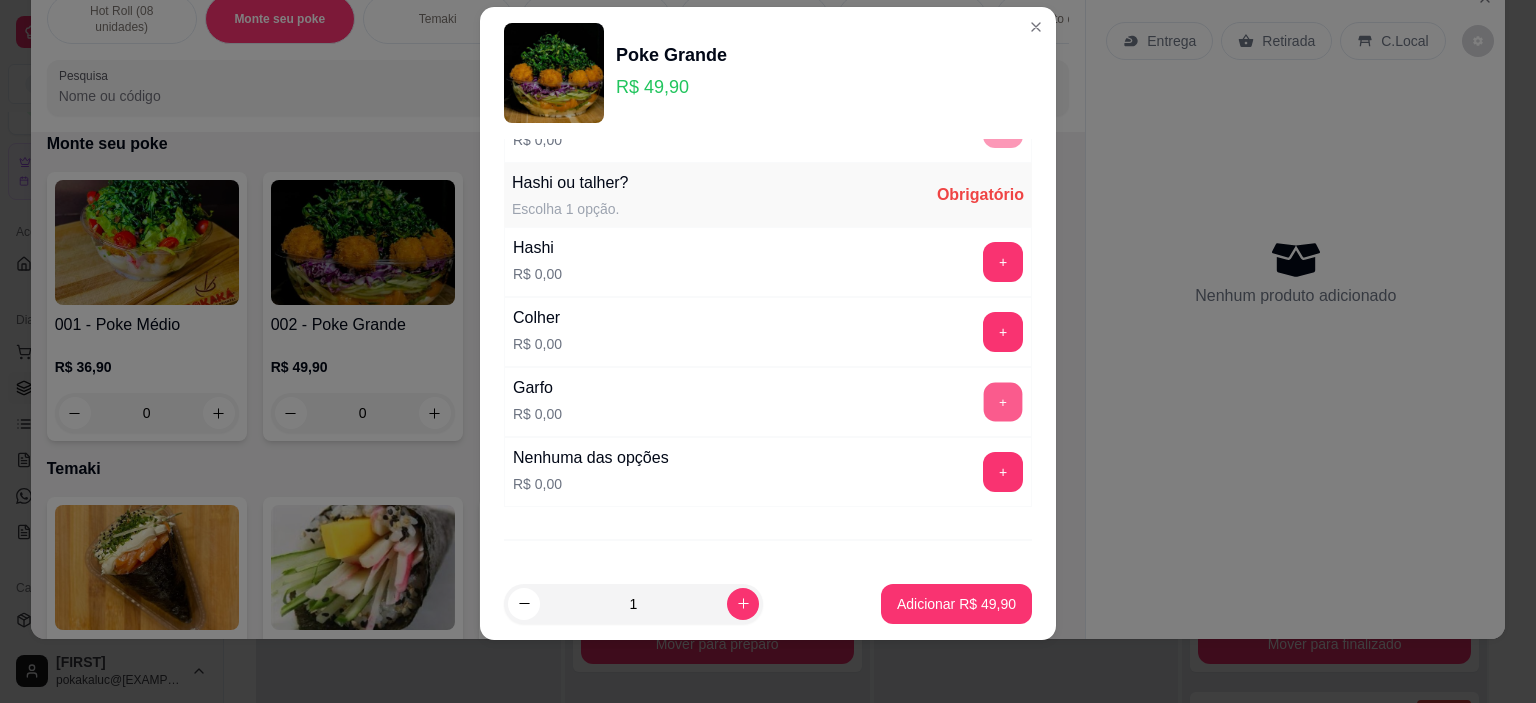 click on "+" at bounding box center [1003, 402] 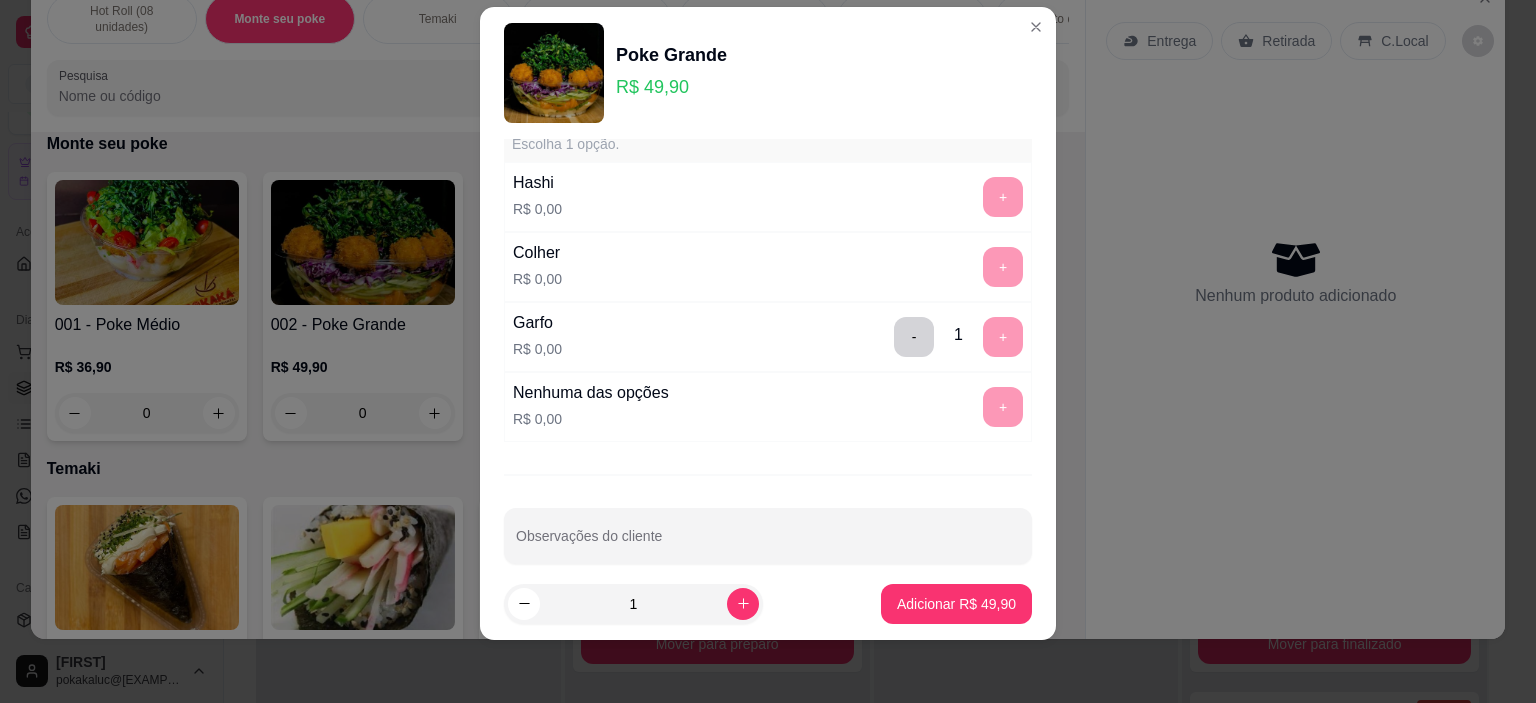 scroll, scrollTop: 4070, scrollLeft: 0, axis: vertical 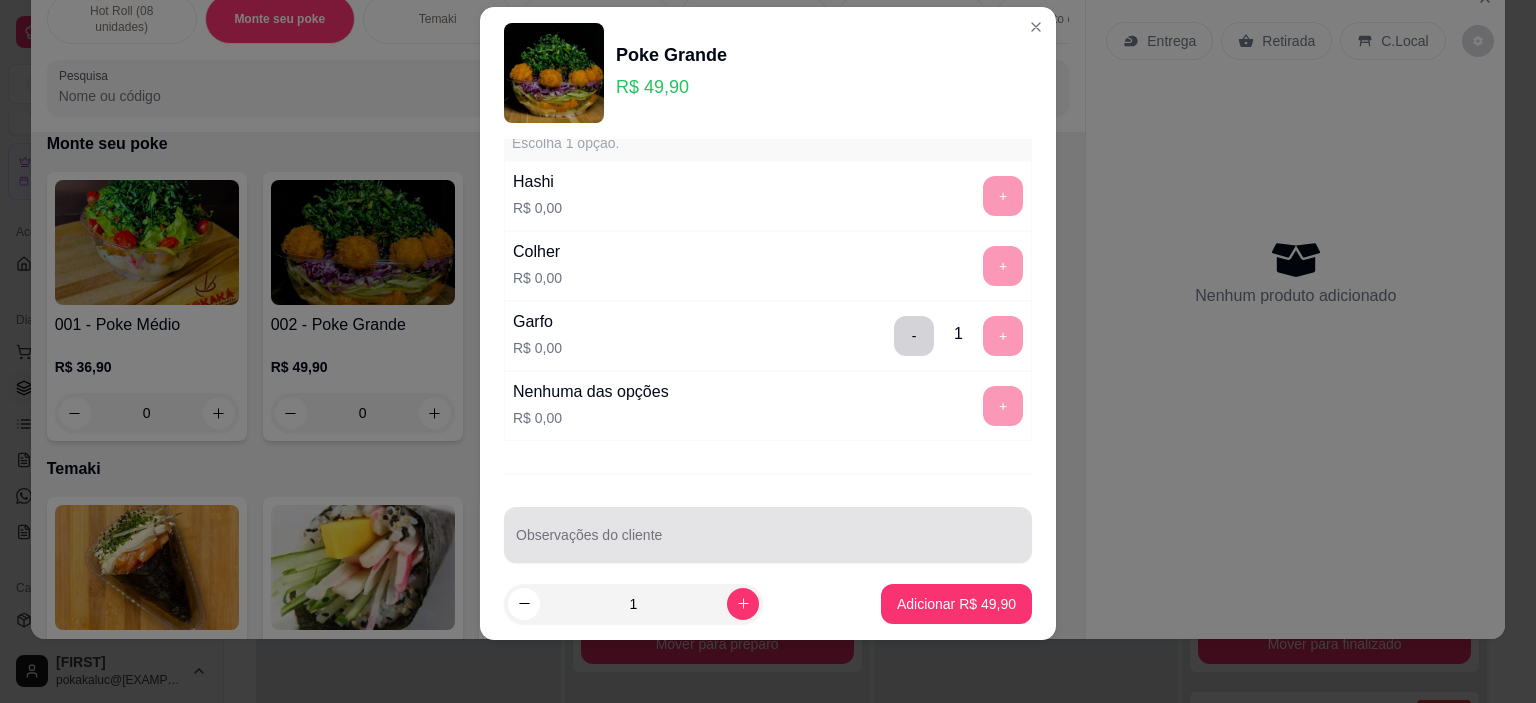 click at bounding box center [768, 535] 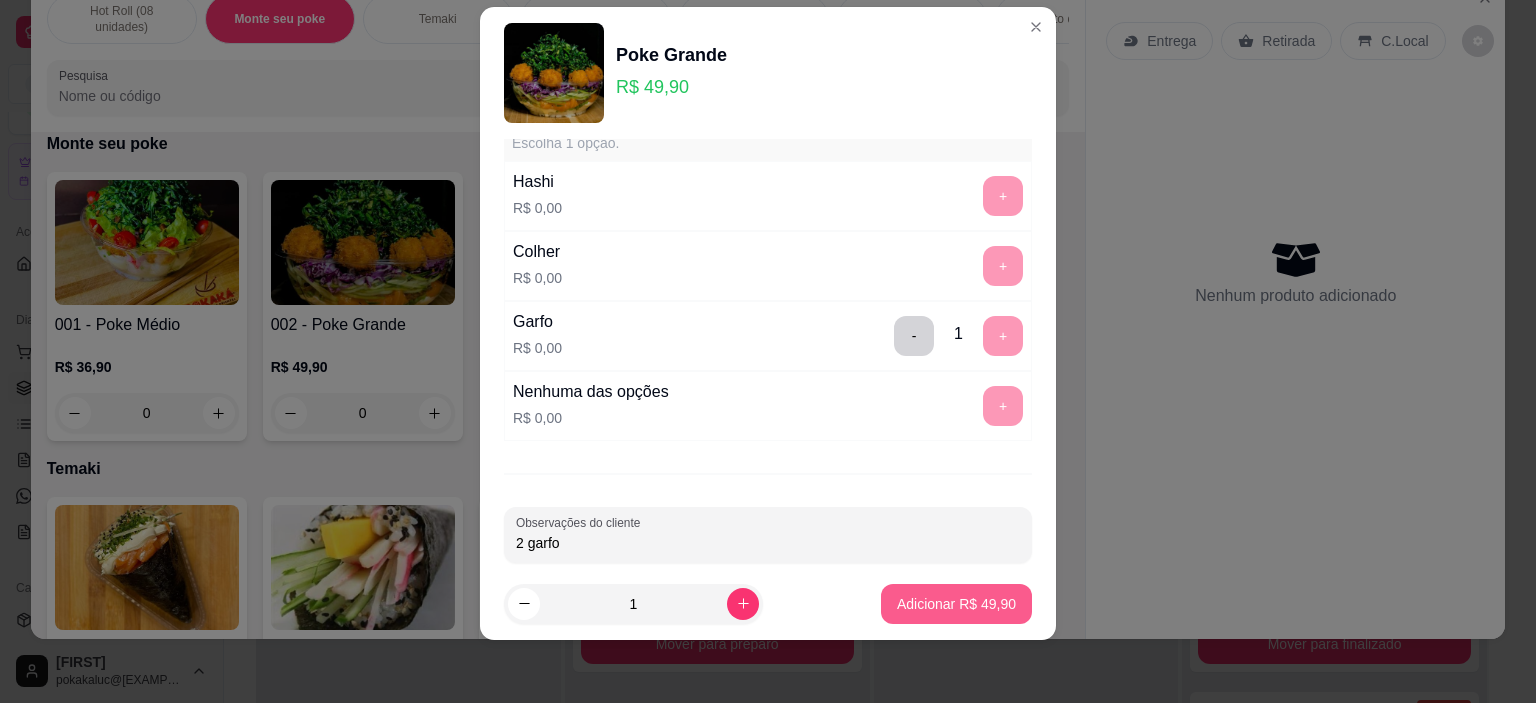 type on "2 garfo" 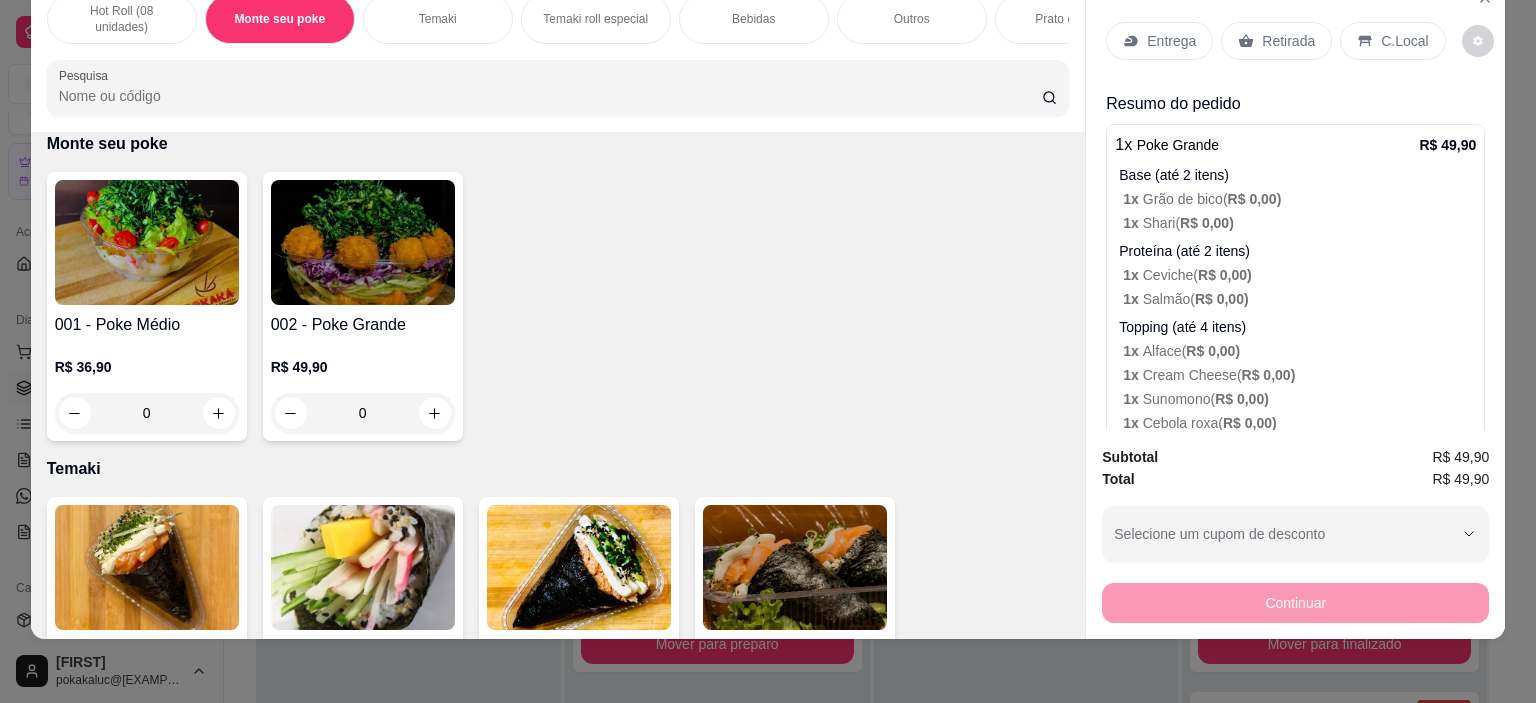 click on "Bebidas" at bounding box center (754, 19) 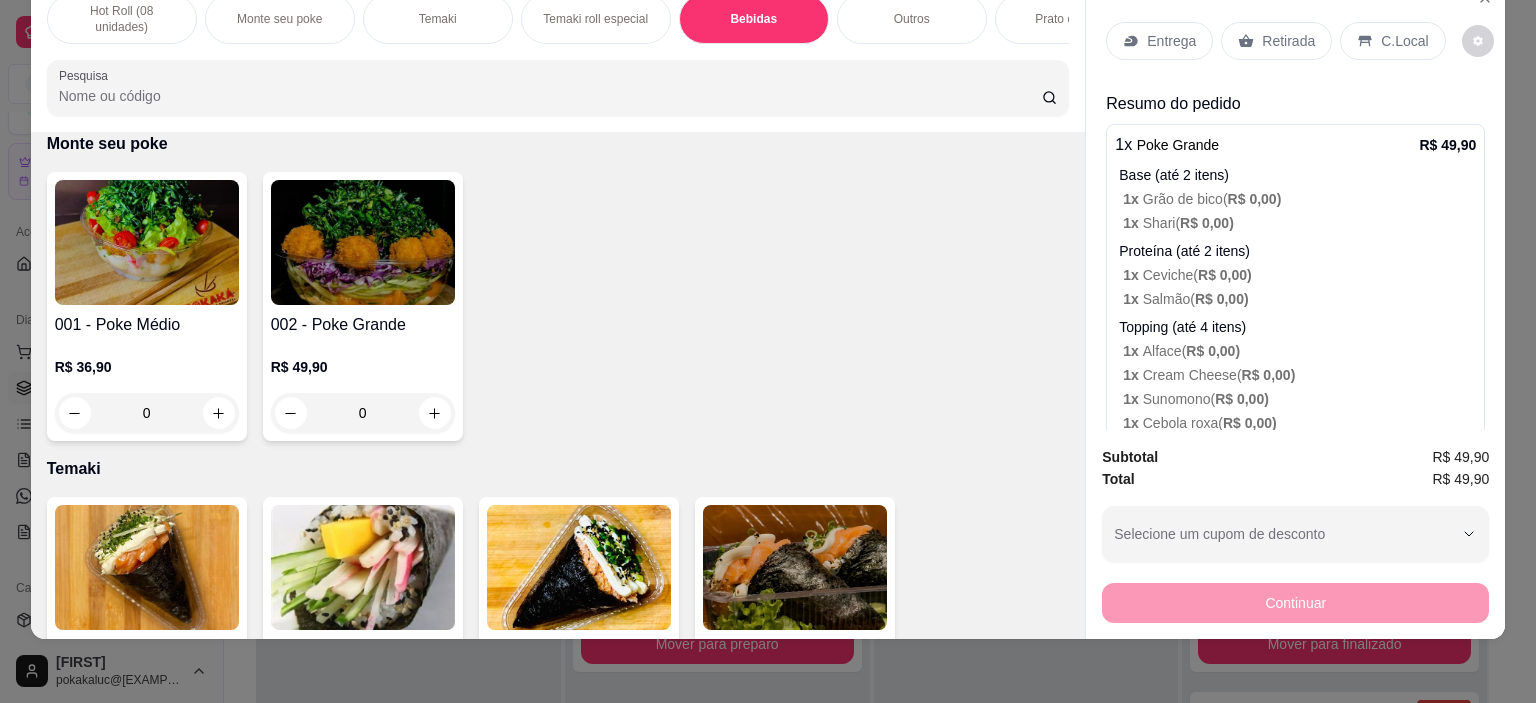scroll, scrollTop: 2292, scrollLeft: 0, axis: vertical 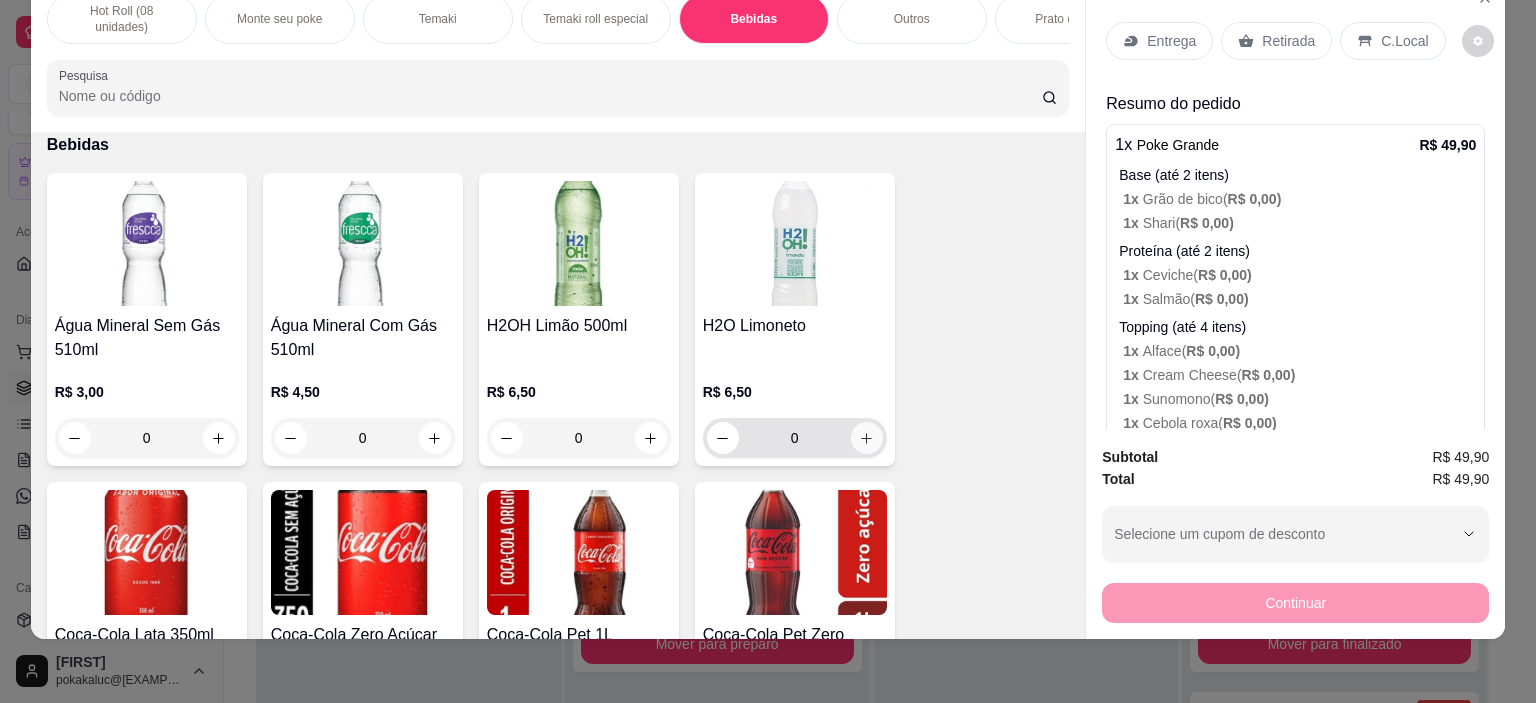 click at bounding box center (867, 438) 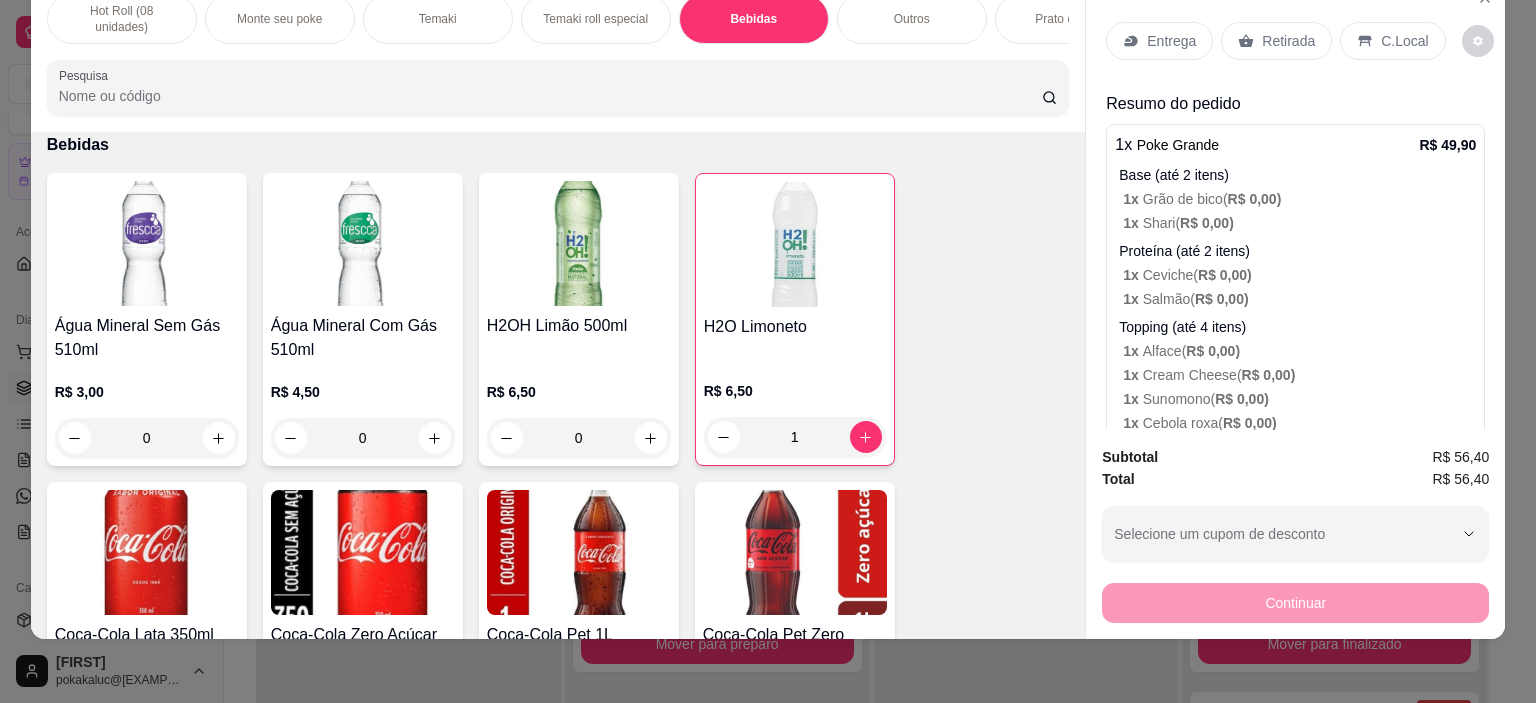 click 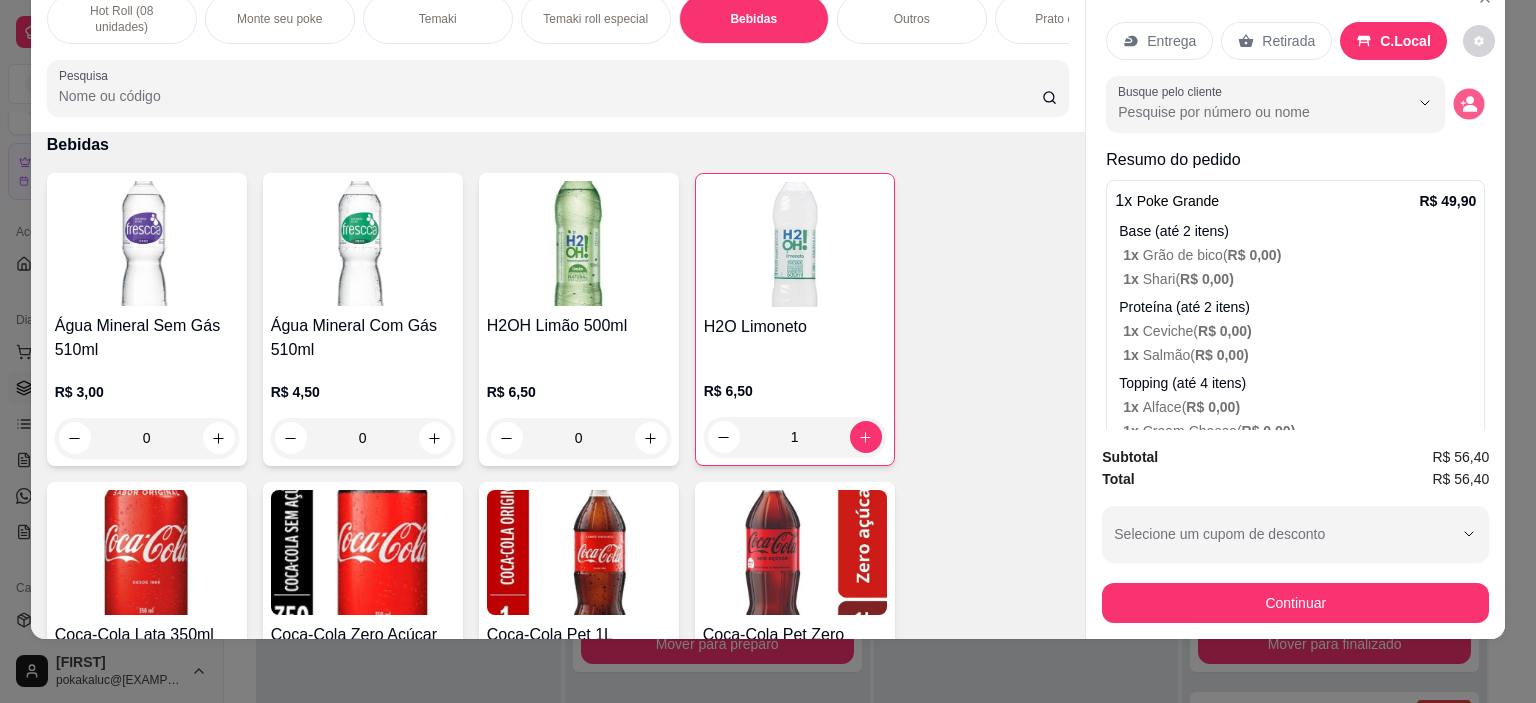 click 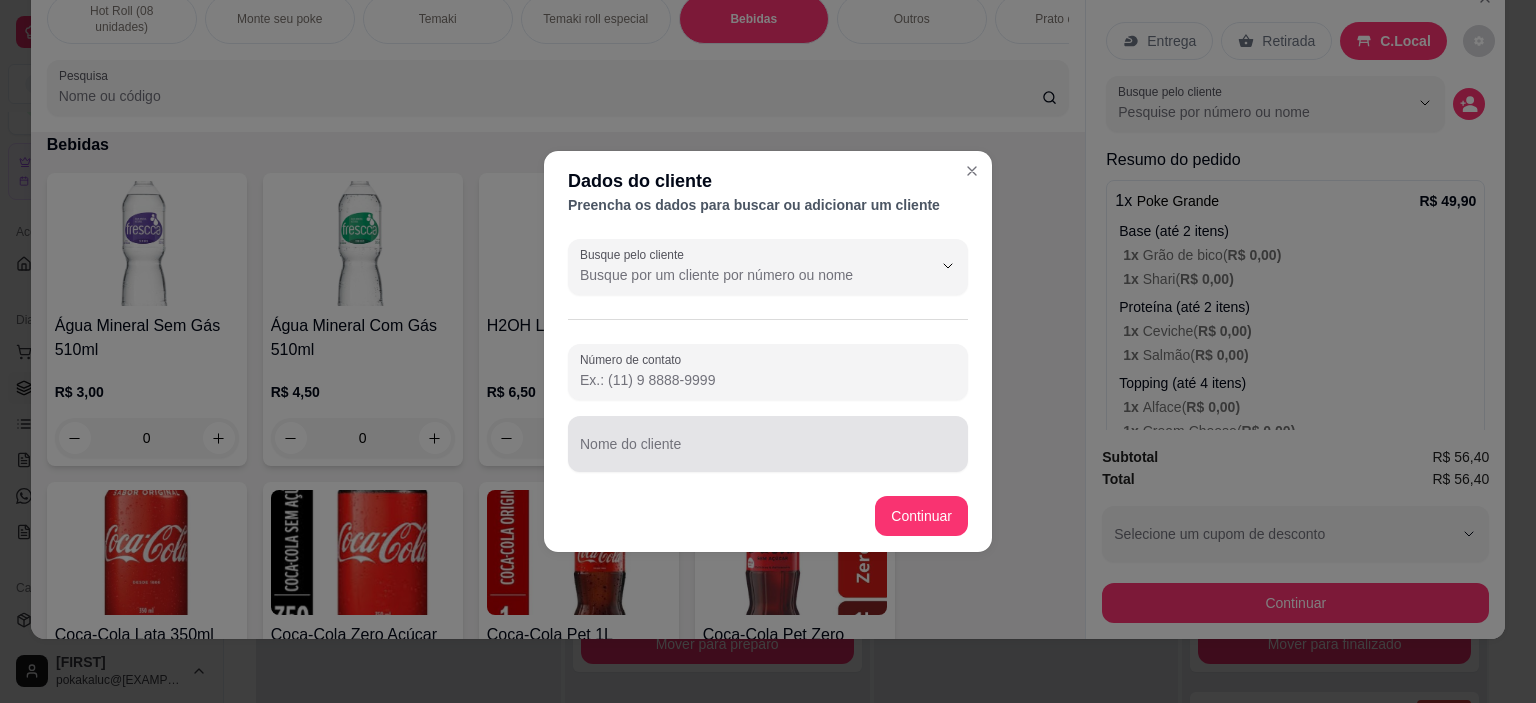 click at bounding box center (768, 444) 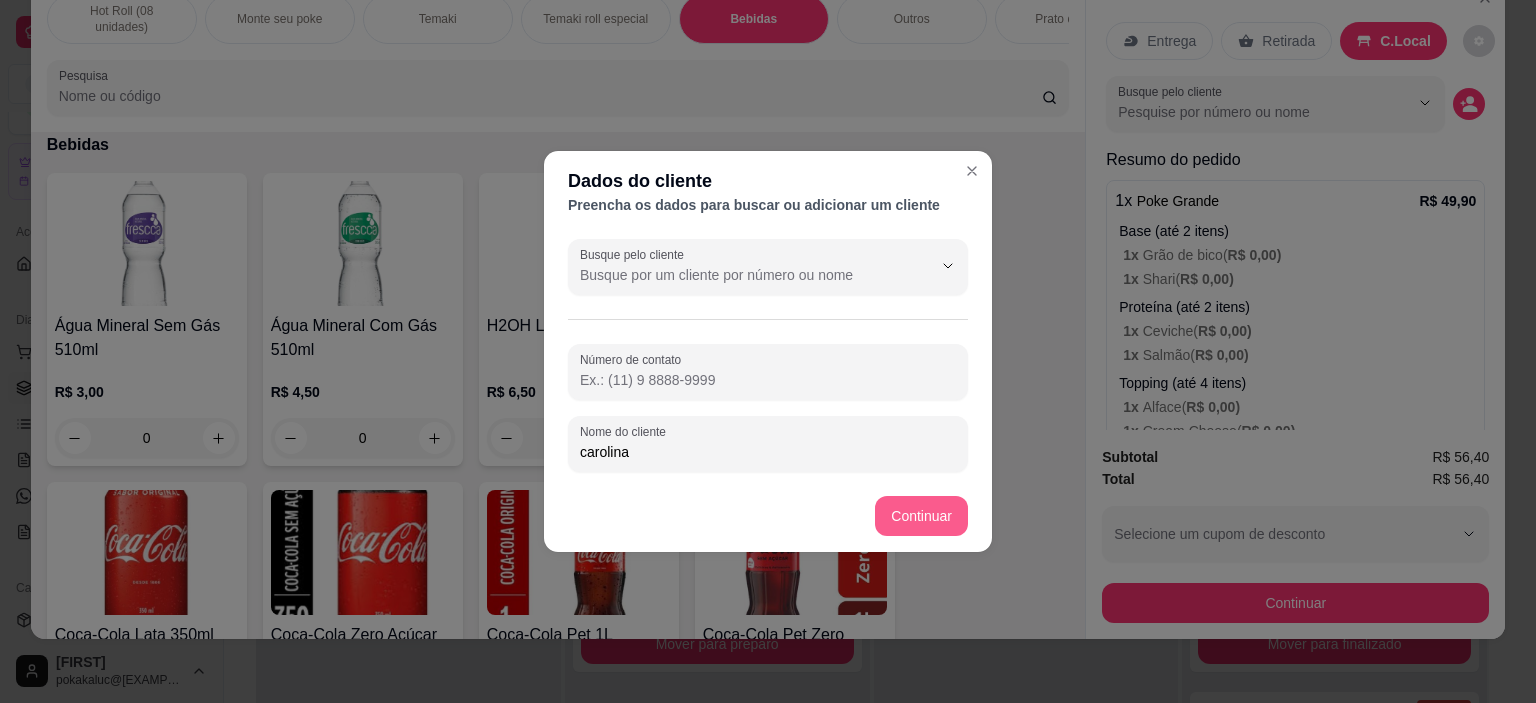 type on "carolina" 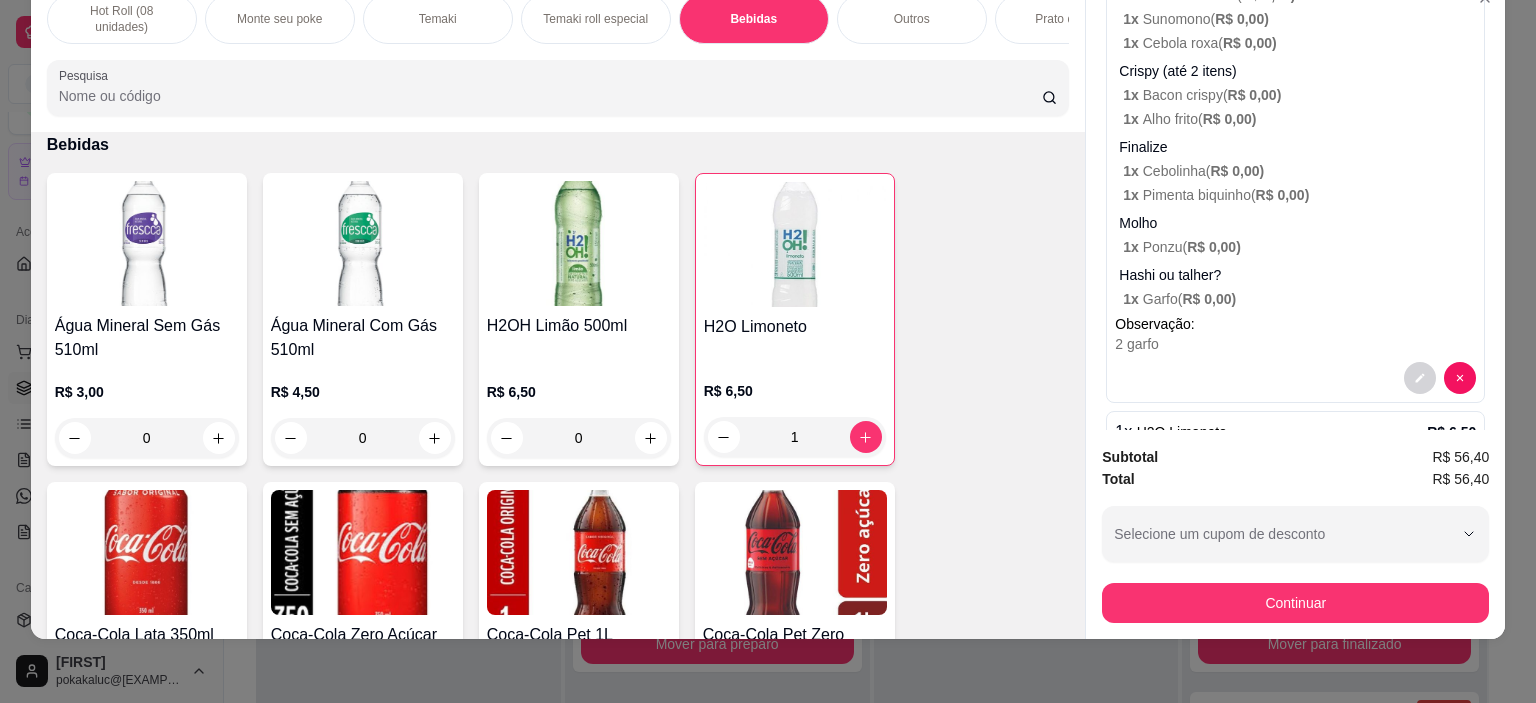 scroll, scrollTop: 500, scrollLeft: 0, axis: vertical 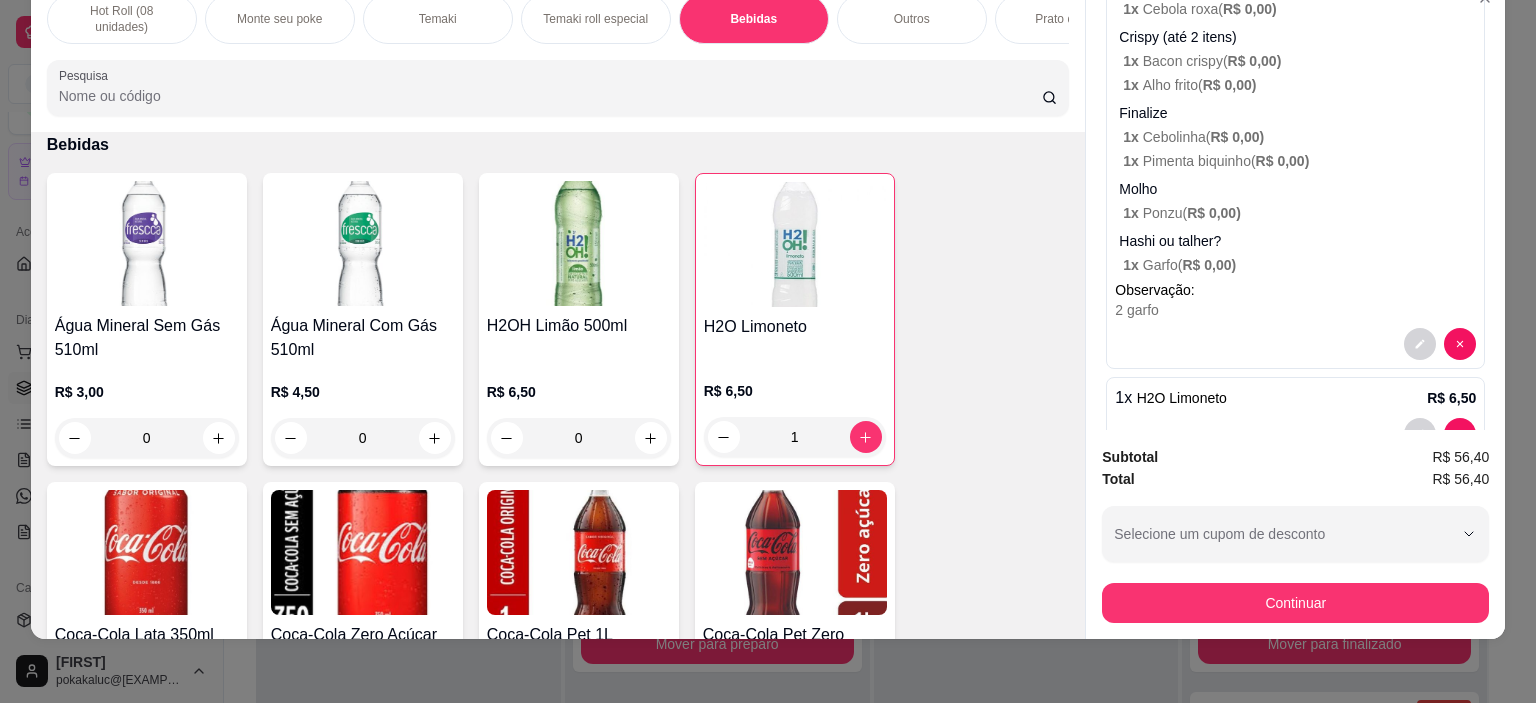 click on "Hot Roll (08 unidades)" at bounding box center (122, 19) 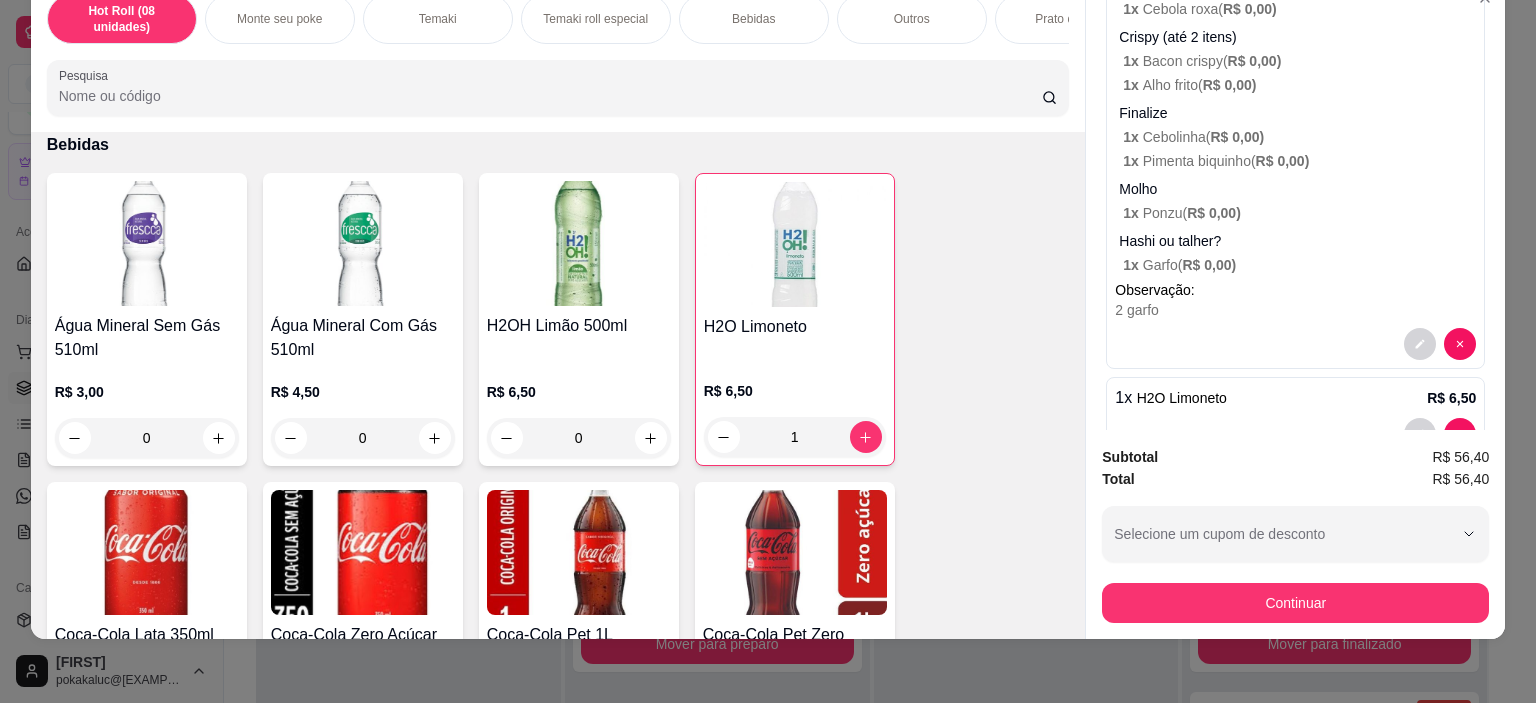 scroll, scrollTop: 89, scrollLeft: 0, axis: vertical 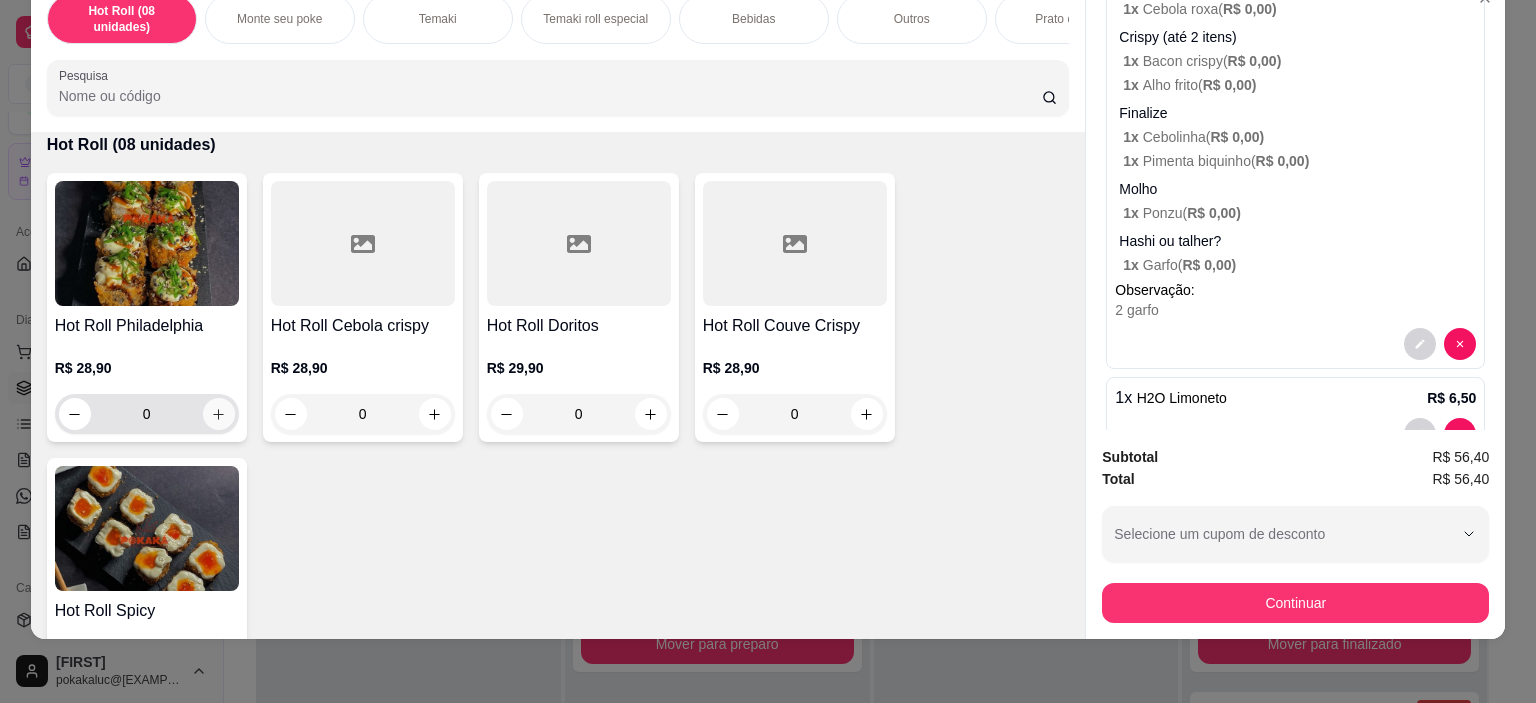 click 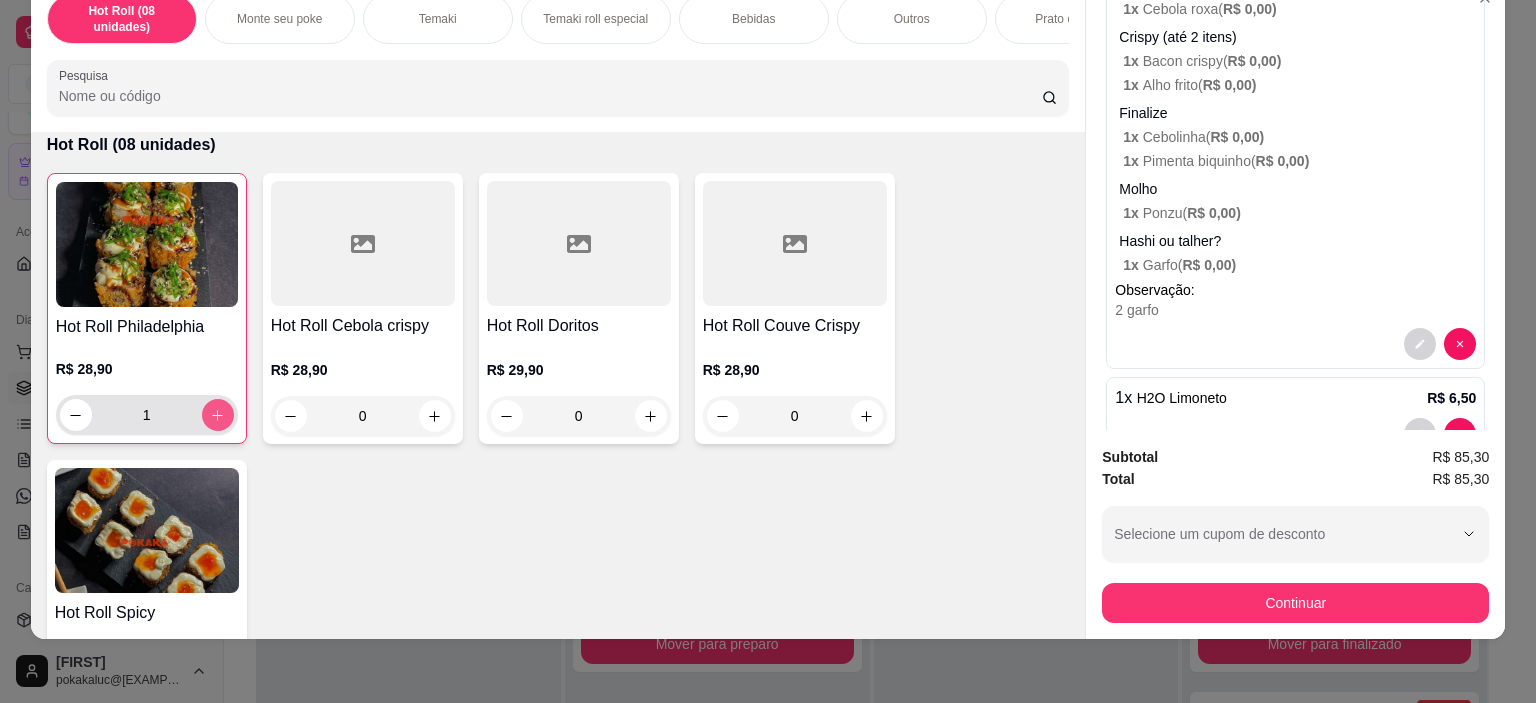 type on "1" 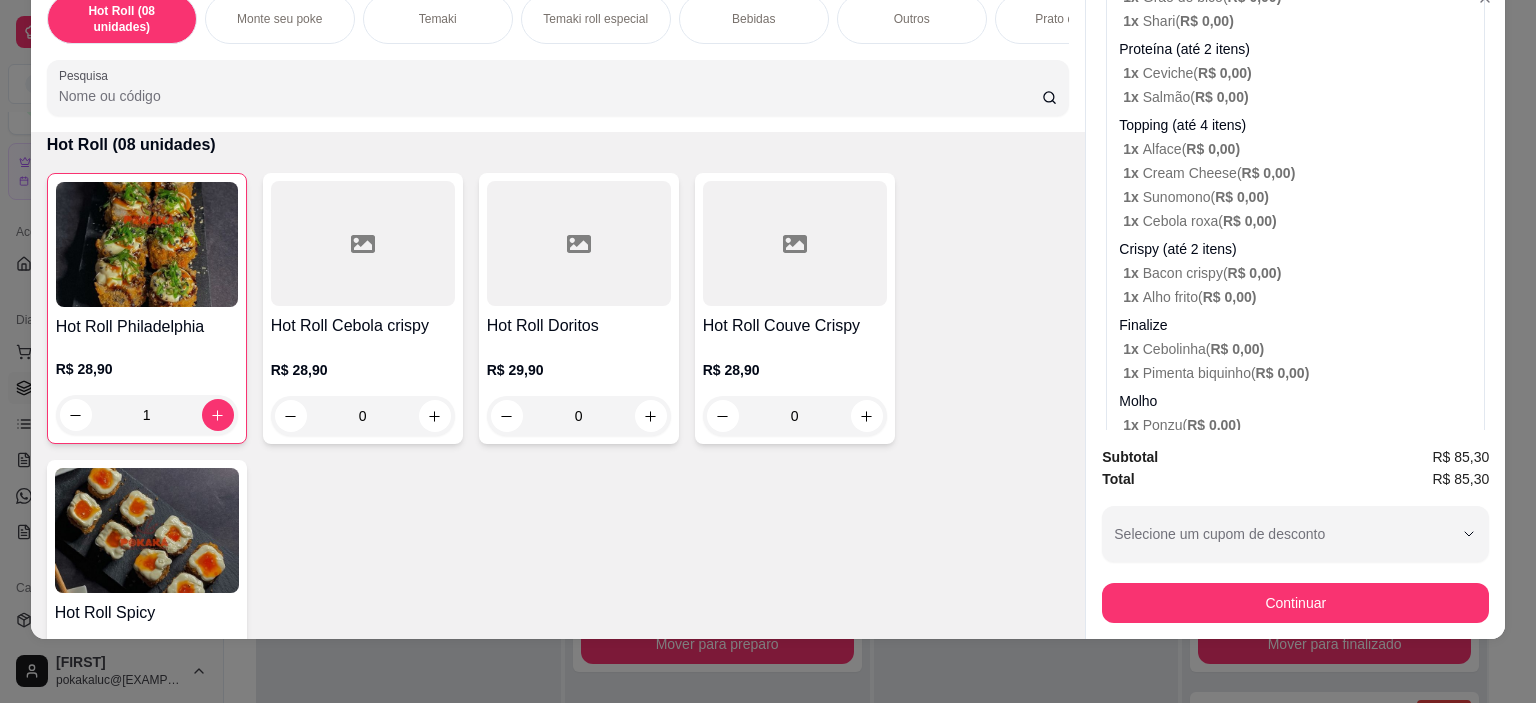 scroll, scrollTop: 300, scrollLeft: 0, axis: vertical 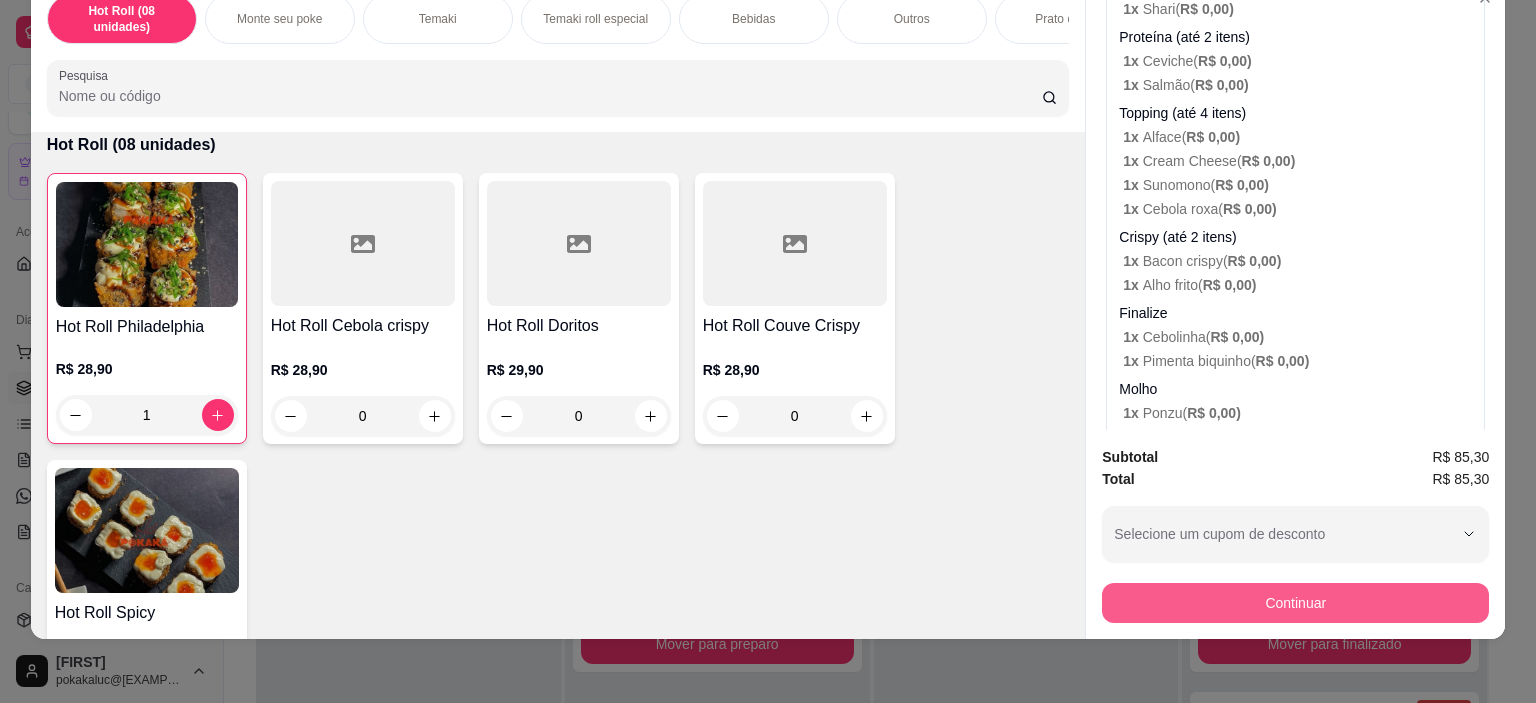 click on "Continuar" at bounding box center (1295, 603) 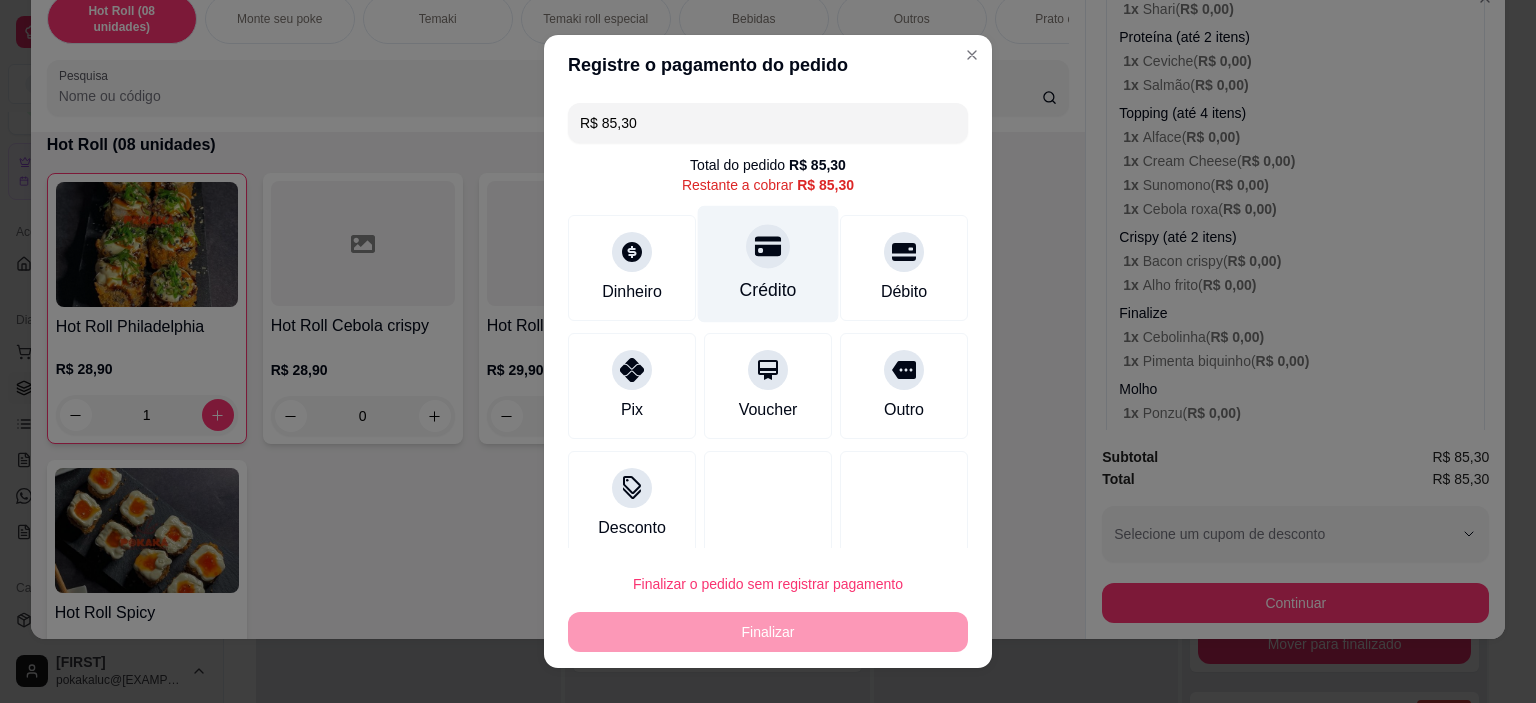 click on "Crédito" at bounding box center [768, 290] 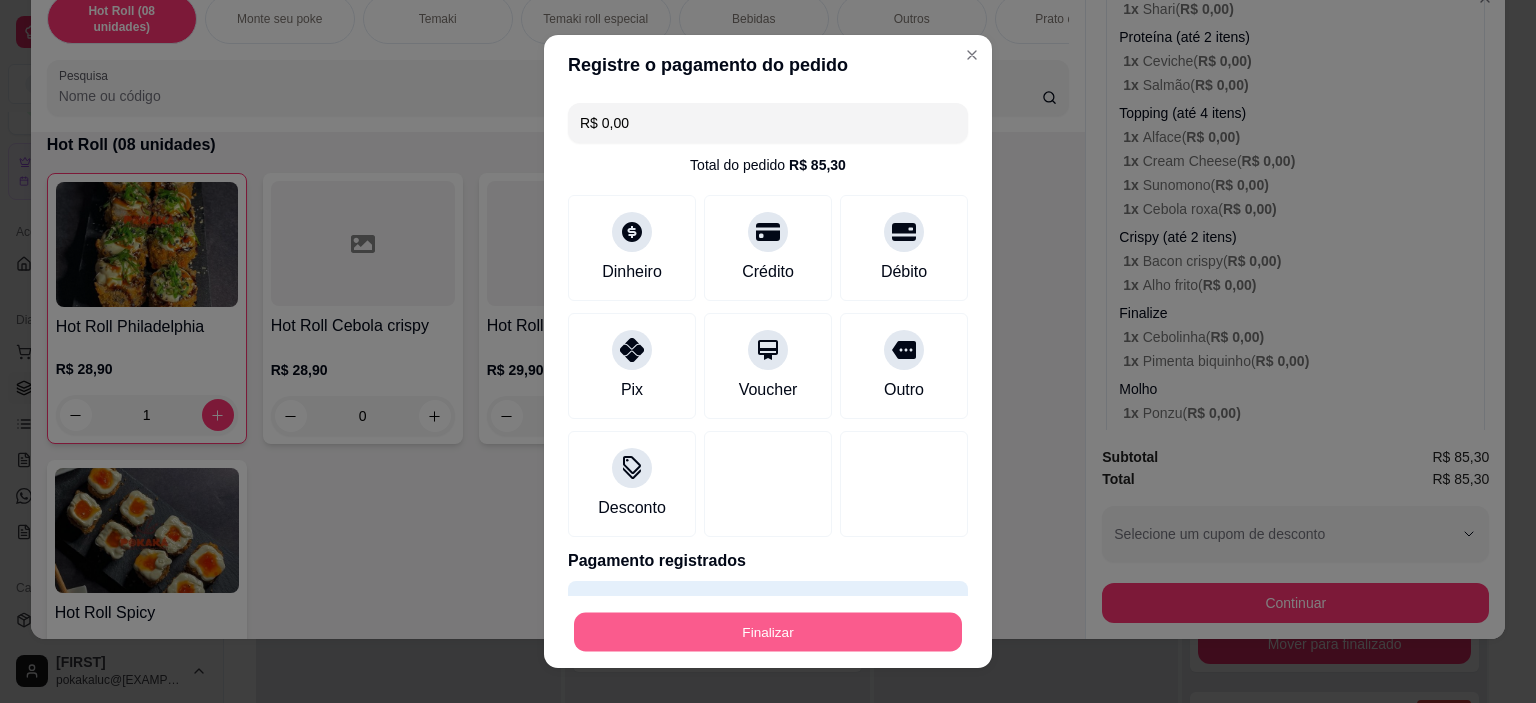 click on "Finalizar" at bounding box center [768, 631] 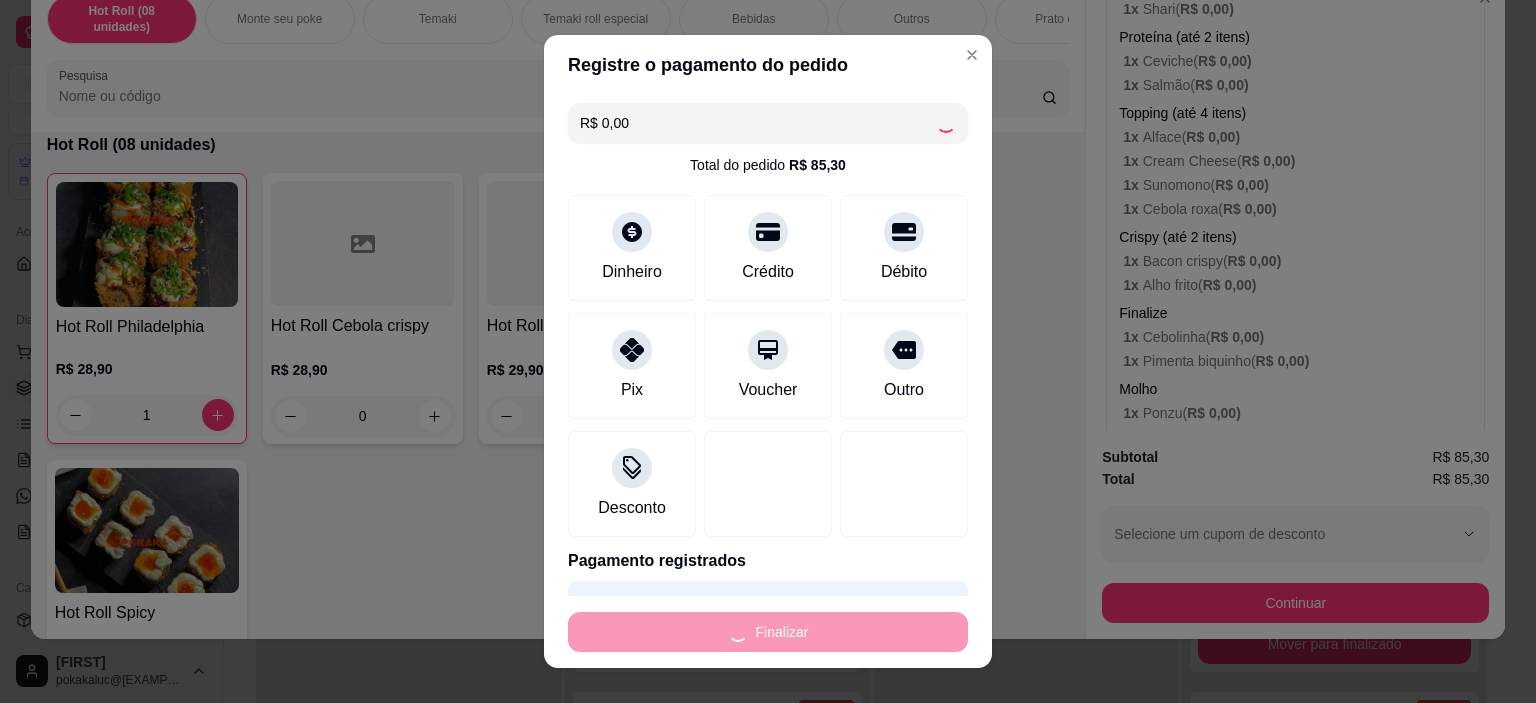 type on "0" 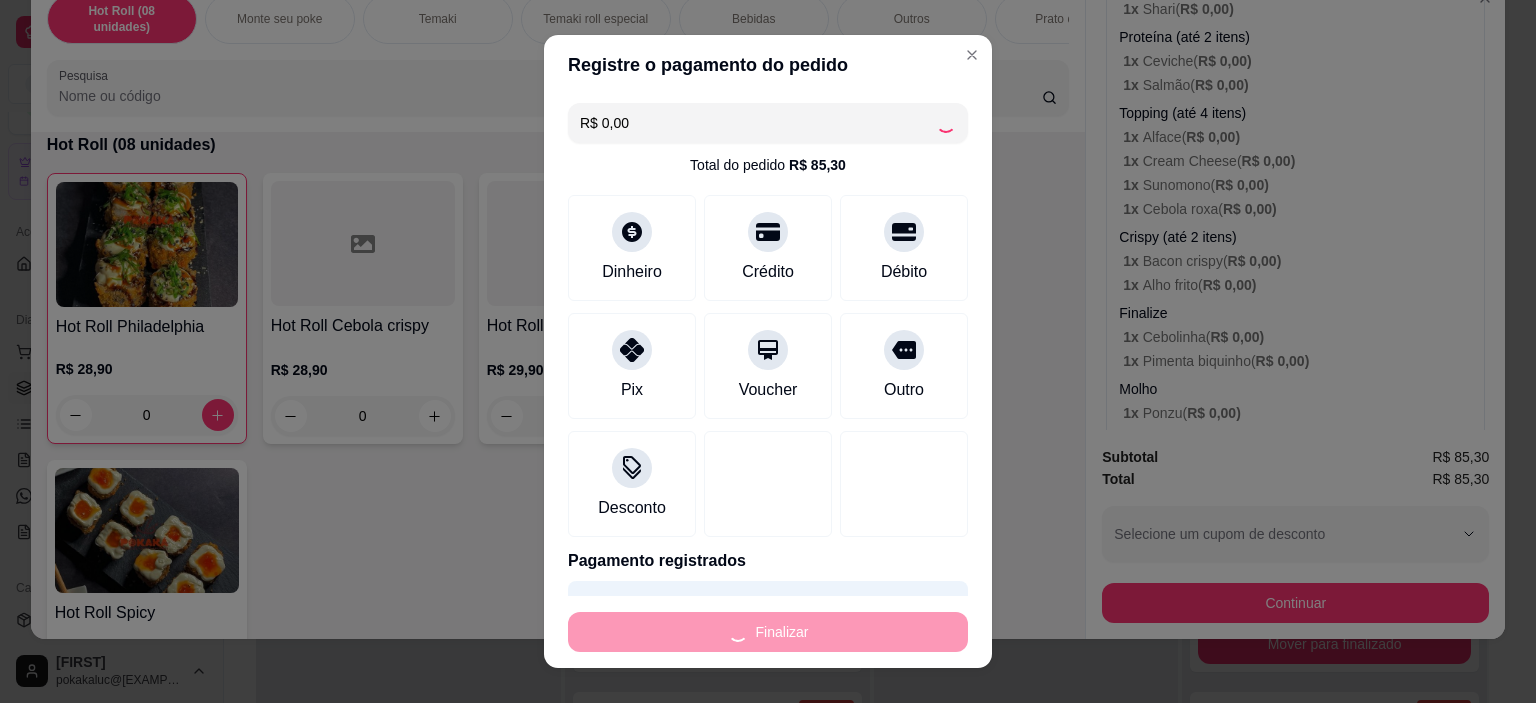 type on "-R$ 85,30" 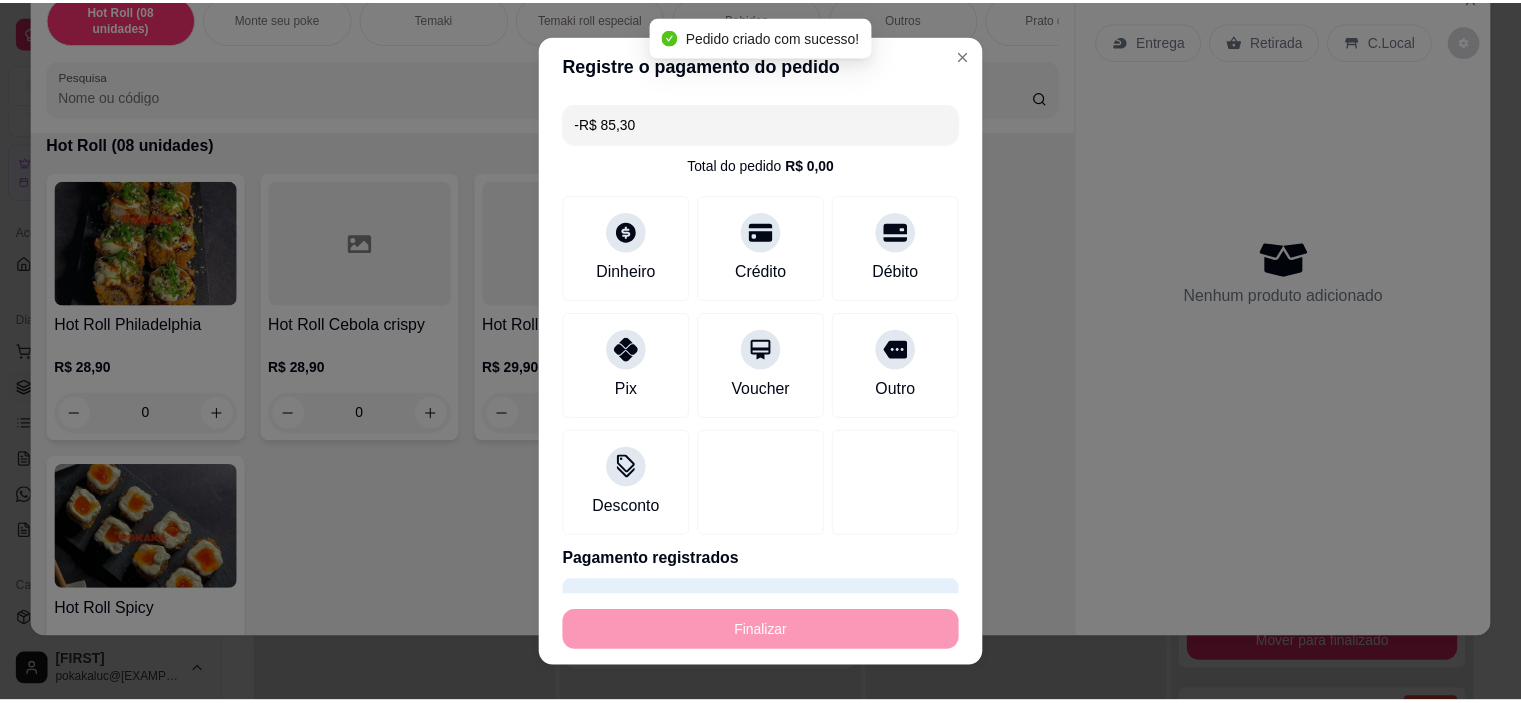 scroll, scrollTop: 0, scrollLeft: 0, axis: both 